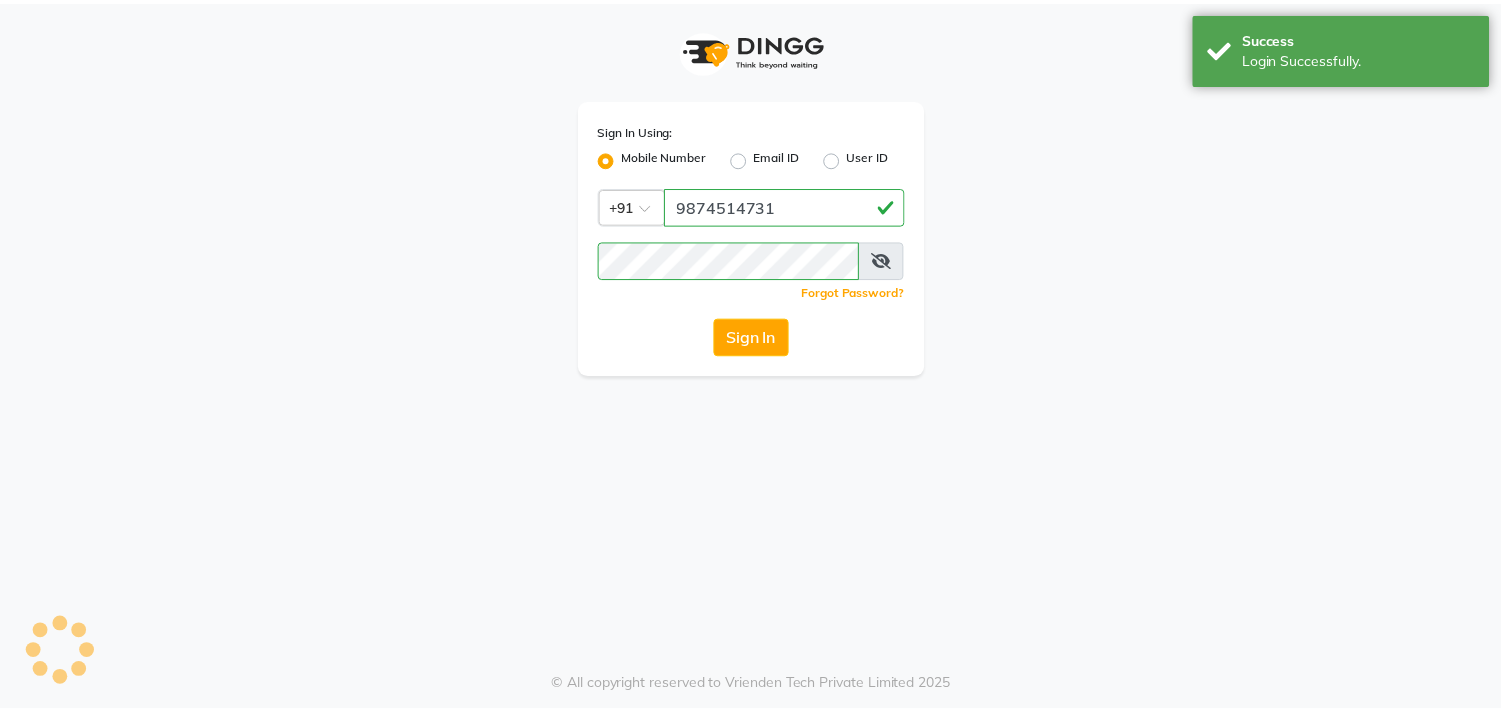 scroll, scrollTop: 0, scrollLeft: 0, axis: both 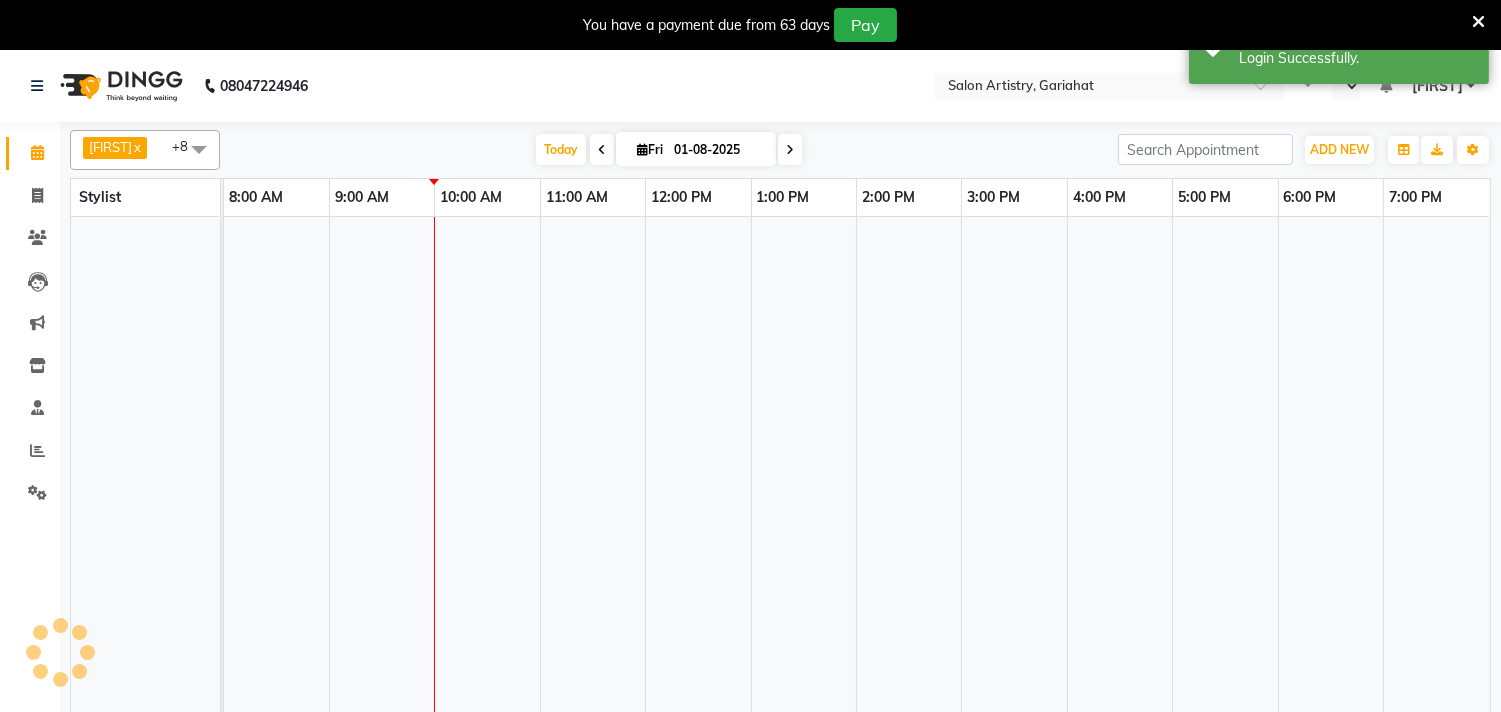 select on "en" 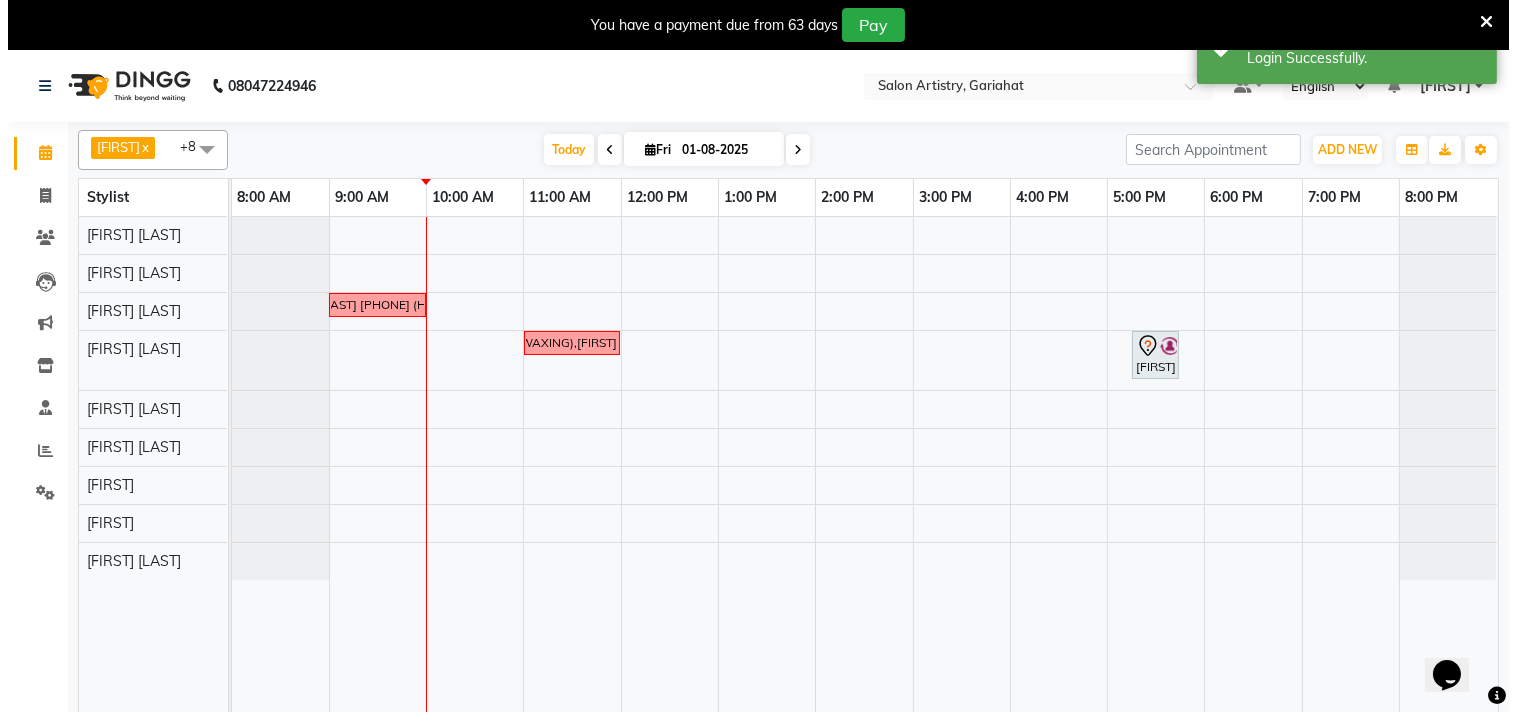 scroll, scrollTop: 0, scrollLeft: 0, axis: both 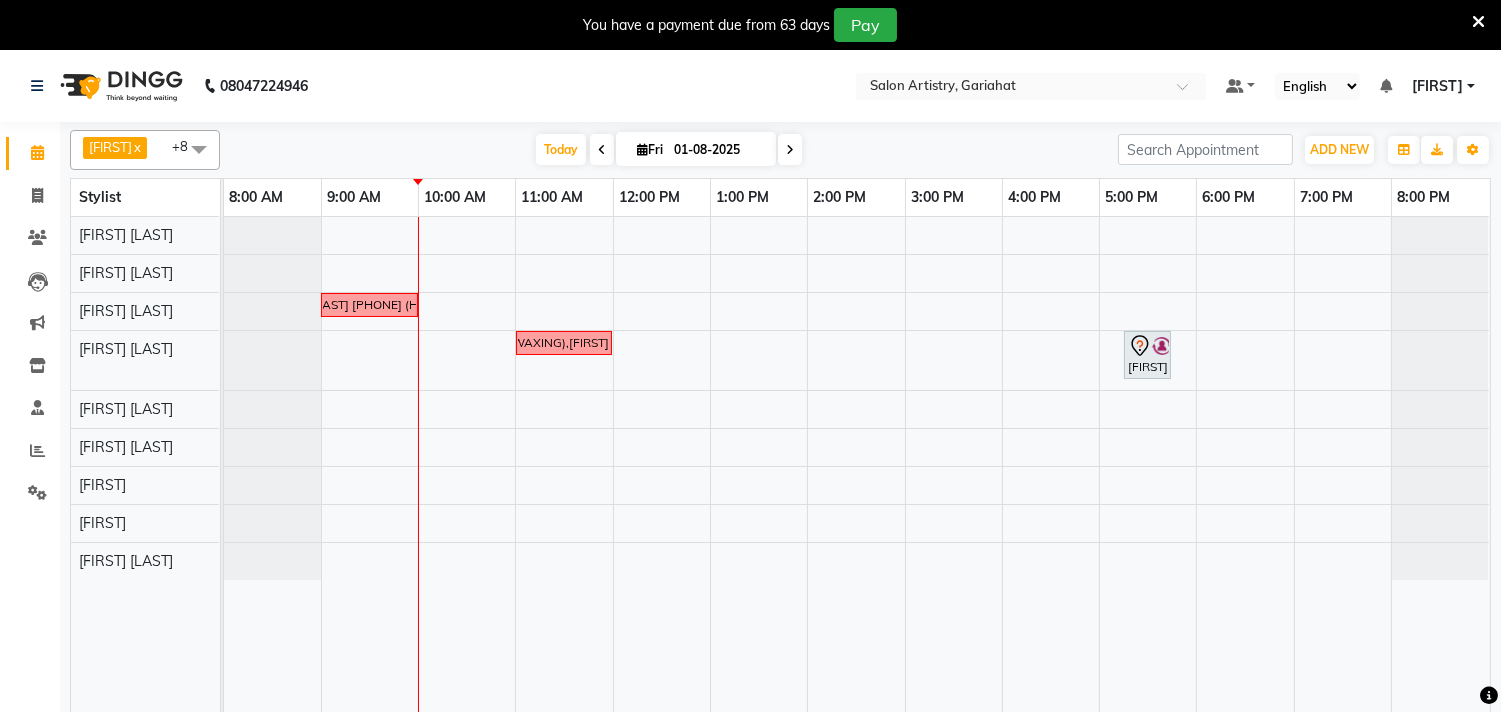 click at bounding box center [790, 150] 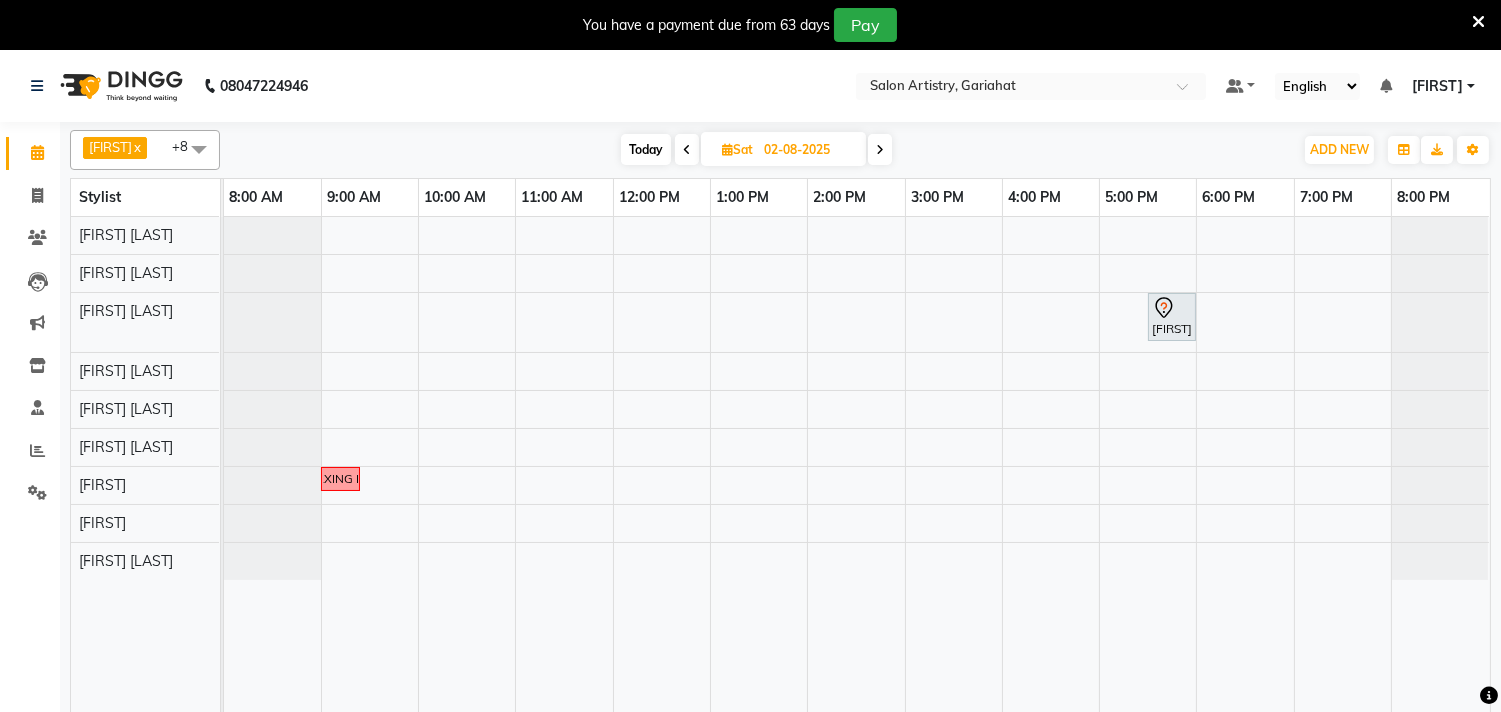 click at bounding box center (687, 150) 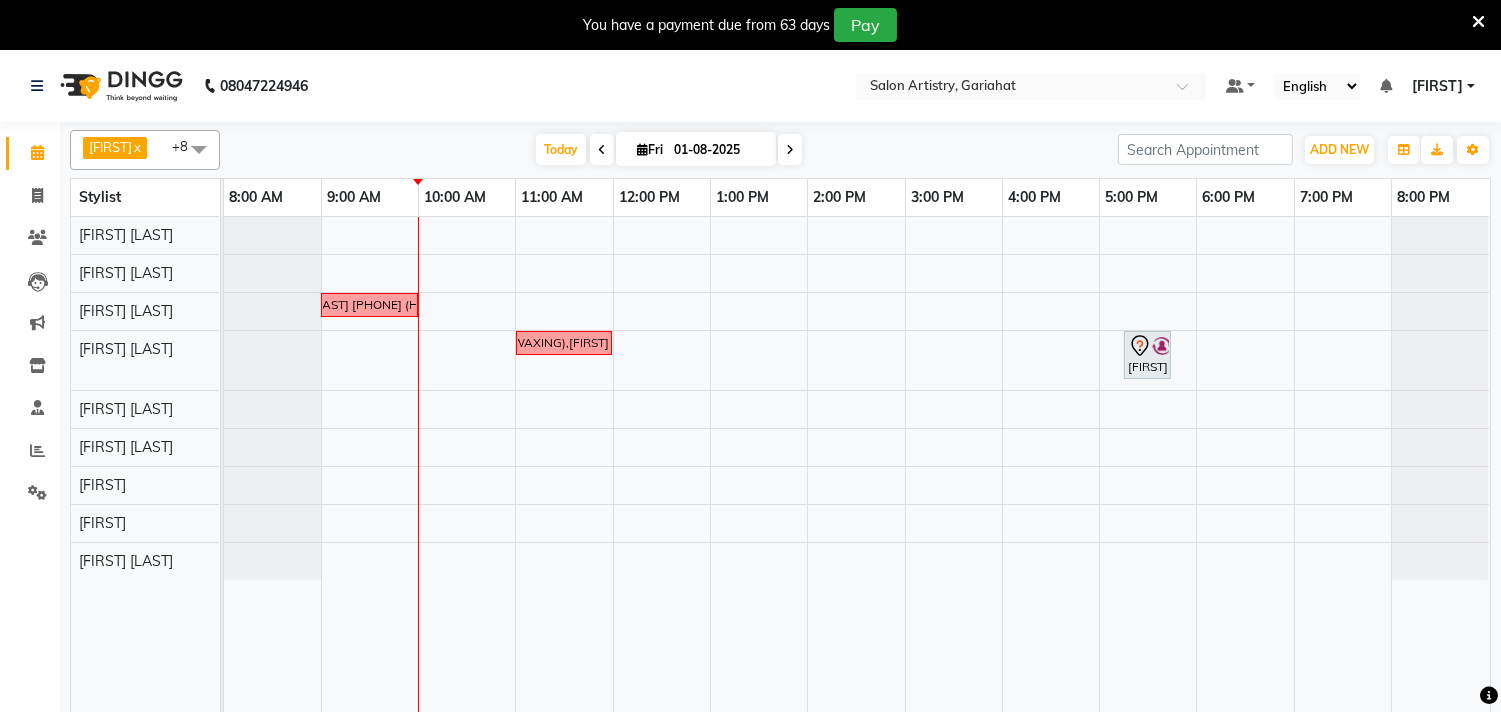 click at bounding box center (790, 150) 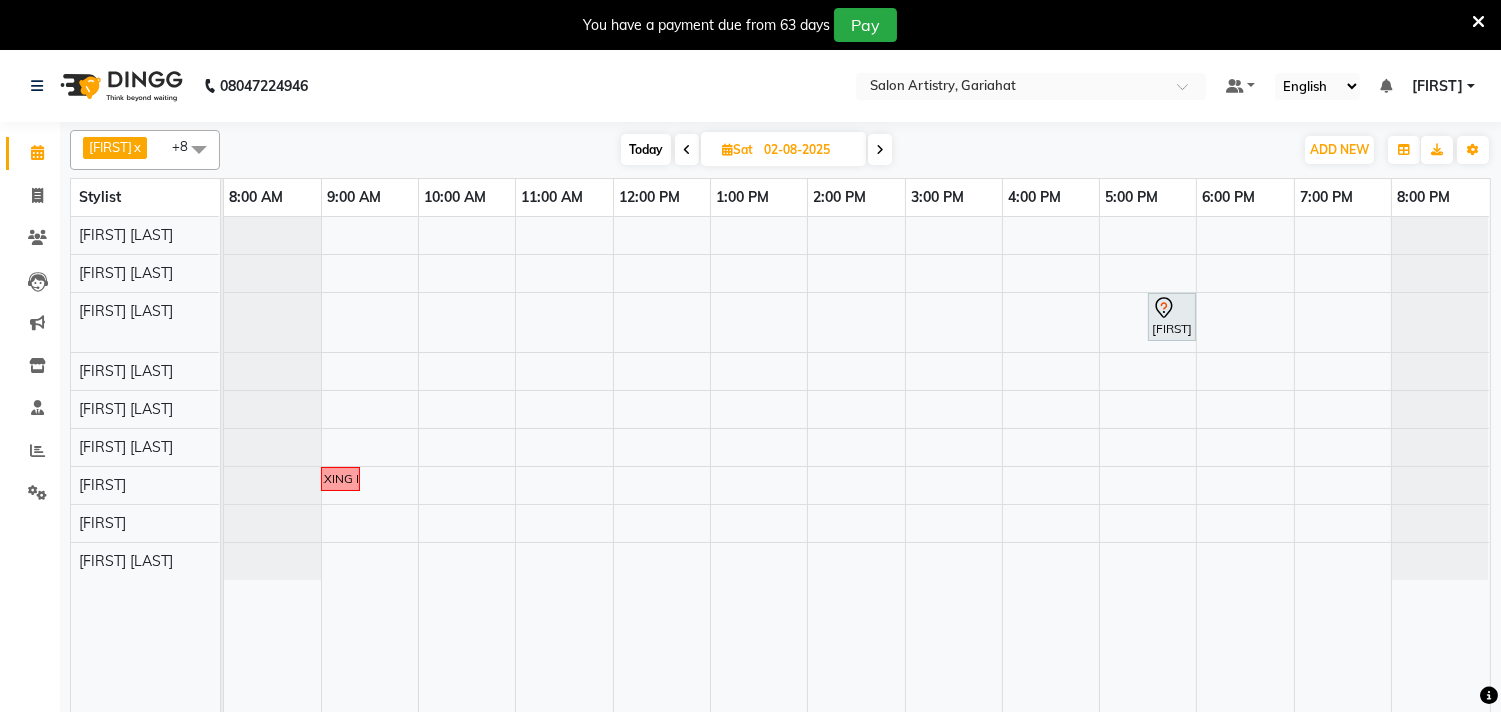 click at bounding box center (687, 150) 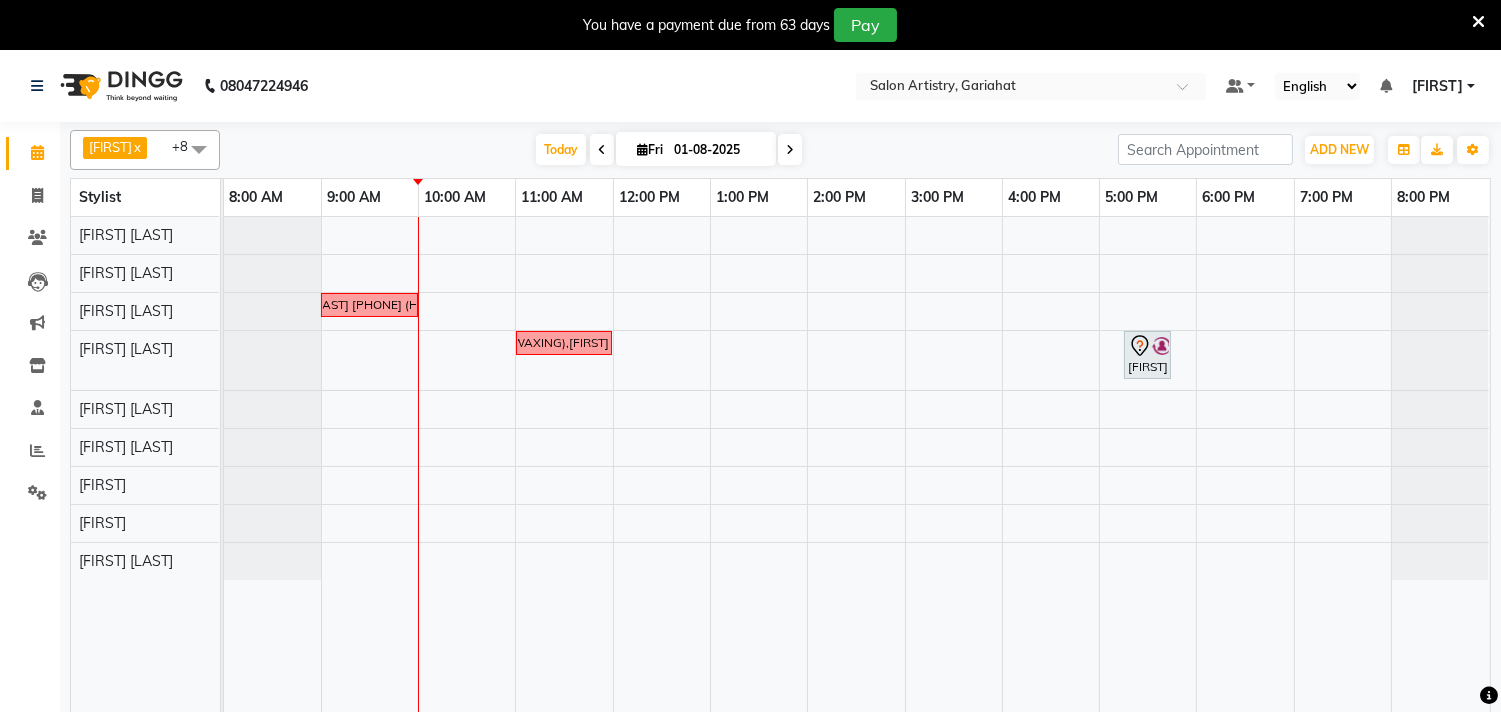 click at bounding box center [602, 149] 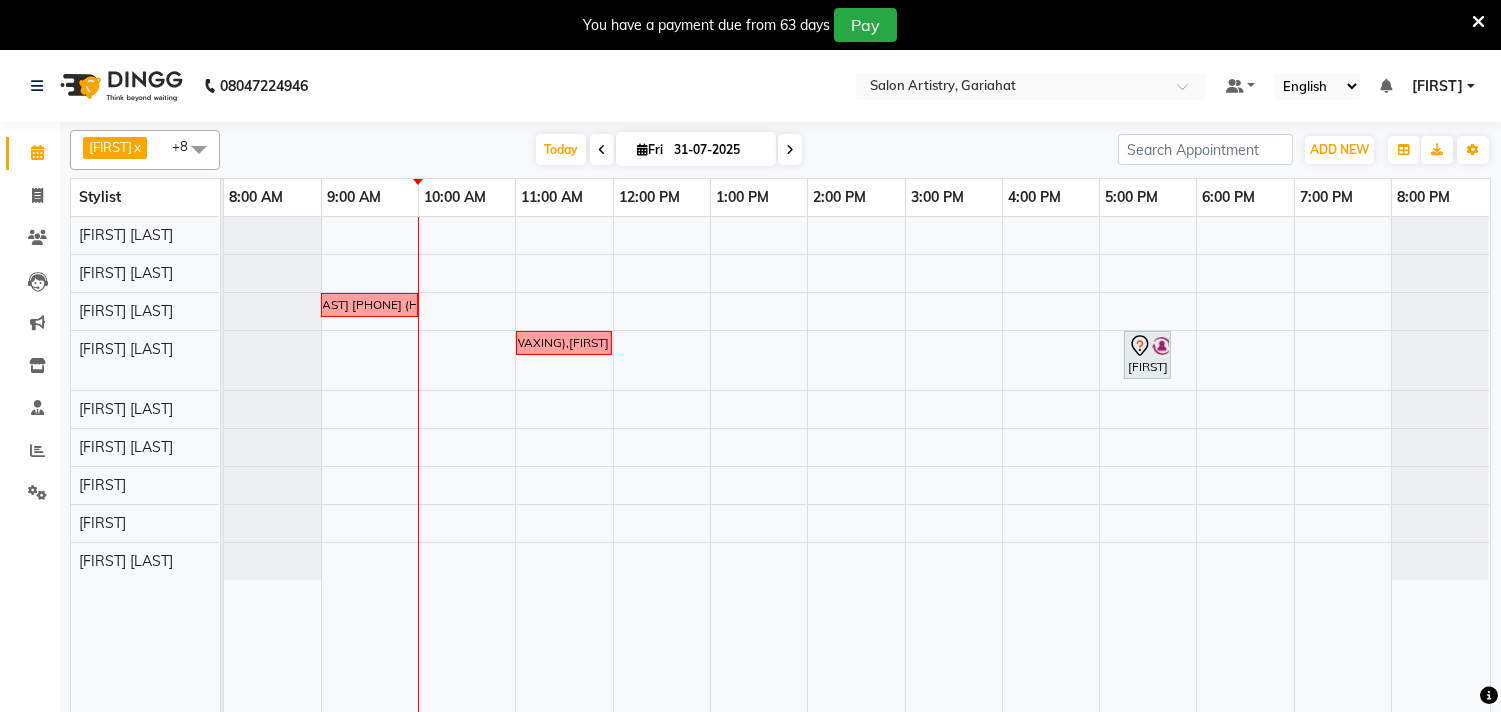 click on "Today  Fri 31-07-2025" at bounding box center [669, 150] 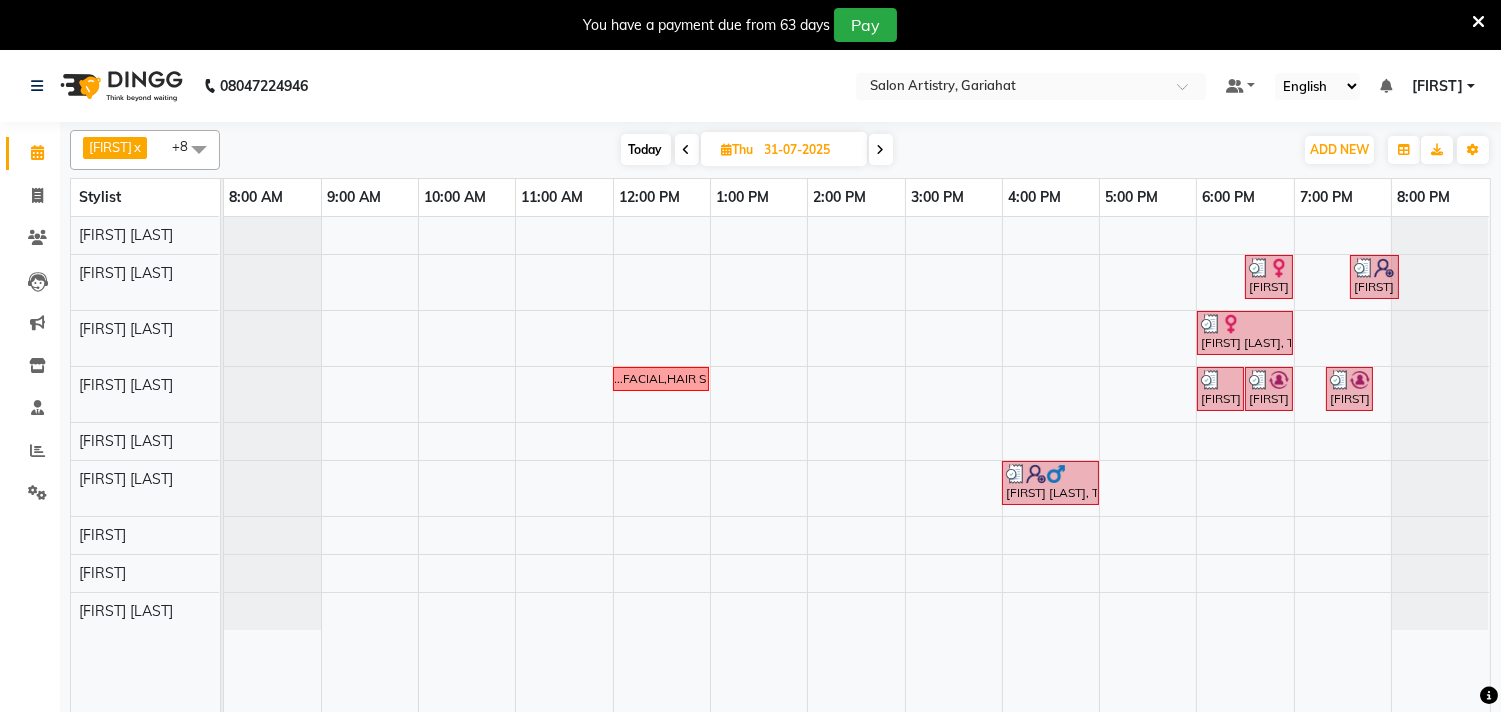 click at bounding box center (881, 149) 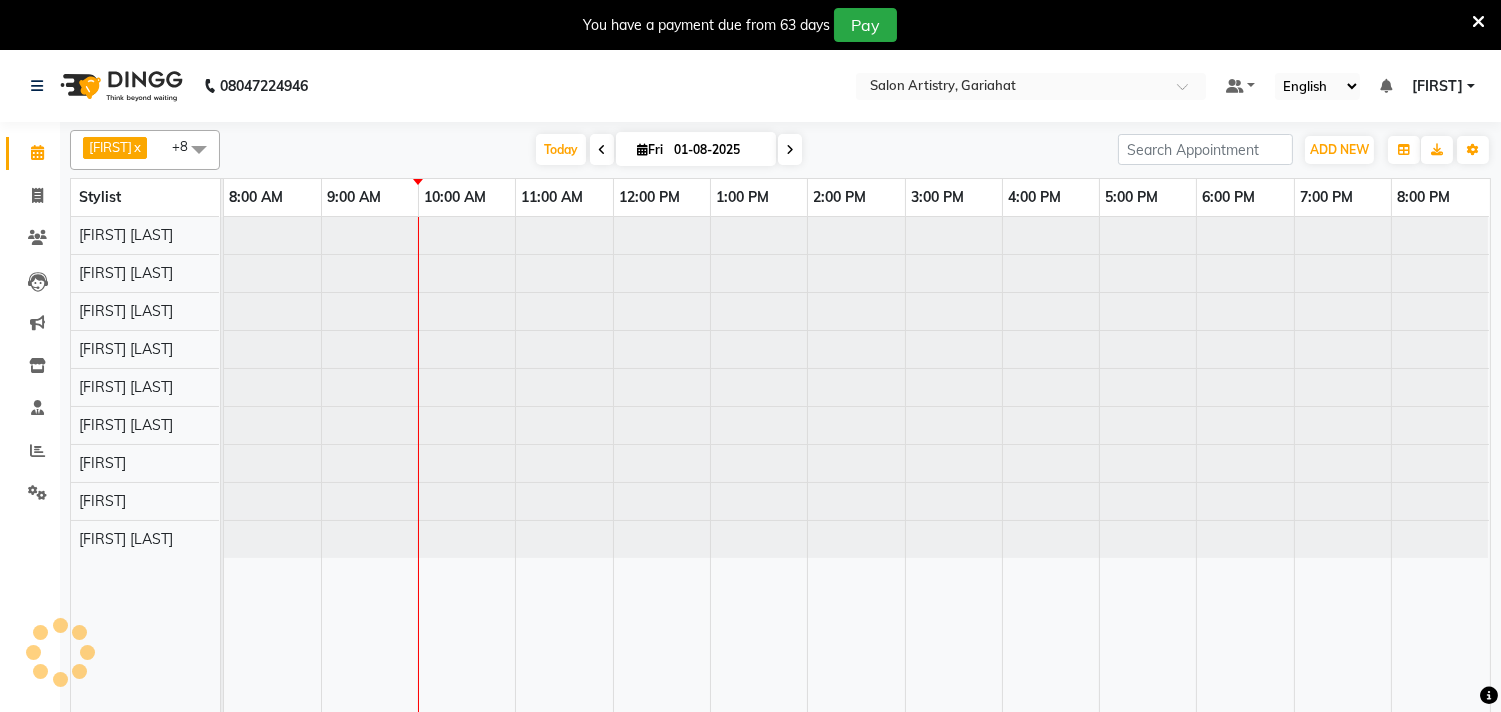 click on "Today  Fri 01-08-2025" at bounding box center (669, 150) 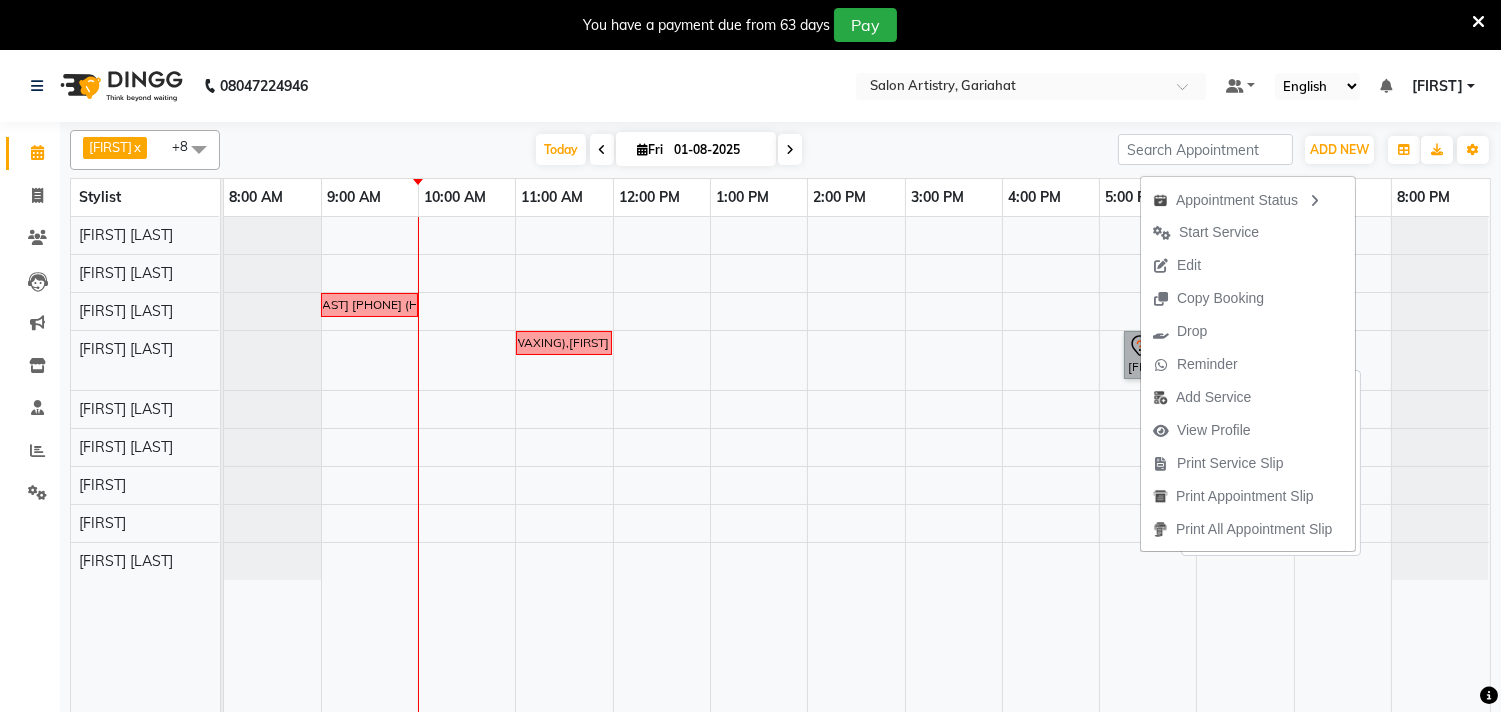 click on "[FIRST] [LAST], TK01, 05:15 PM-05:45 PM, Waxing - Argan Oil Wax - Blouse Line" at bounding box center [1147, 355] 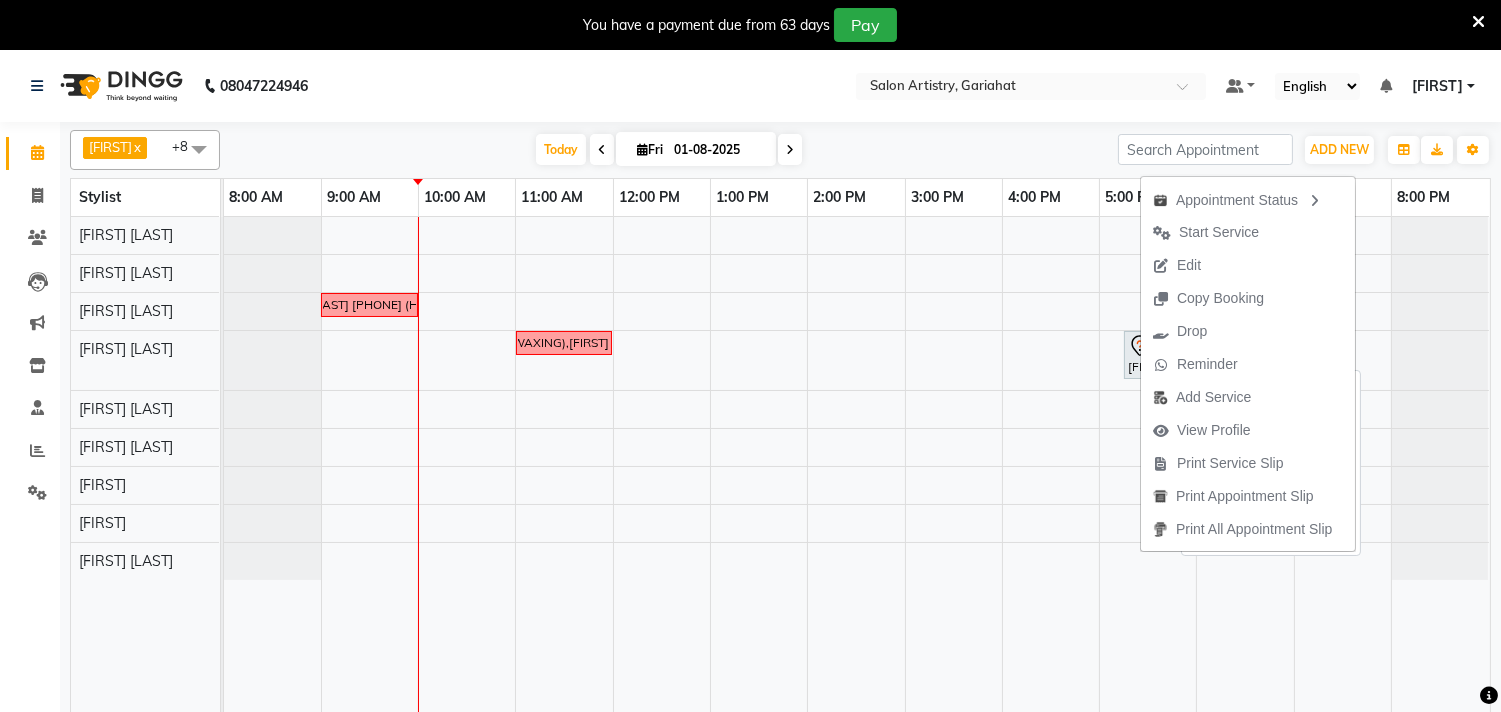 select on "7" 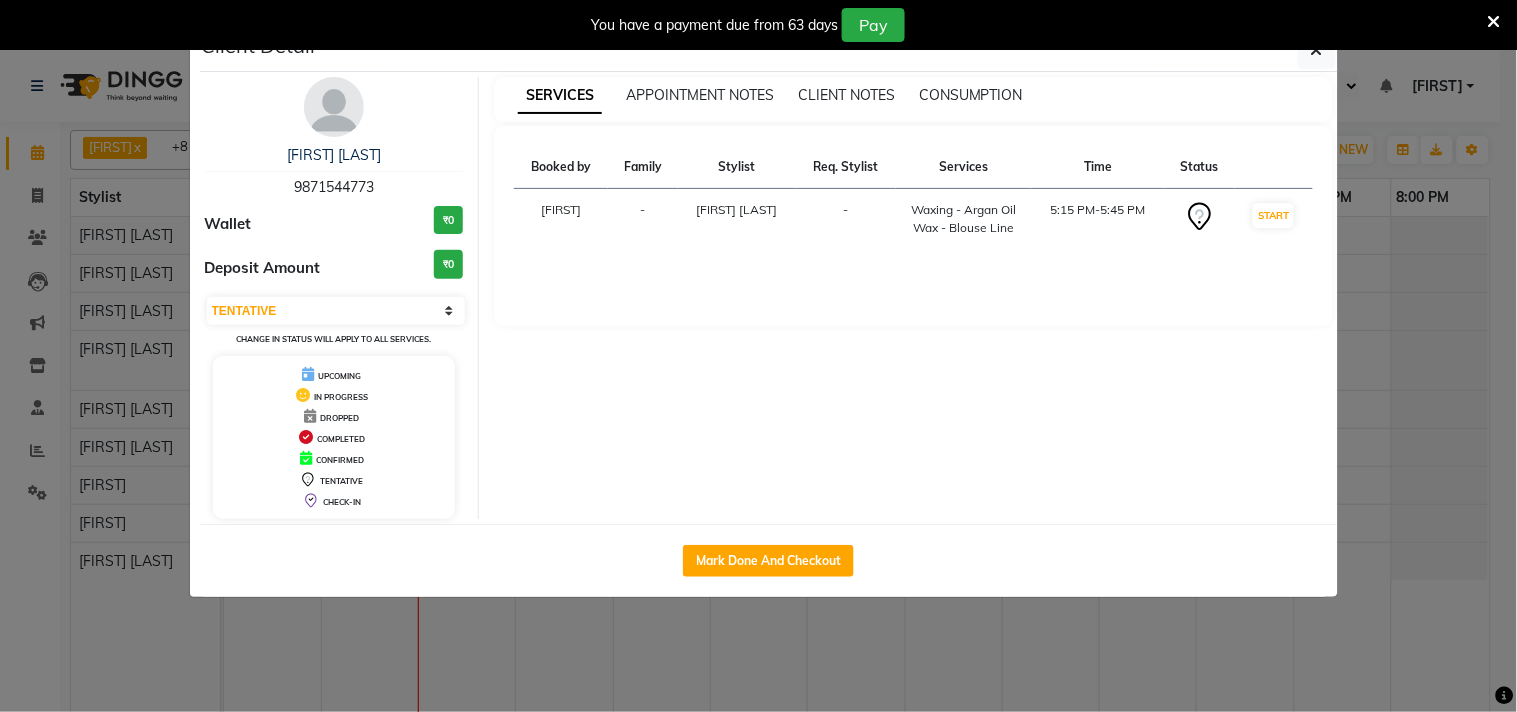 drag, startPoint x: 285, startPoint y: 183, endPoint x: 413, endPoint y: 191, distance: 128.24976 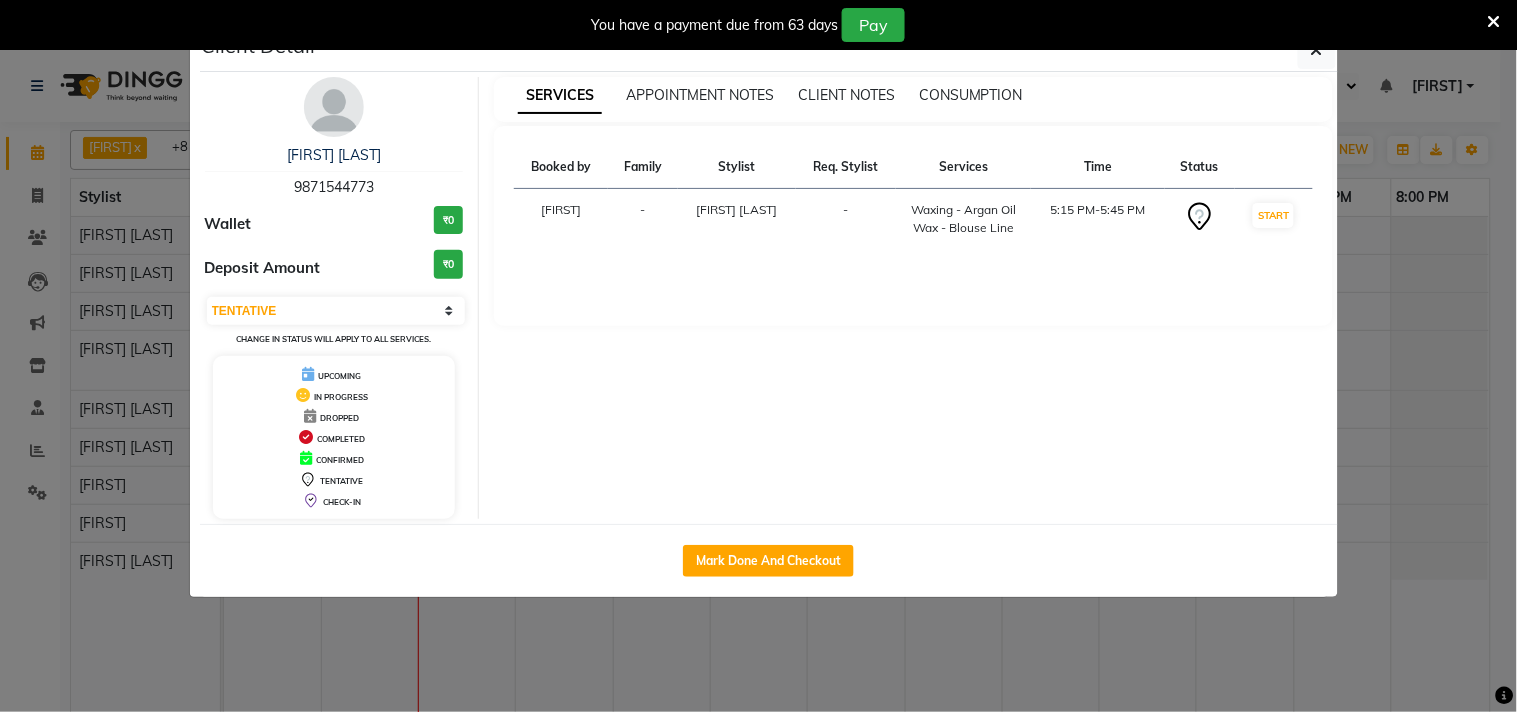 click at bounding box center (1494, 22) 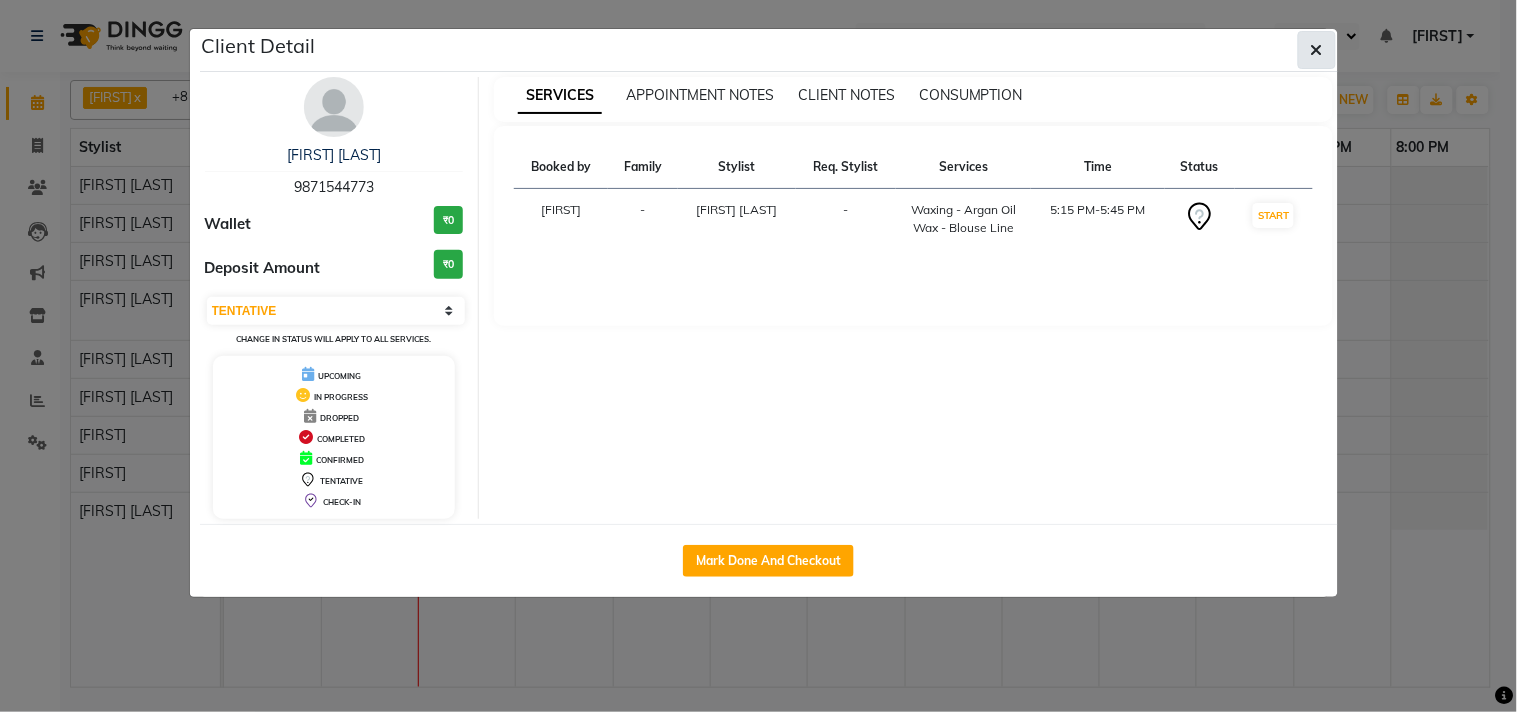 click 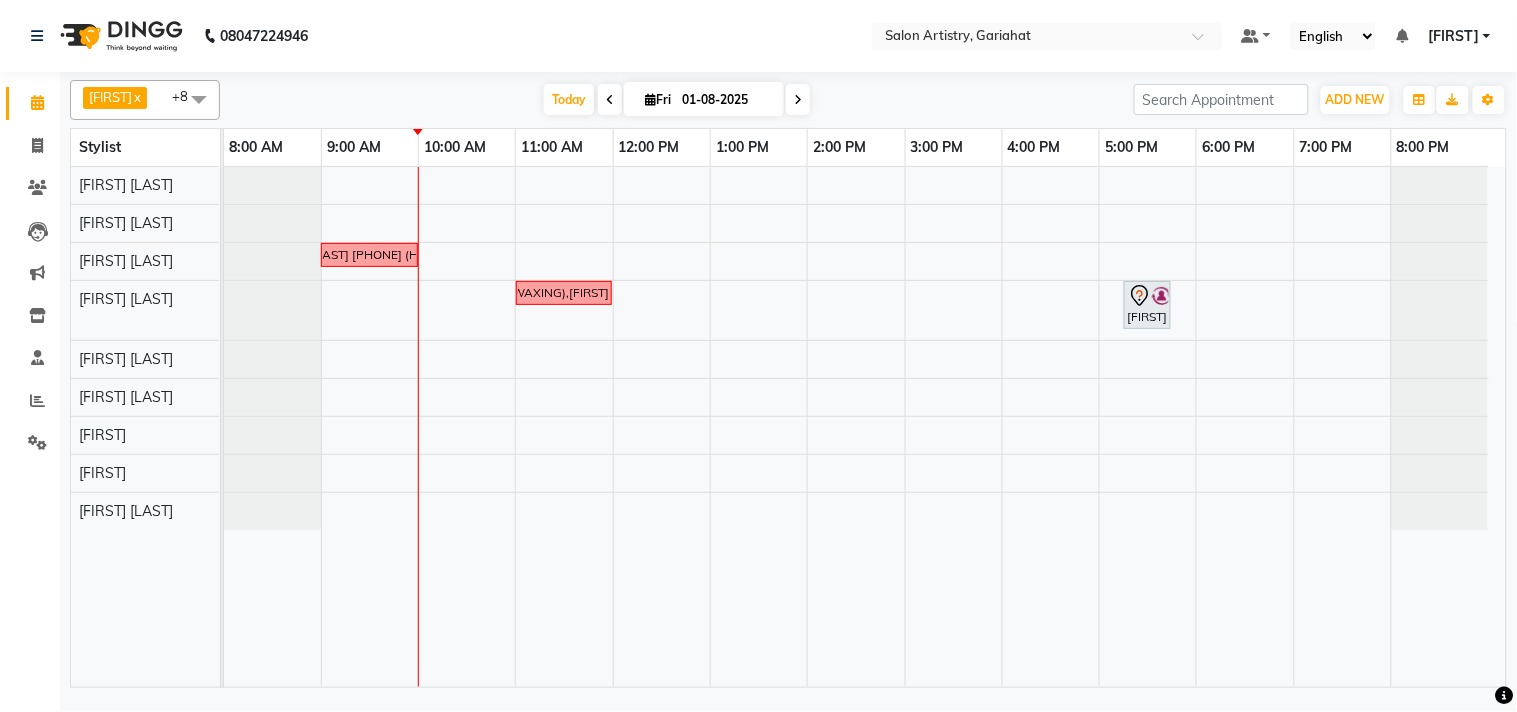 click at bounding box center [798, 100] 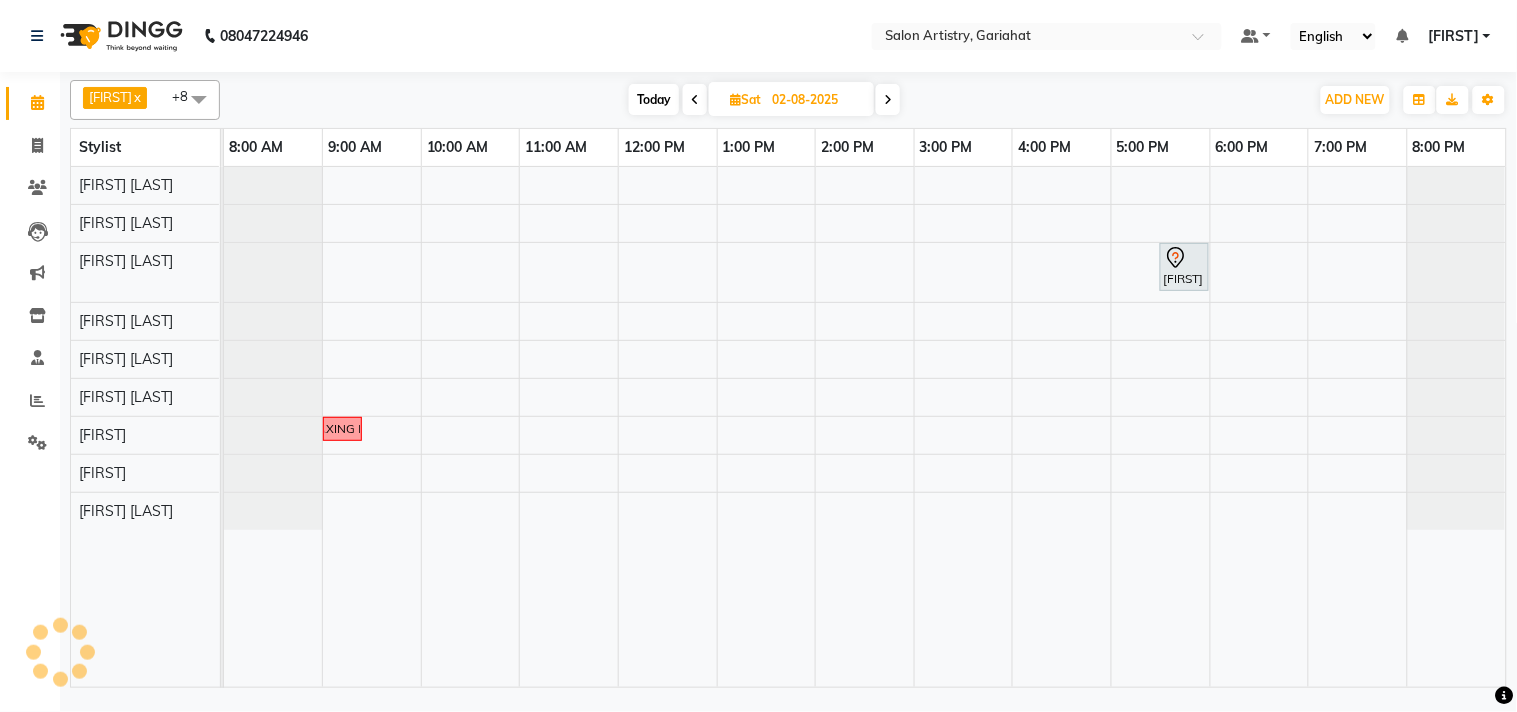 click on "[FIRST] [LAST], 05:30 PM-06:00 PM, HAIR CUT SENIOR STYLIST MEN  [FIRST] [PHONE] ....CLIENT WANT TO COME FOR WAXING IN THIS WEEKEND..KNOCK HER FOR APPOINTMENT" at bounding box center [865, 427] 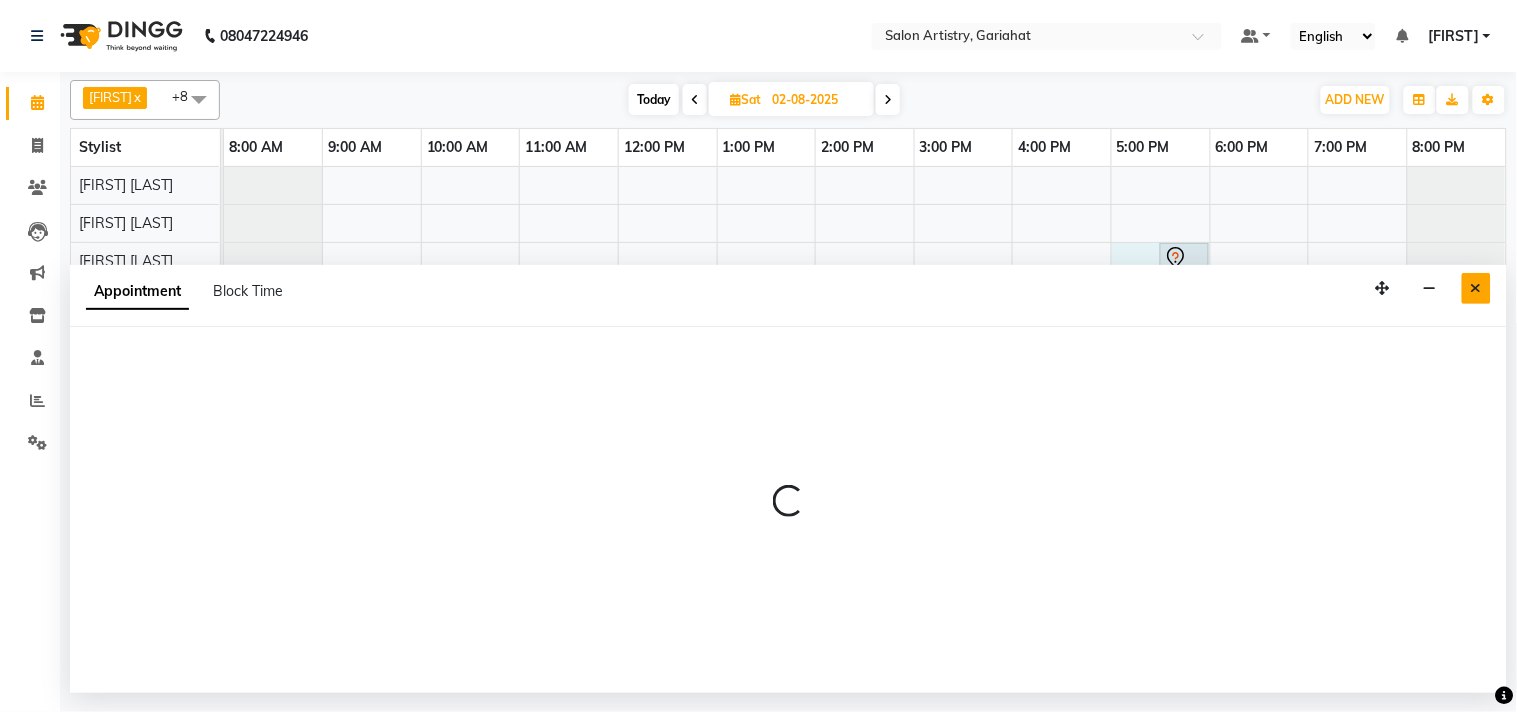select on "82199" 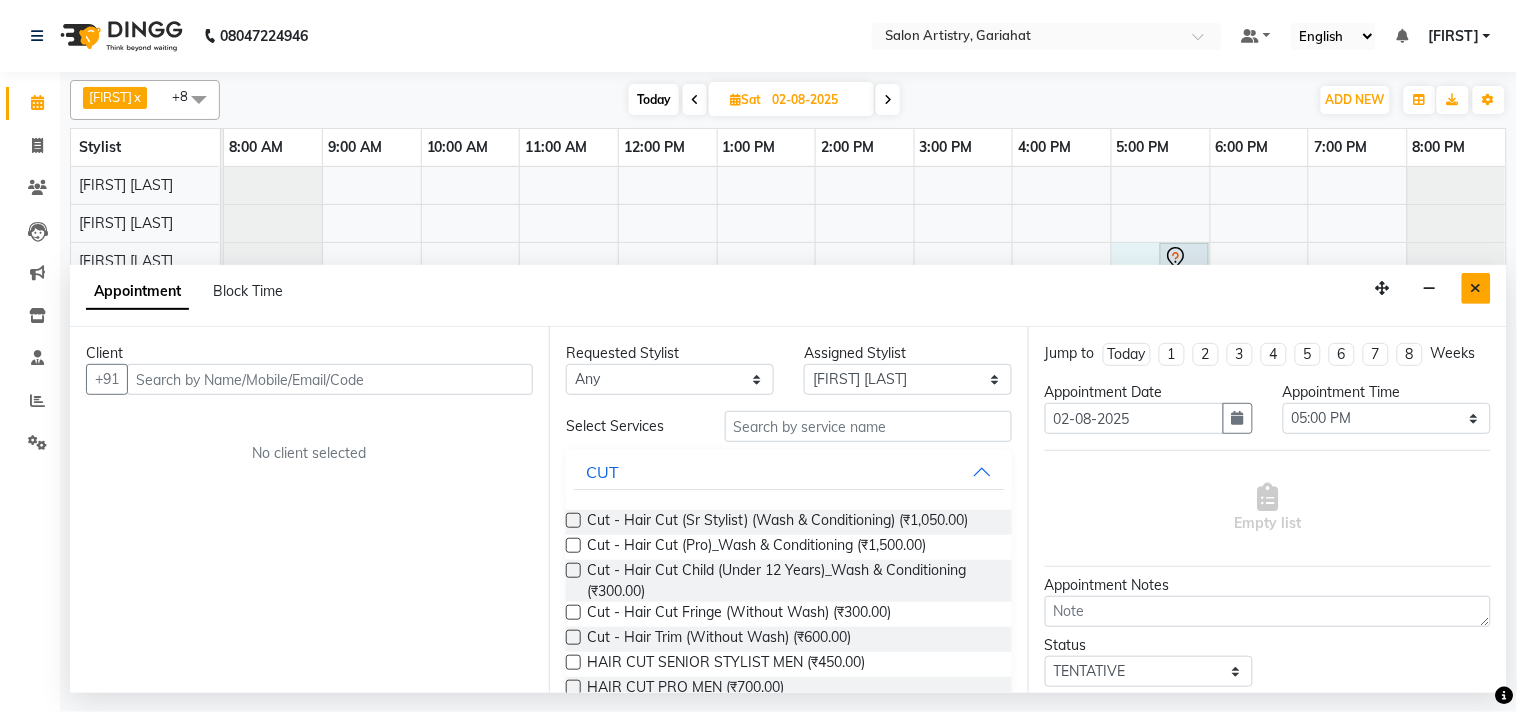 click at bounding box center (1476, 288) 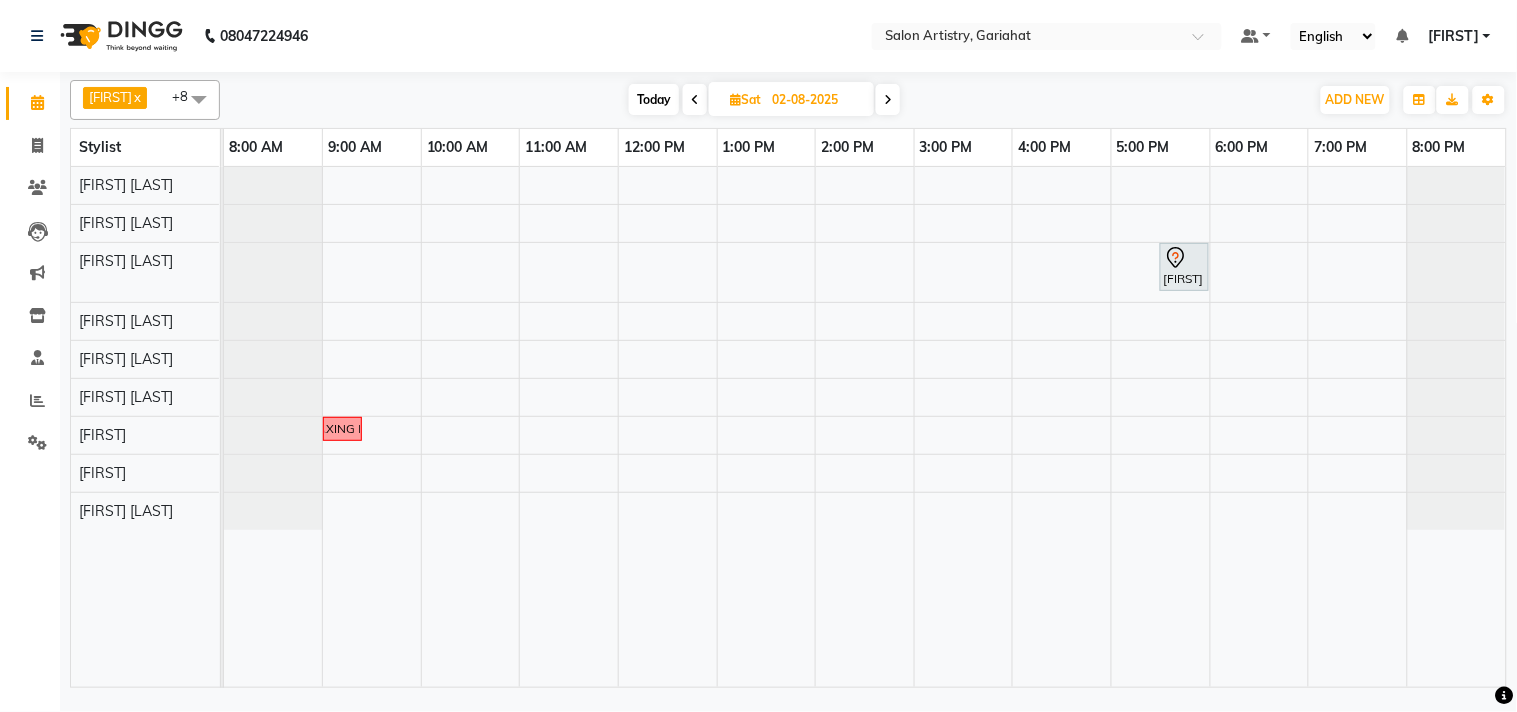 click on "[FIRST] [LAST], 05:30 PM-06:00 PM, HAIR CUT SENIOR STYLIST MEN  [FIRST] [PHONE] ....CLIENT WANT TO COME FOR WAXING IN THIS WEEKEND..KNOCK HER FOR APPOINTMENT" at bounding box center [865, 427] 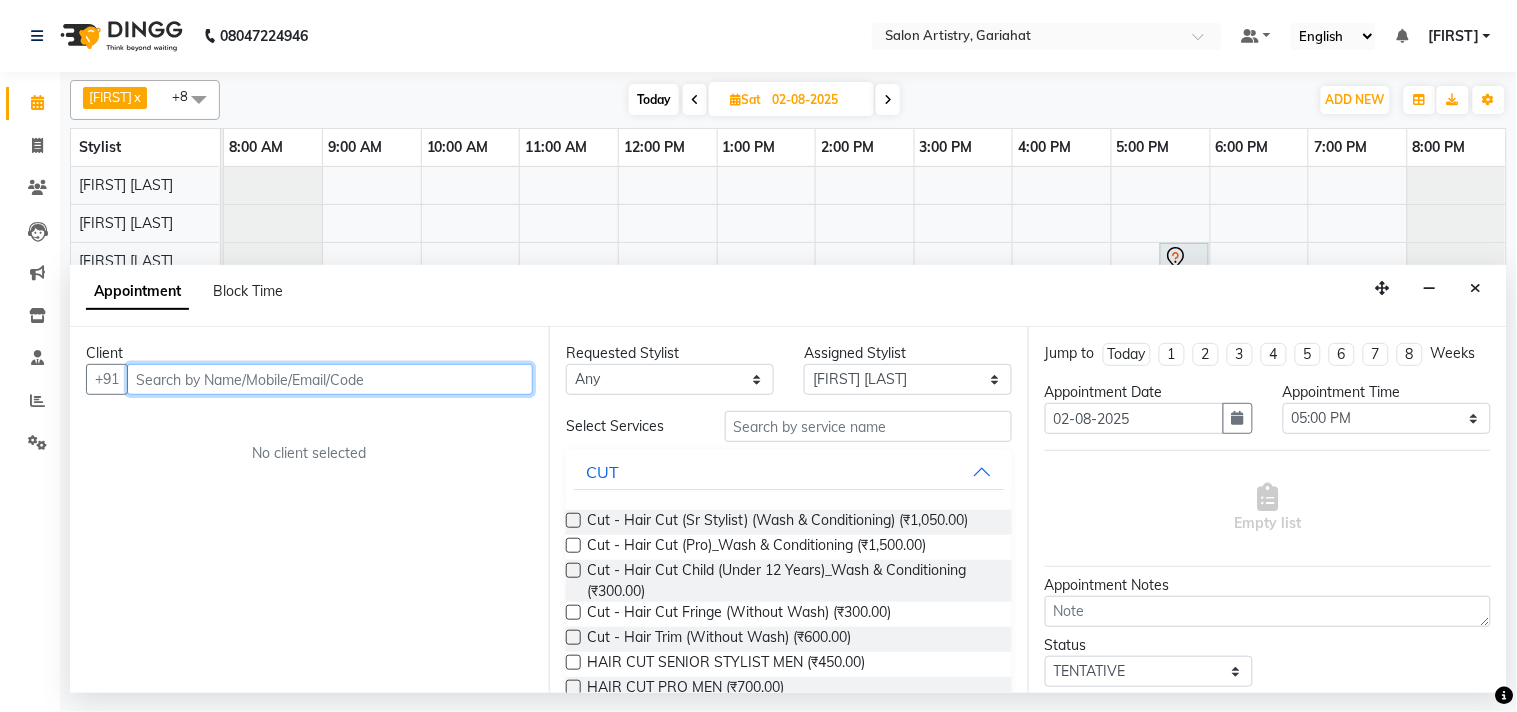 click at bounding box center [330, 379] 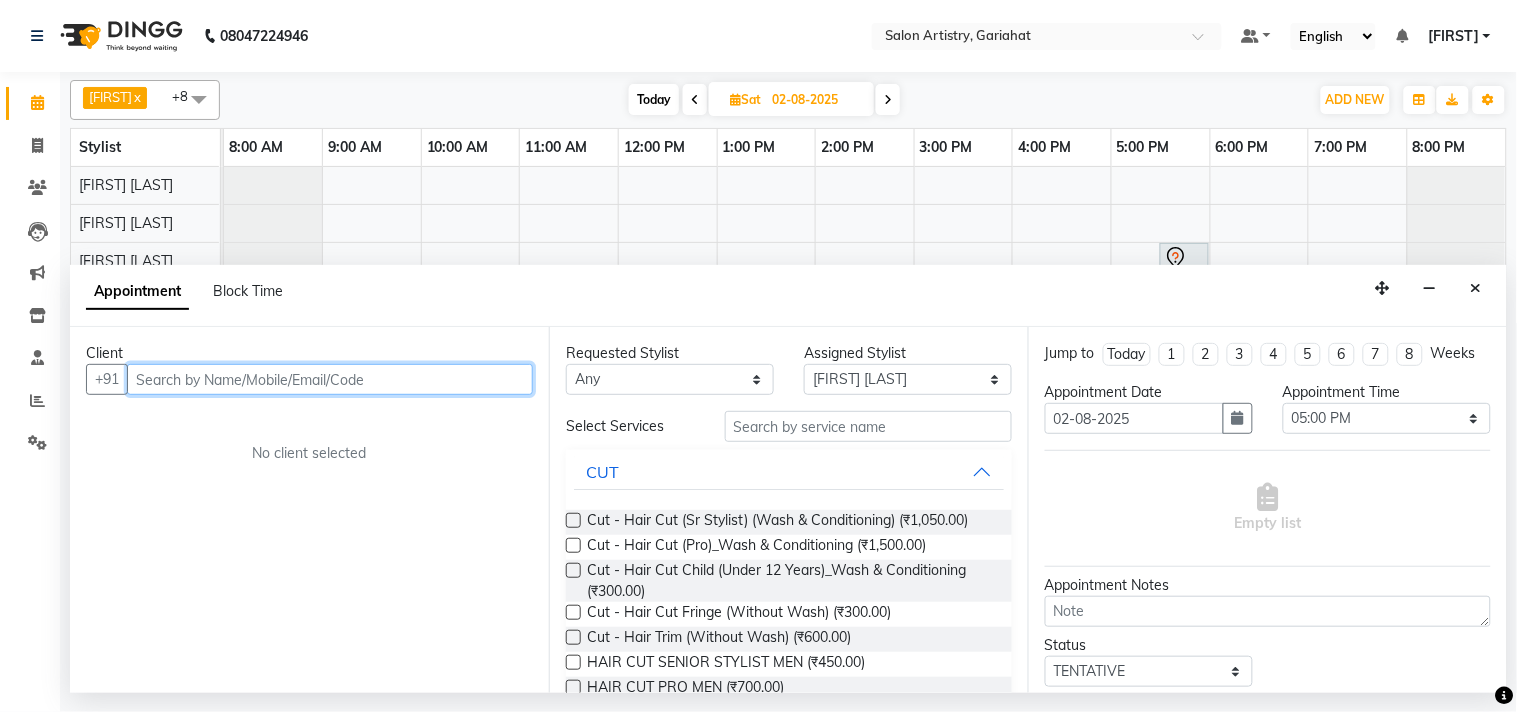 paste on "9871544773" 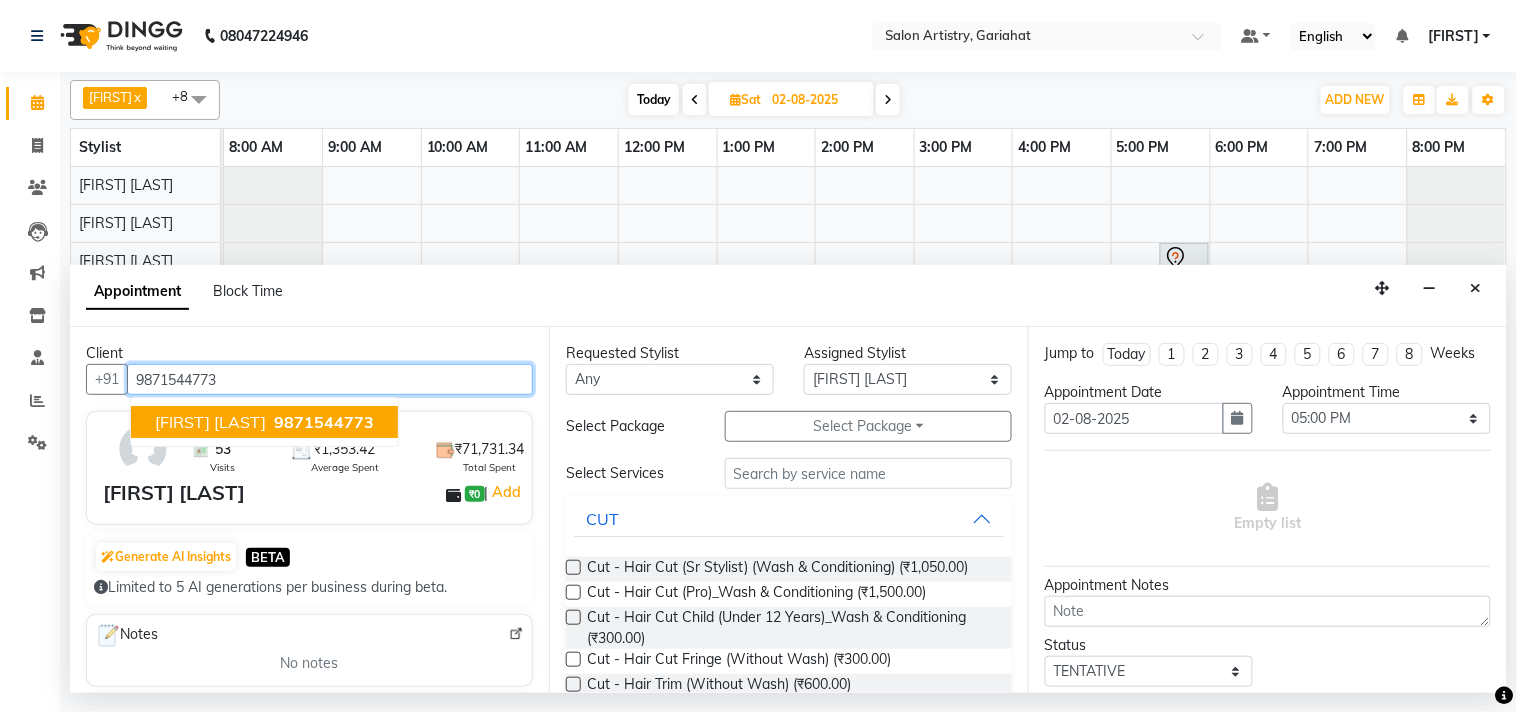 type on "9871544773" 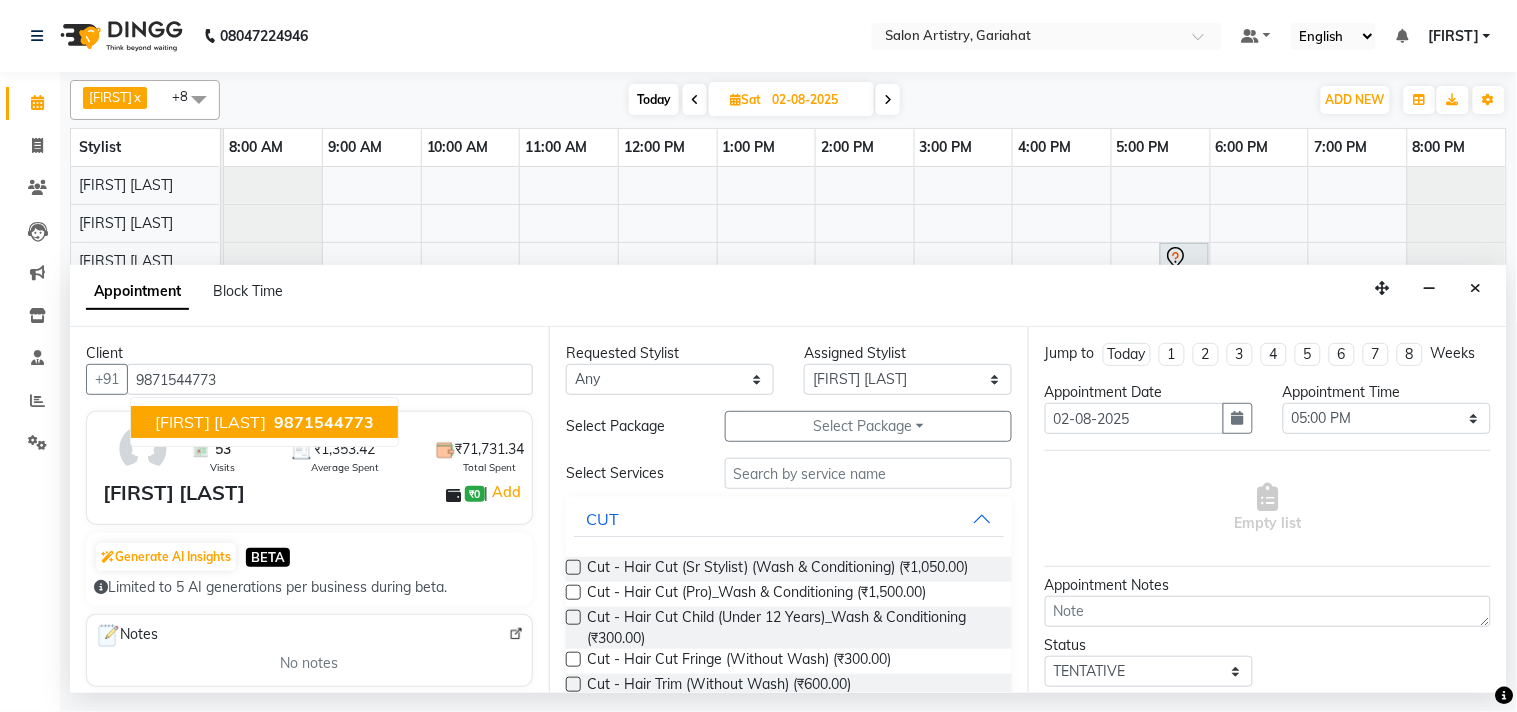 click on "02-08-2025" at bounding box center (816, 100) 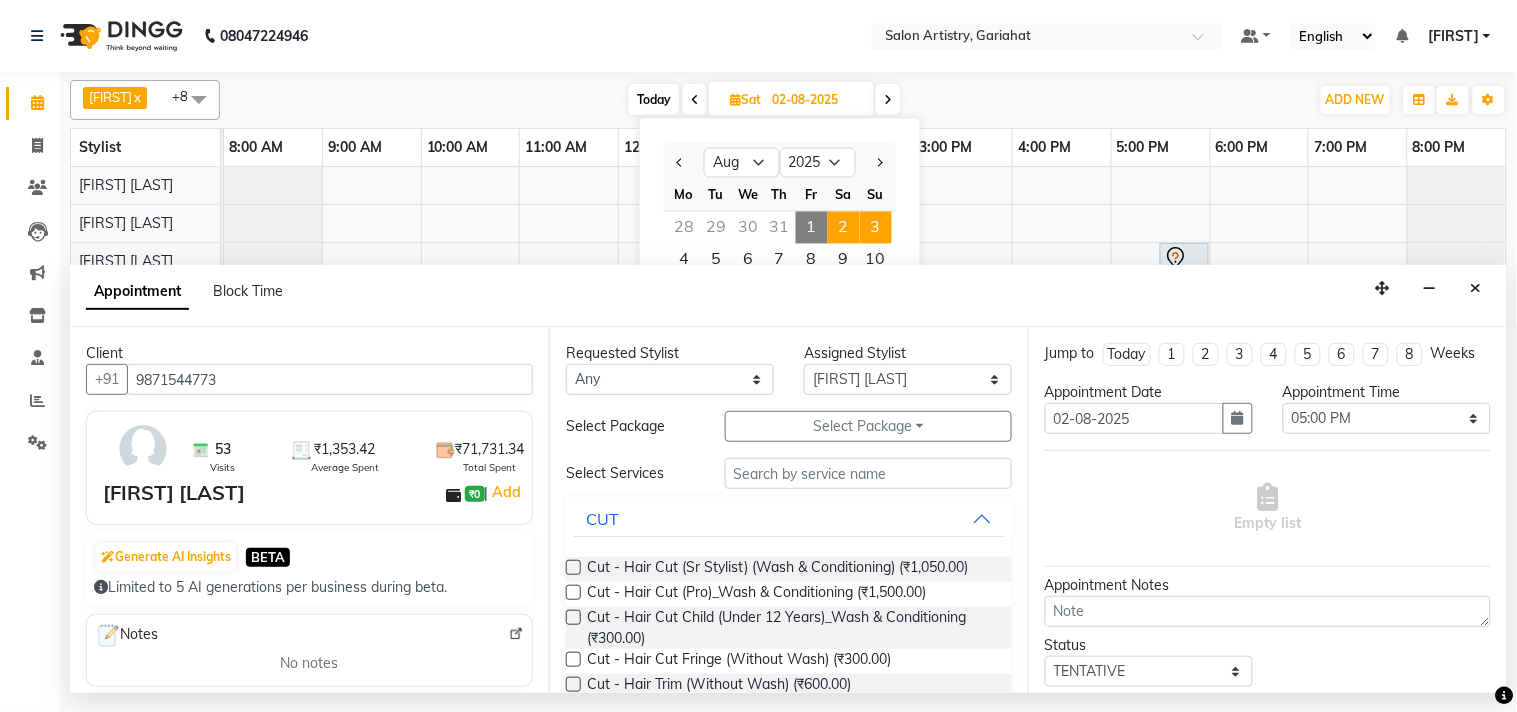 click on "3" at bounding box center (876, 228) 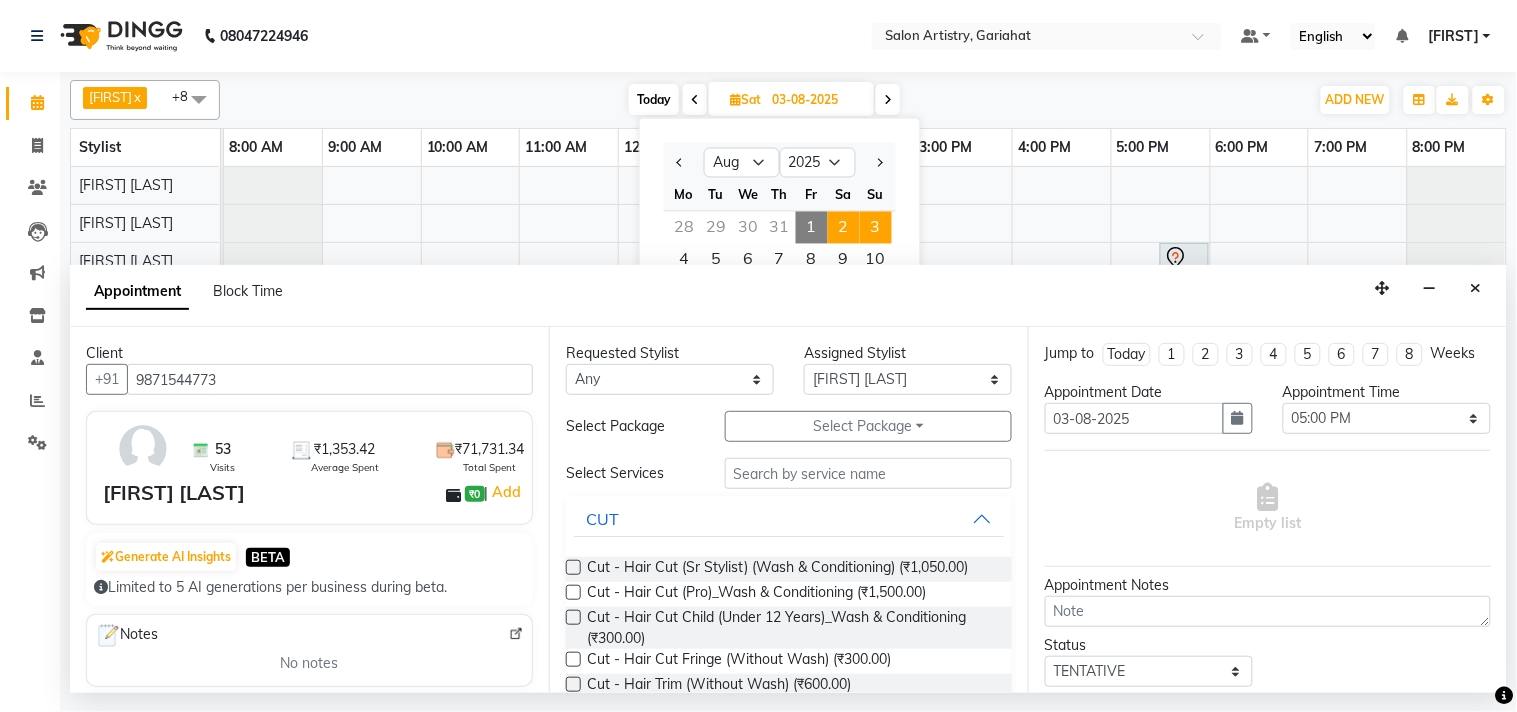 select on "1020" 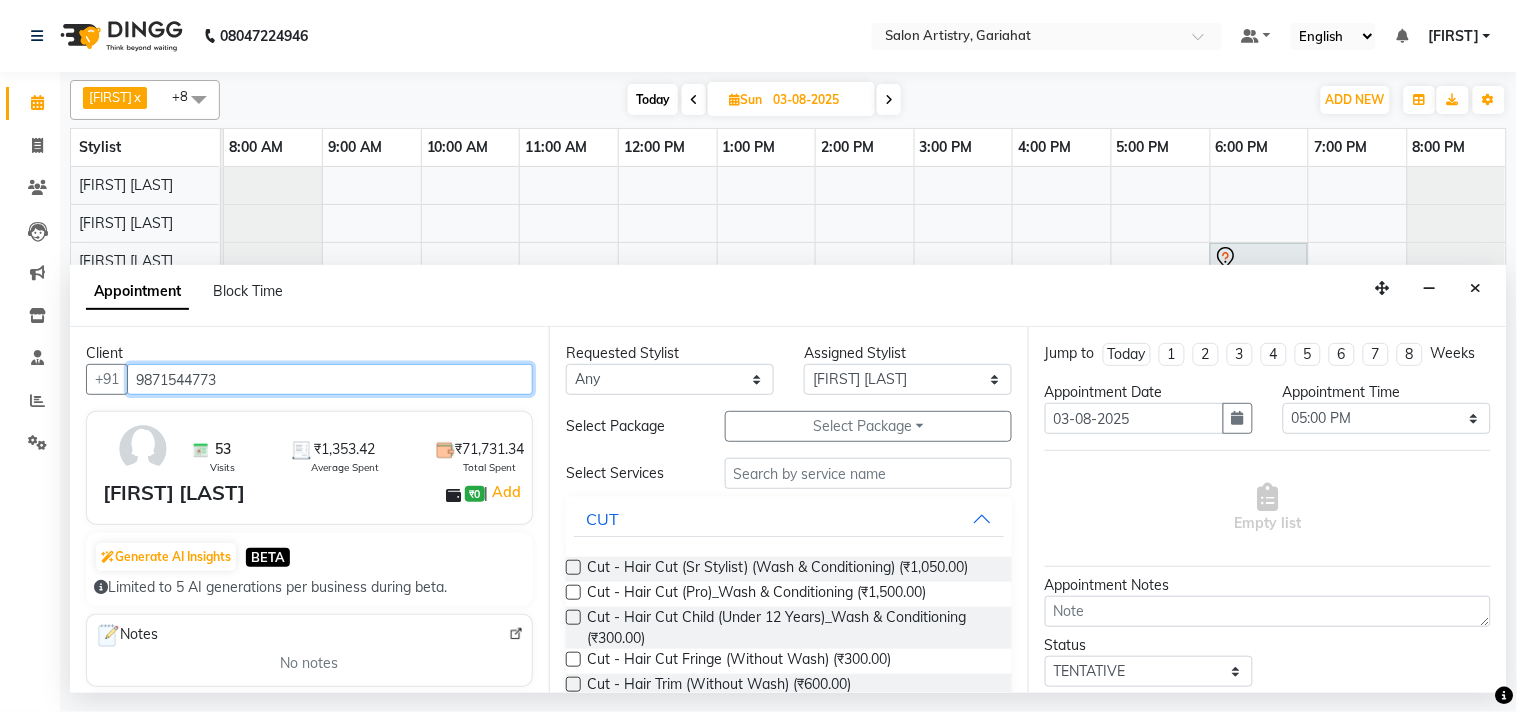 click on "9871544773" at bounding box center (330, 379) 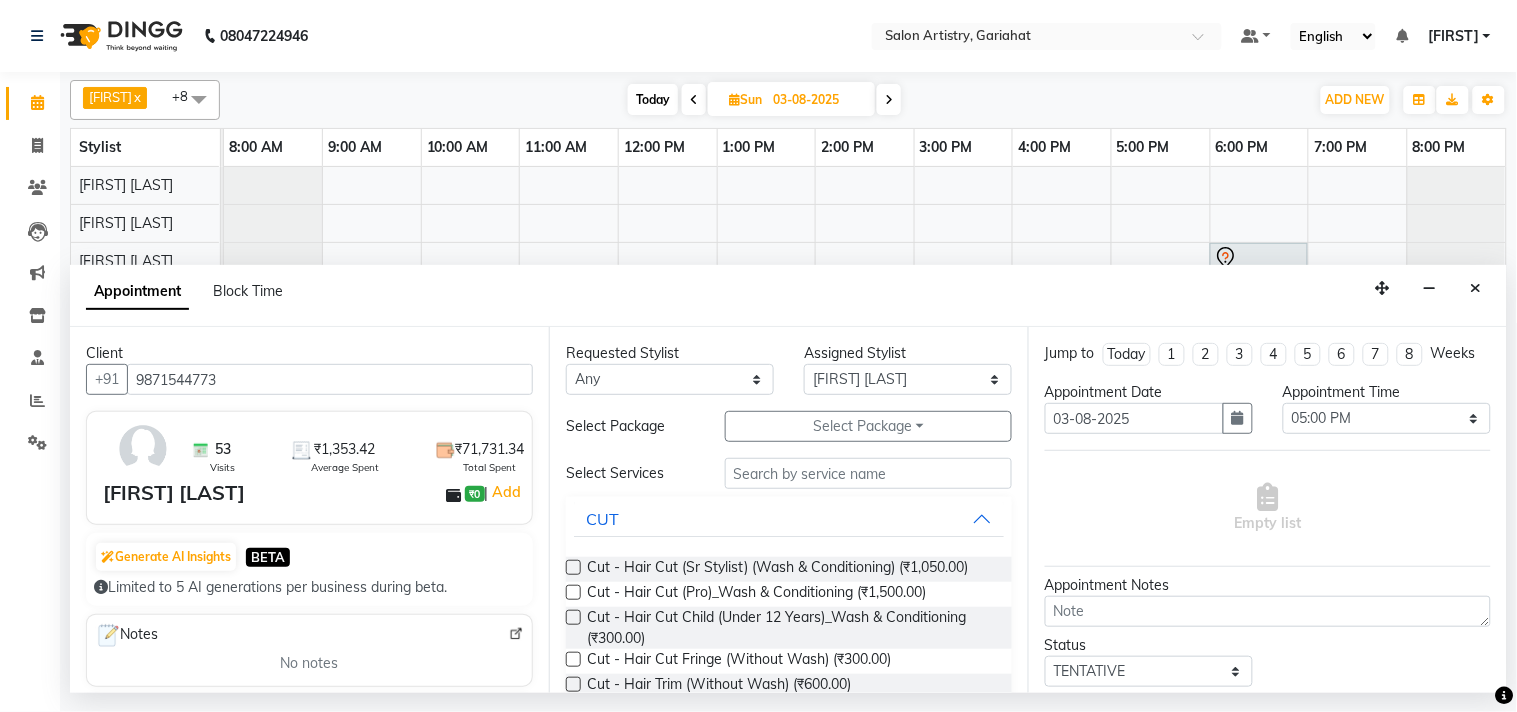 click at bounding box center (1476, 288) 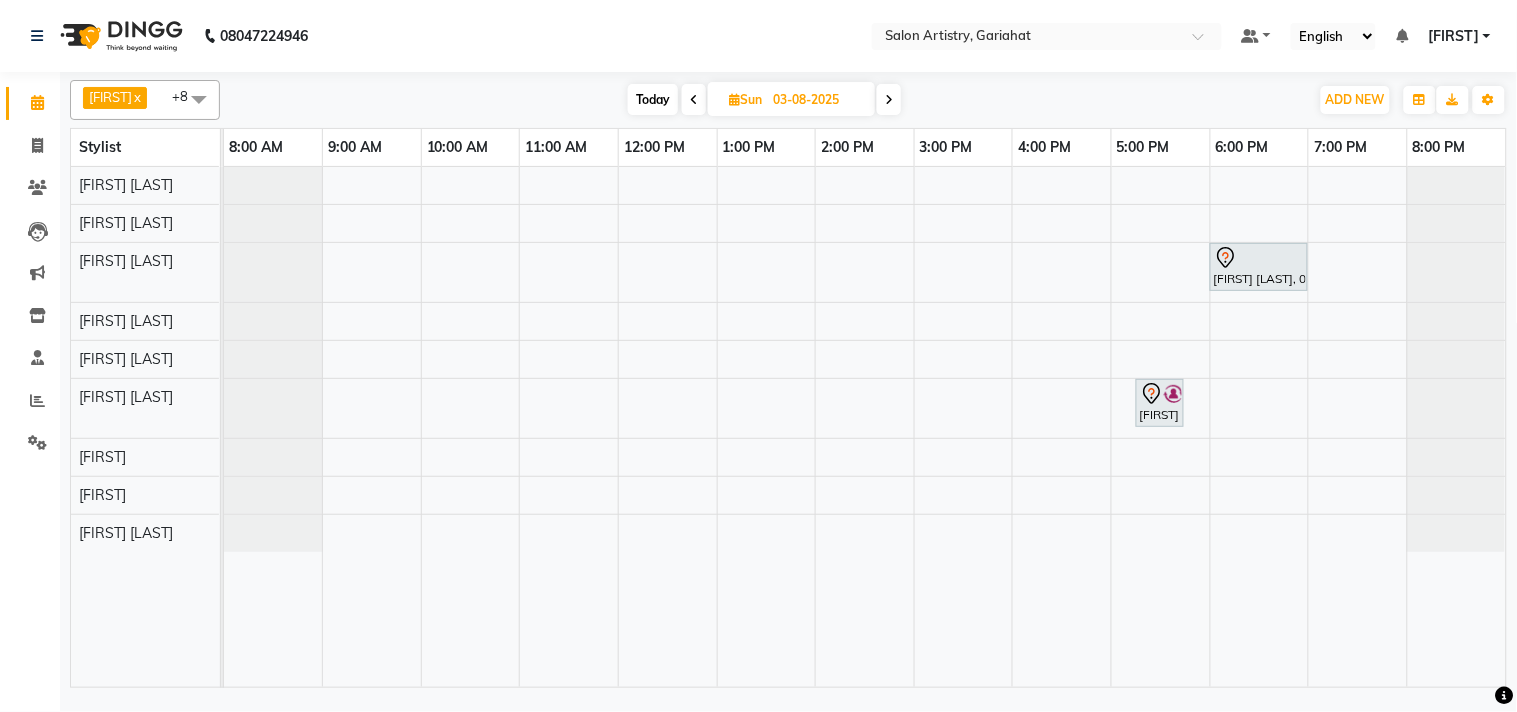 click on "03-08-2025" at bounding box center [817, 100] 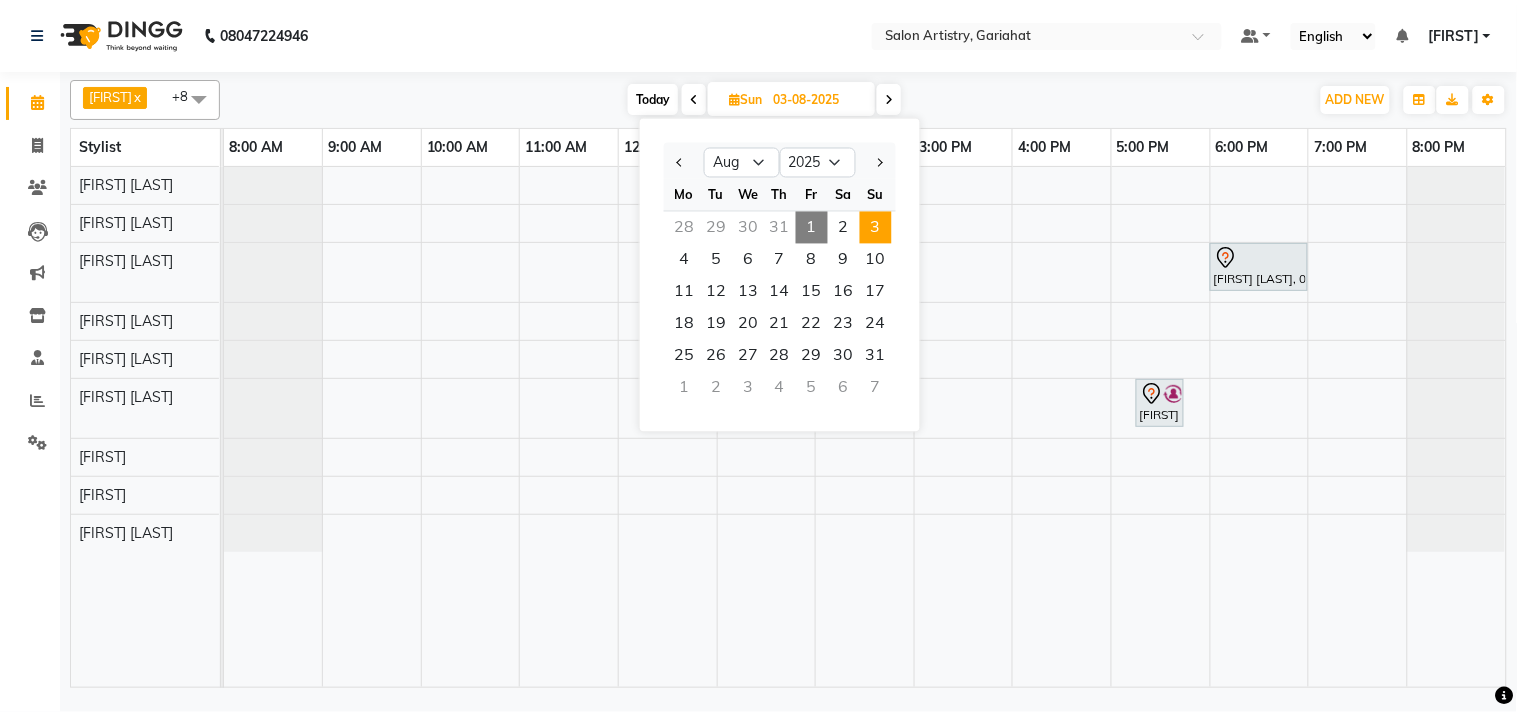 click on "1" at bounding box center (812, 228) 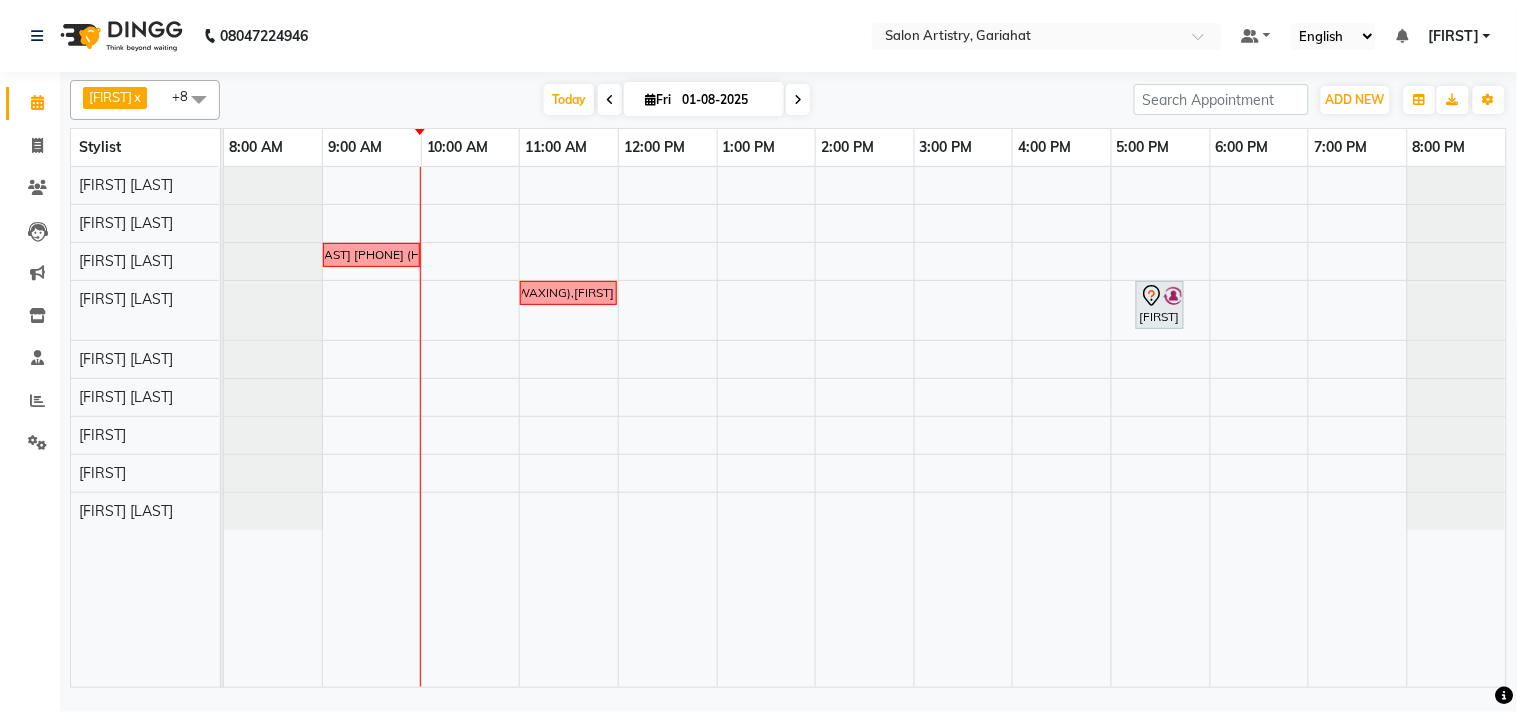 click on "[FIRST] [LAST] [PHONE] (HAIR CUT)   [FIRST] [LAST] [PHONE] (WAXING), [FIRST] [LAST] [PHONE] (WAXING),[FIRST] [LAST] [PHONE] (PEELOFF), [FIRST] [LAST] [PHONE] (FACIAL)              [FIRST] [LAST], TK01, 05:15 PM-05:45 PM, Waxing - Argan Oil Wax - Blouse Line" at bounding box center [865, 427] 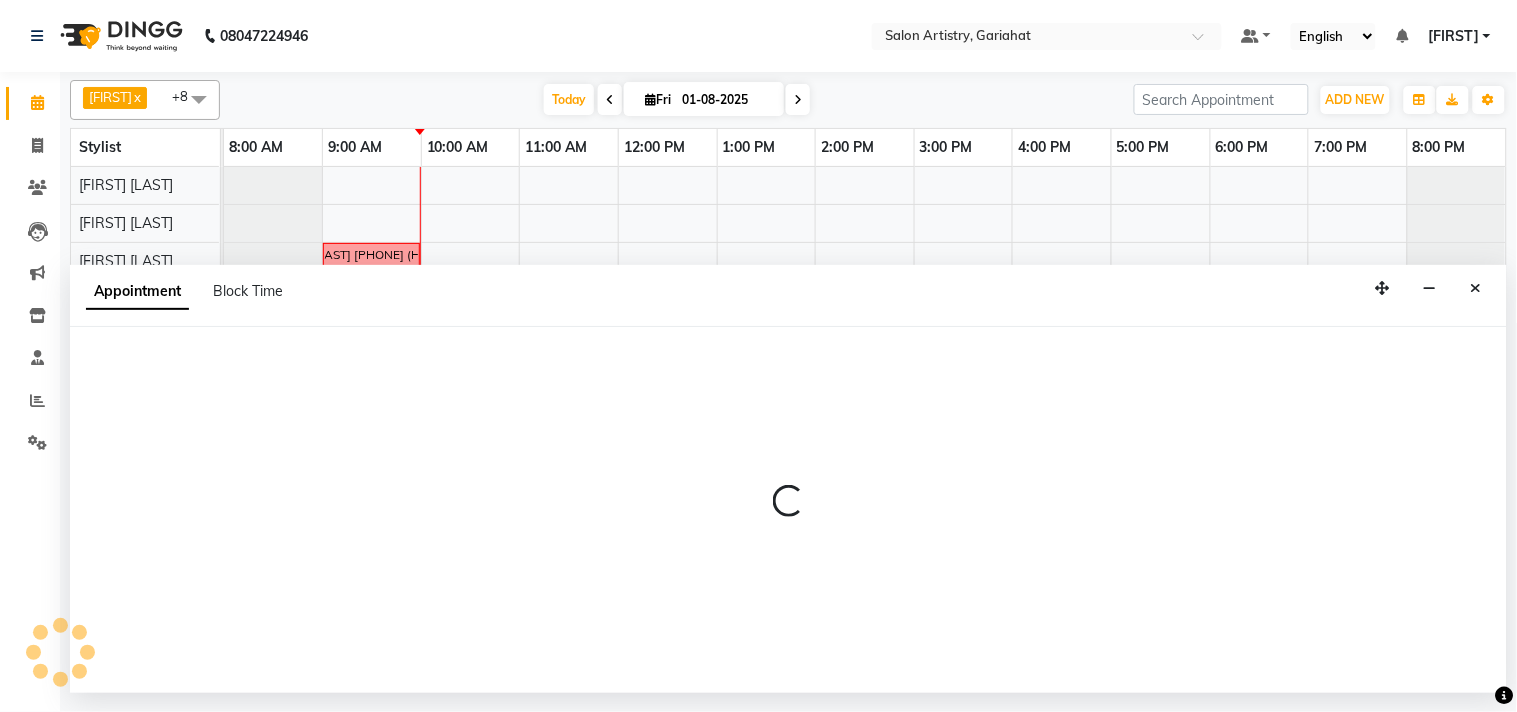 select on "82200" 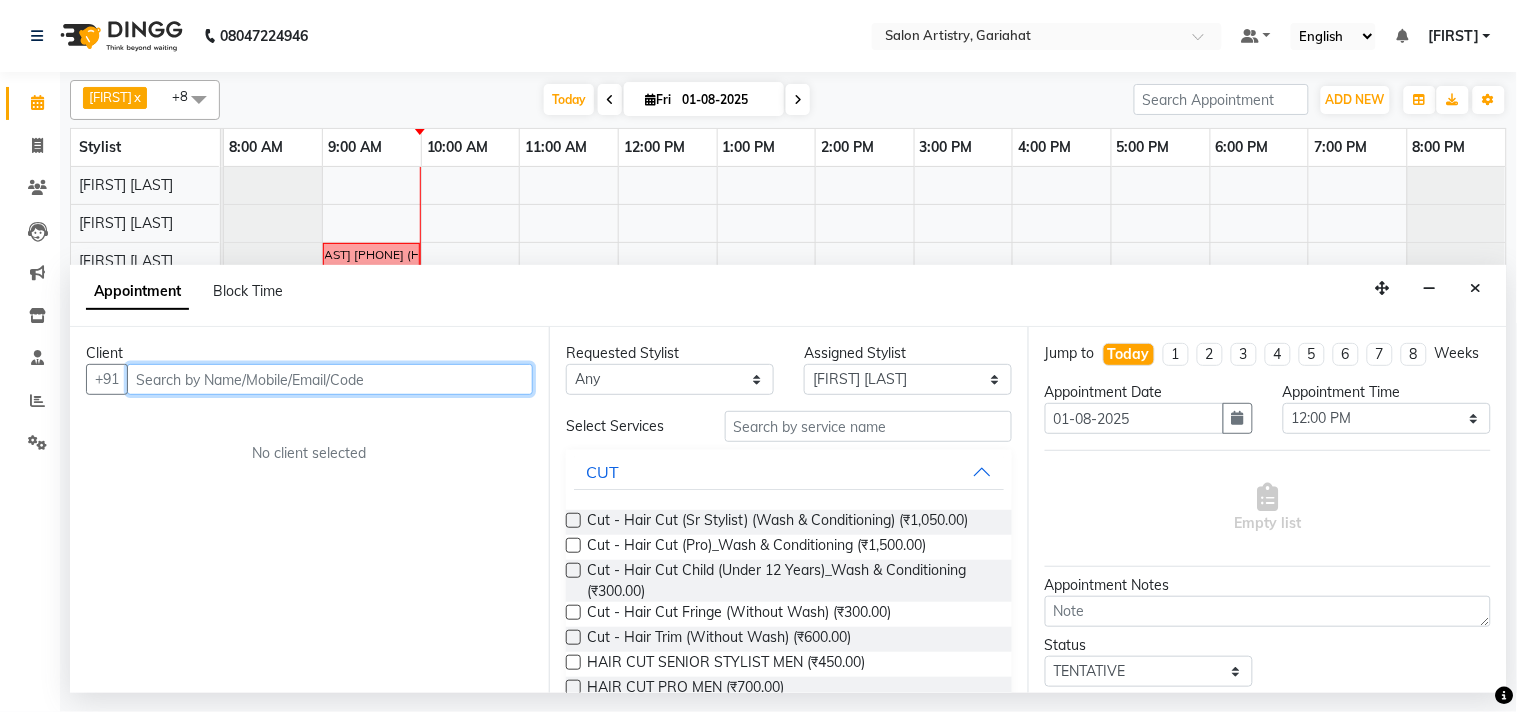 click at bounding box center [330, 379] 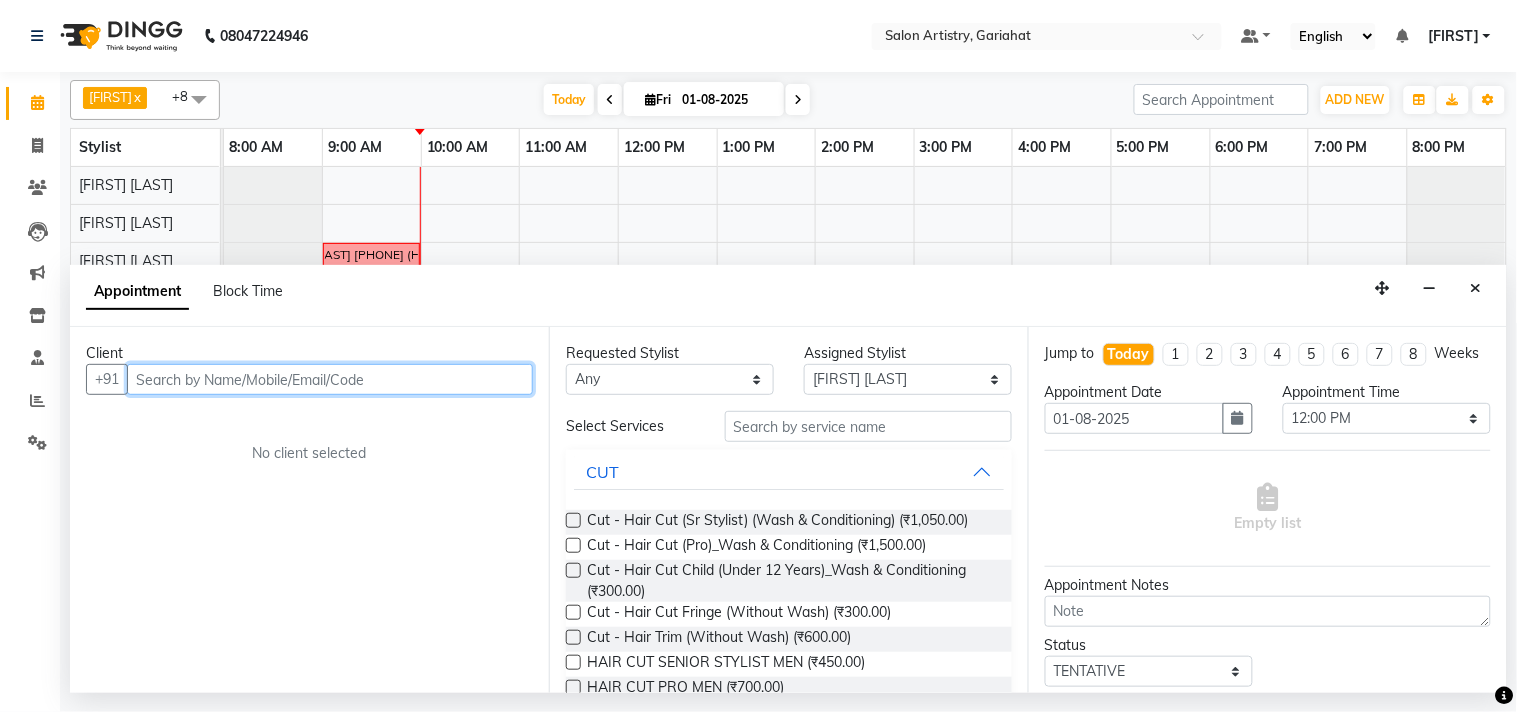 click at bounding box center [330, 379] 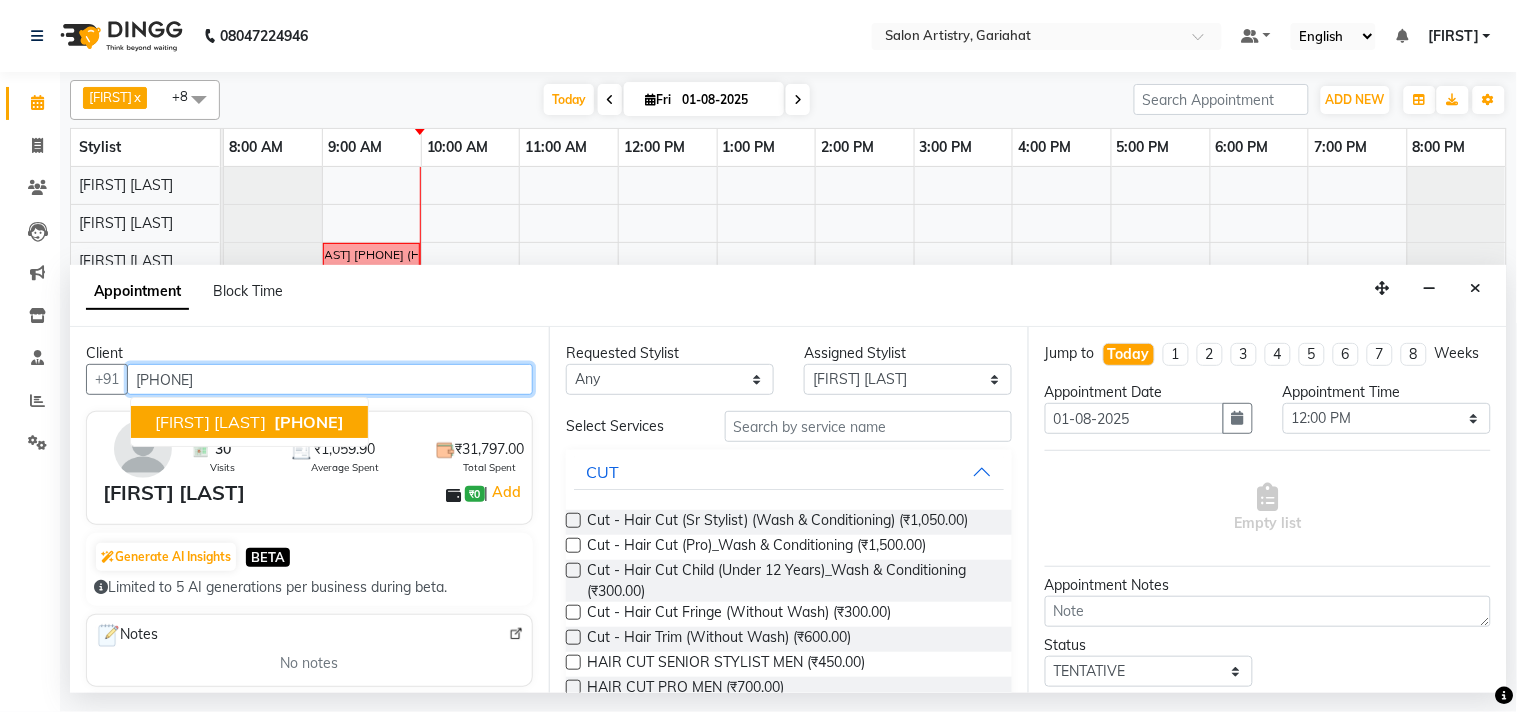 click on "[PHONE]" at bounding box center (309, 422) 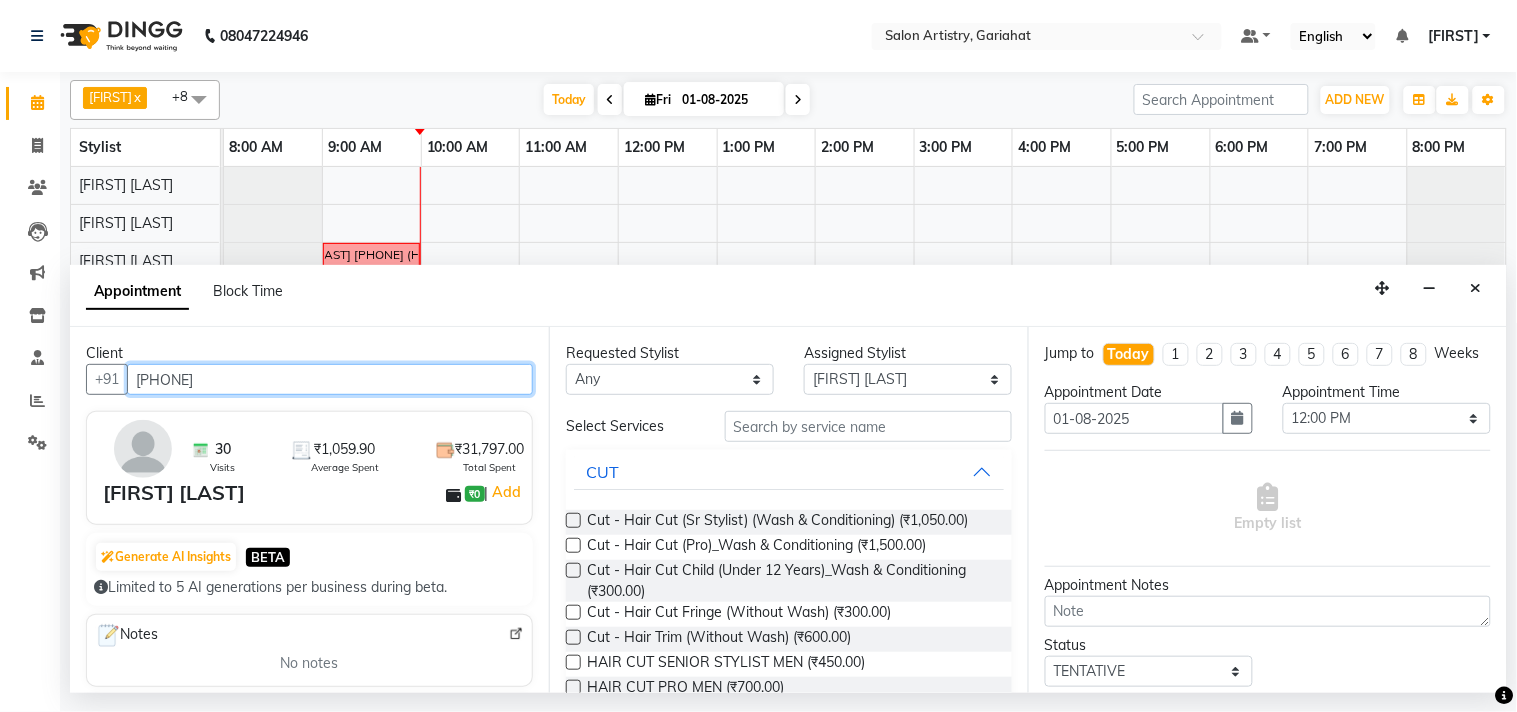 type on "[PHONE]" 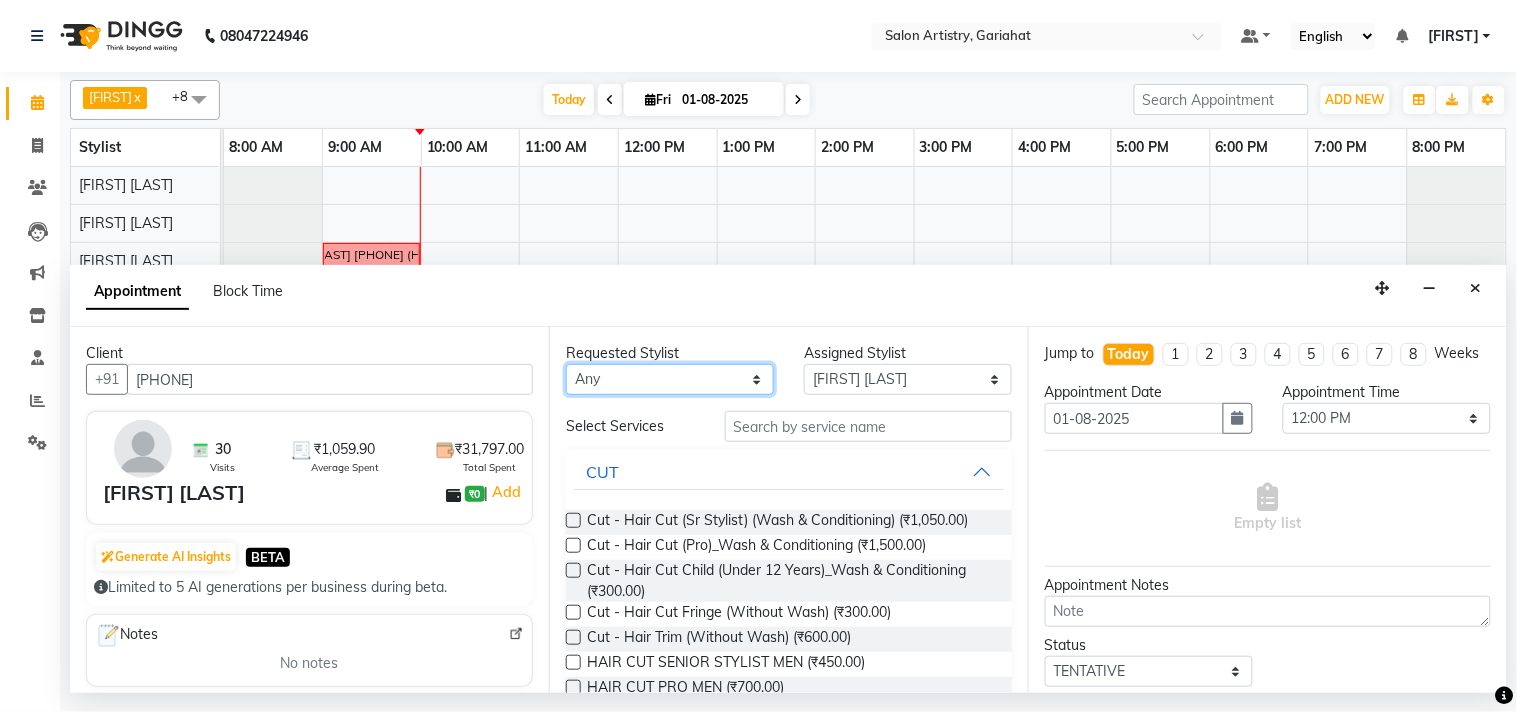 click on "Any [FIRST]  [FIRST] [LAST] [FIRST] [LAST] [FIRST] [LAST] [FIRST] [LAST] [FIRST] [LAST] [FIRST] [LAST] [FIRST] [LAST] [FIRST] [LAST] [FIRST] [LAST]  [FIRST] [LAST]" at bounding box center (670, 379) 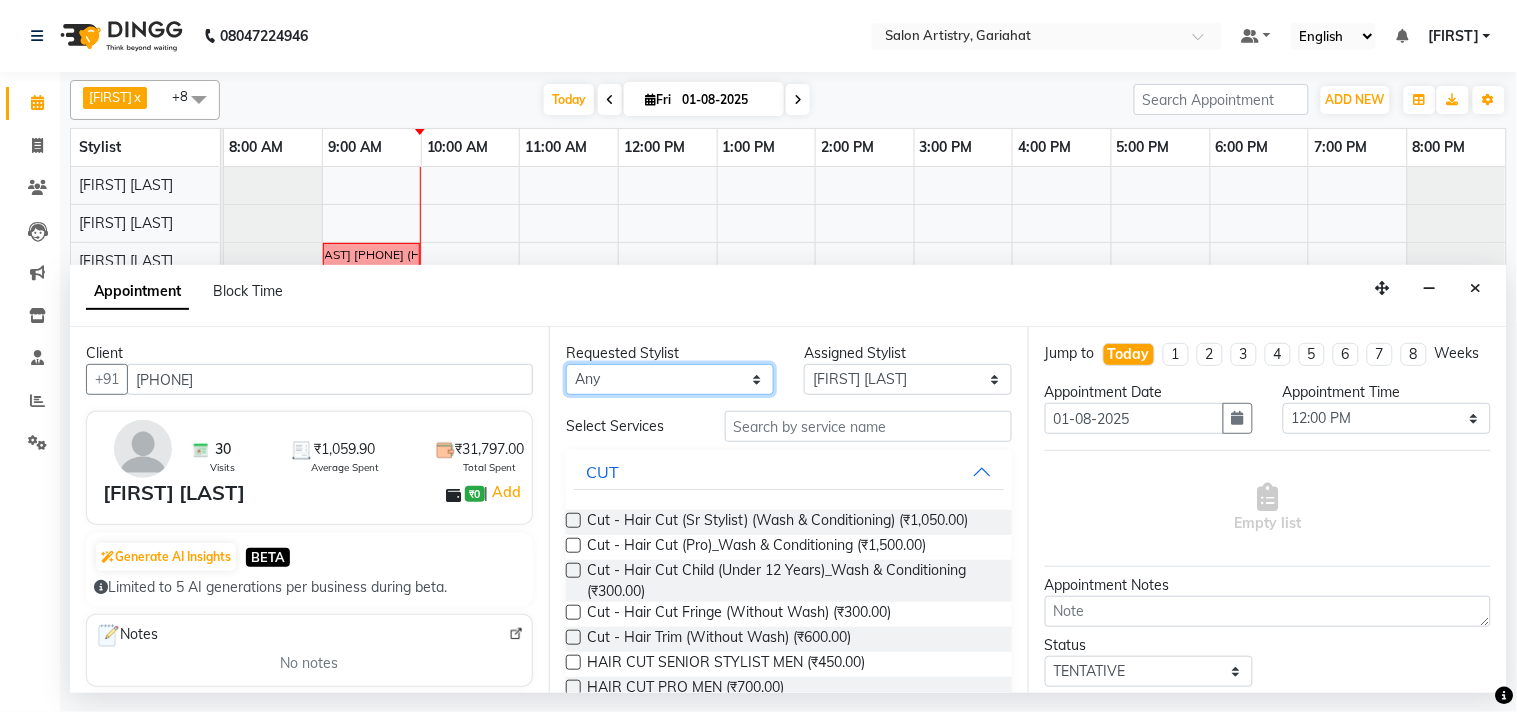 select on "85159" 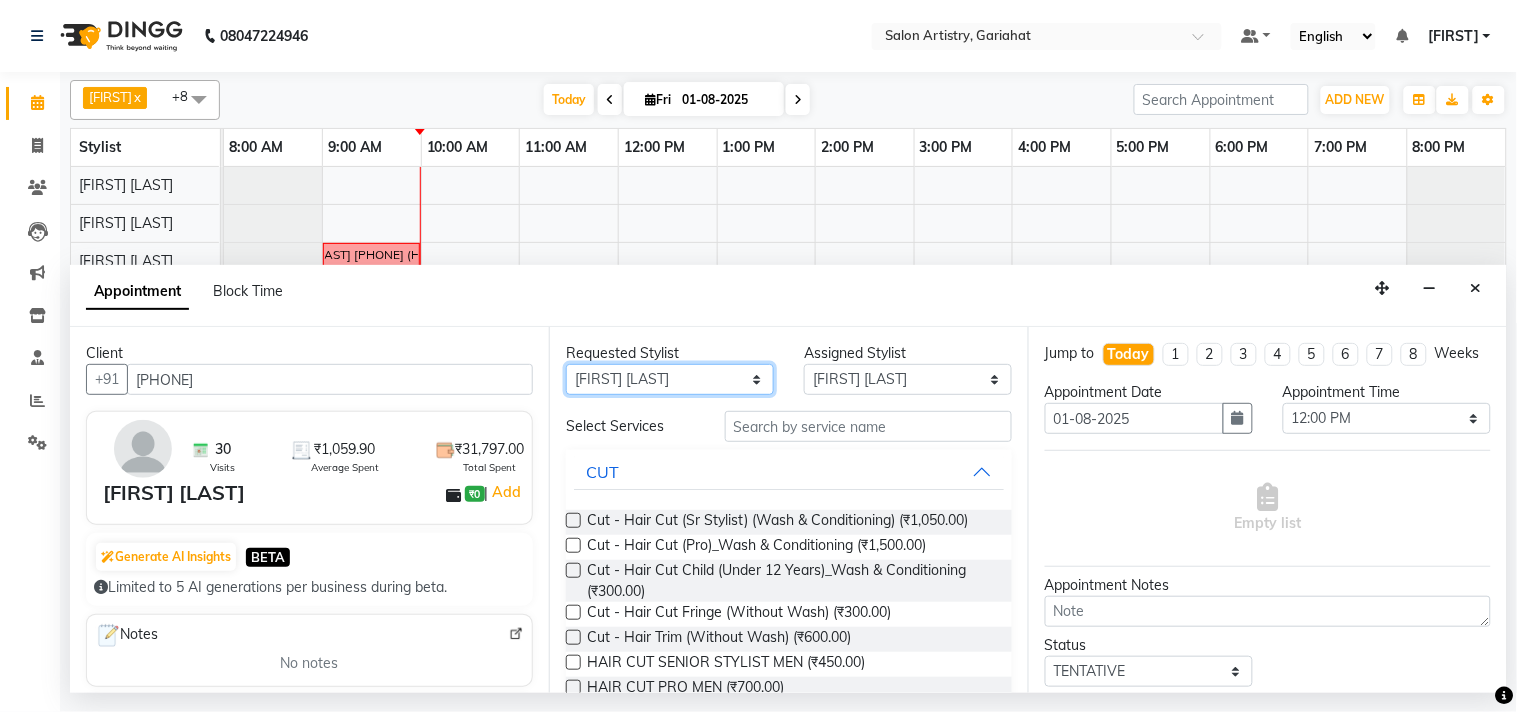 click on "Any [FIRST]  [FIRST] [LAST] [FIRST] [LAST] [FIRST] [LAST] [FIRST] [LAST] [FIRST] [LAST] [FIRST] [LAST] [FIRST] [LAST] [FIRST] [LAST] [FIRST] [LAST]  [FIRST] [LAST]" at bounding box center [670, 379] 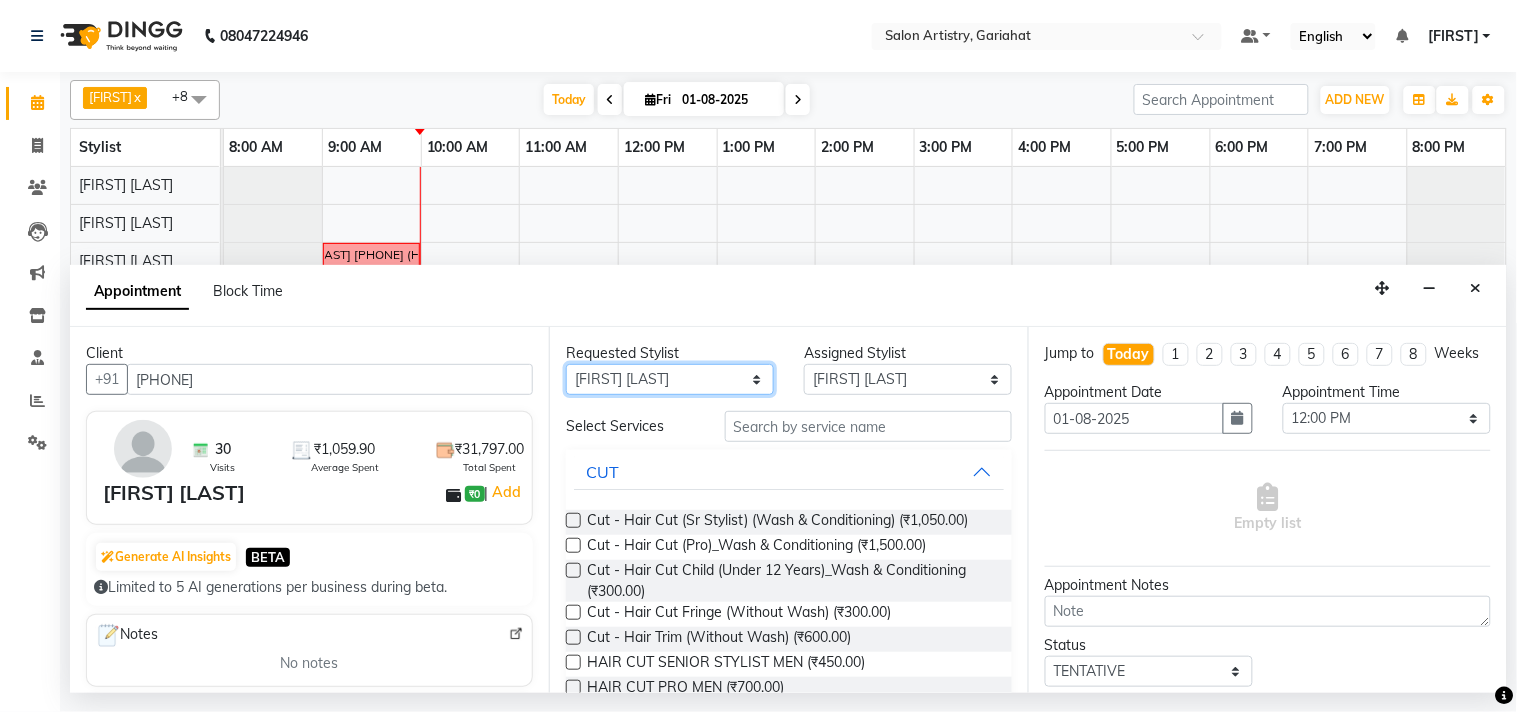 select on "85159" 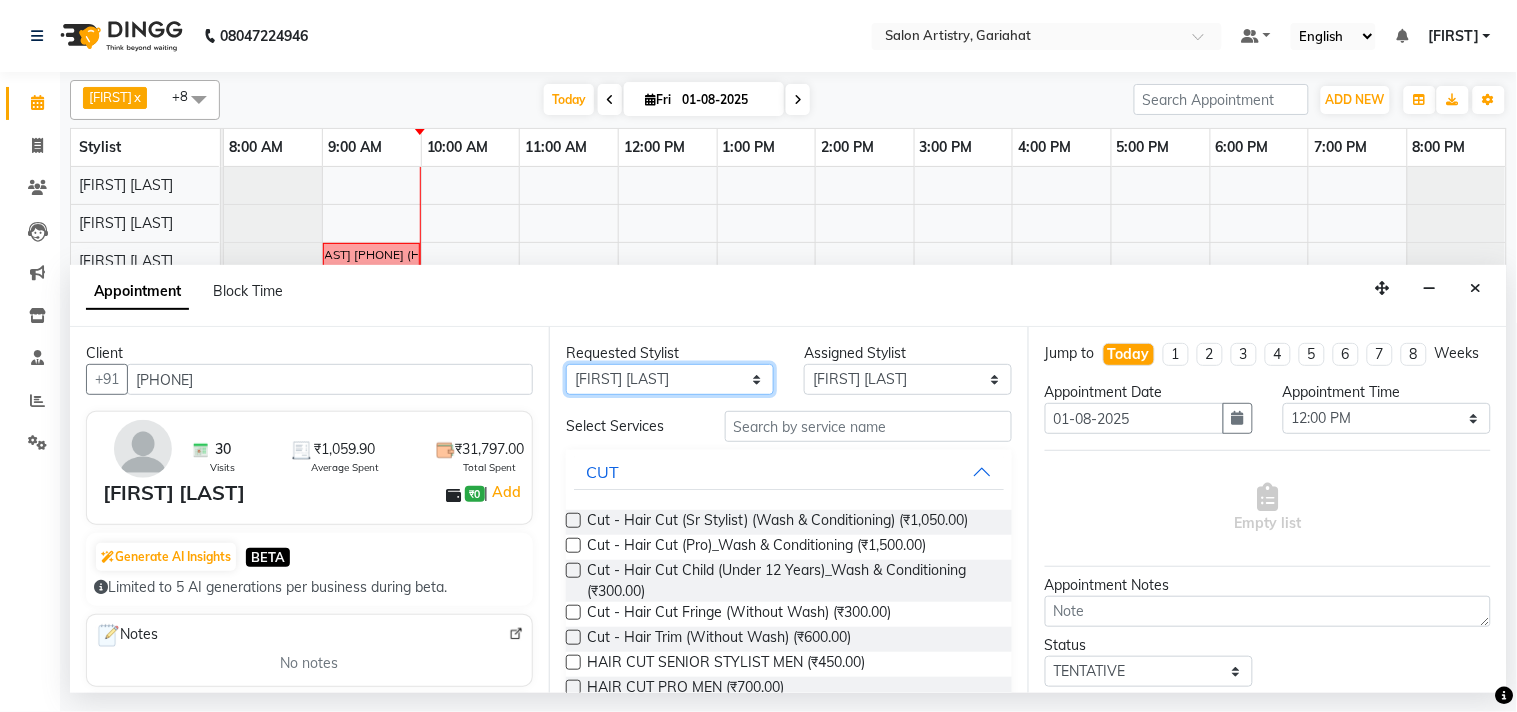 click on "Any [FIRST]  [FIRST] [LAST] [FIRST] [LAST] [FIRST] [LAST] [FIRST] [LAST] [FIRST] [LAST] [FIRST] [LAST] [FIRST] [LAST] [FIRST] [LAST] [FIRST] [LAST]  [FIRST] [LAST]" at bounding box center [670, 379] 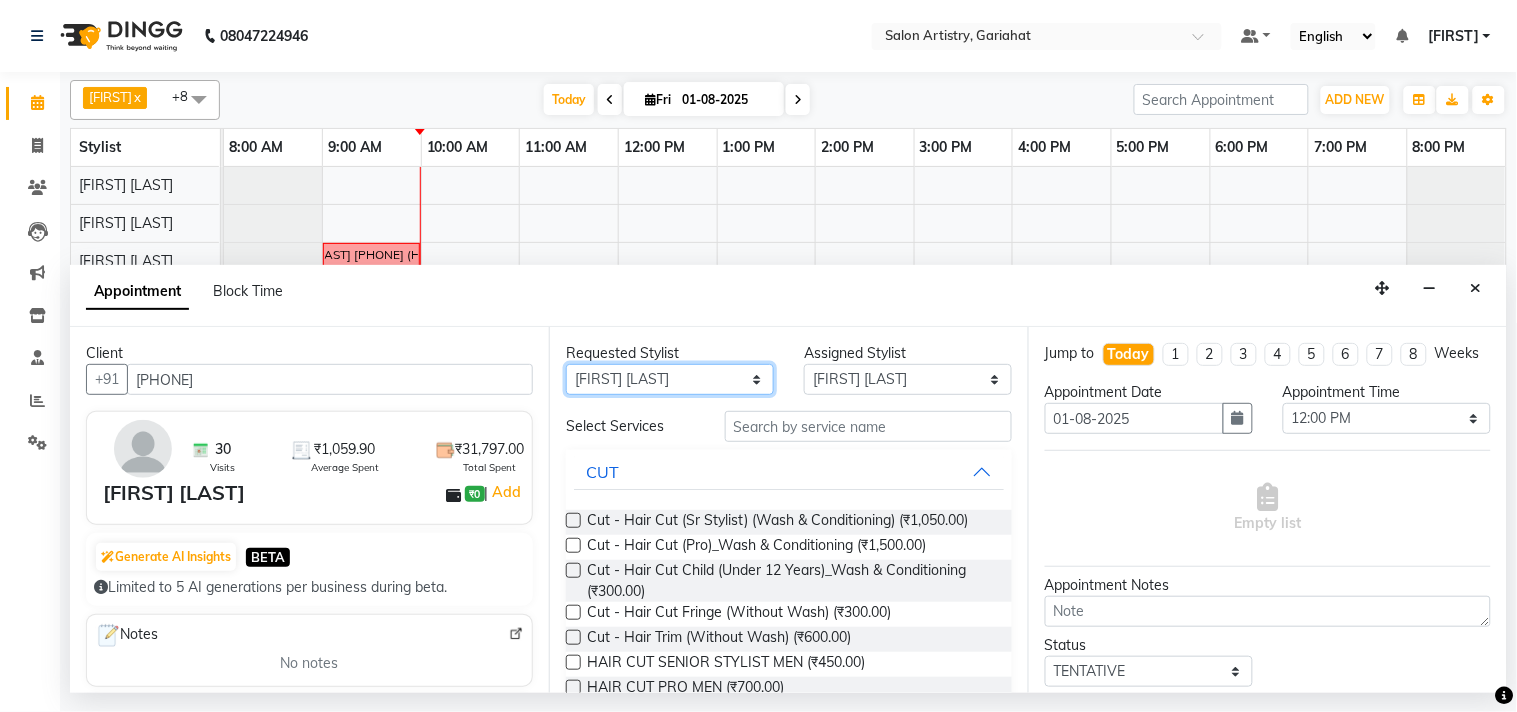select on "82200" 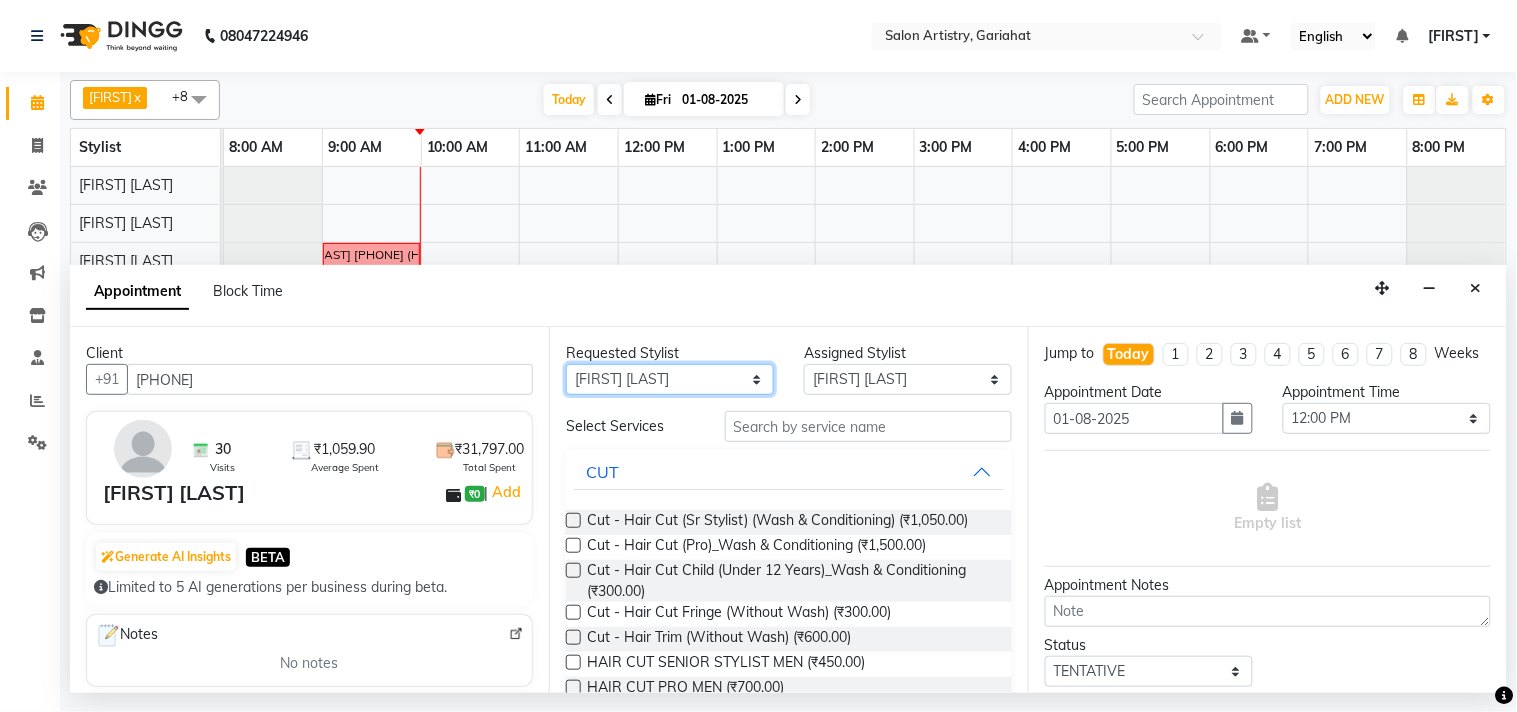 select on "82200" 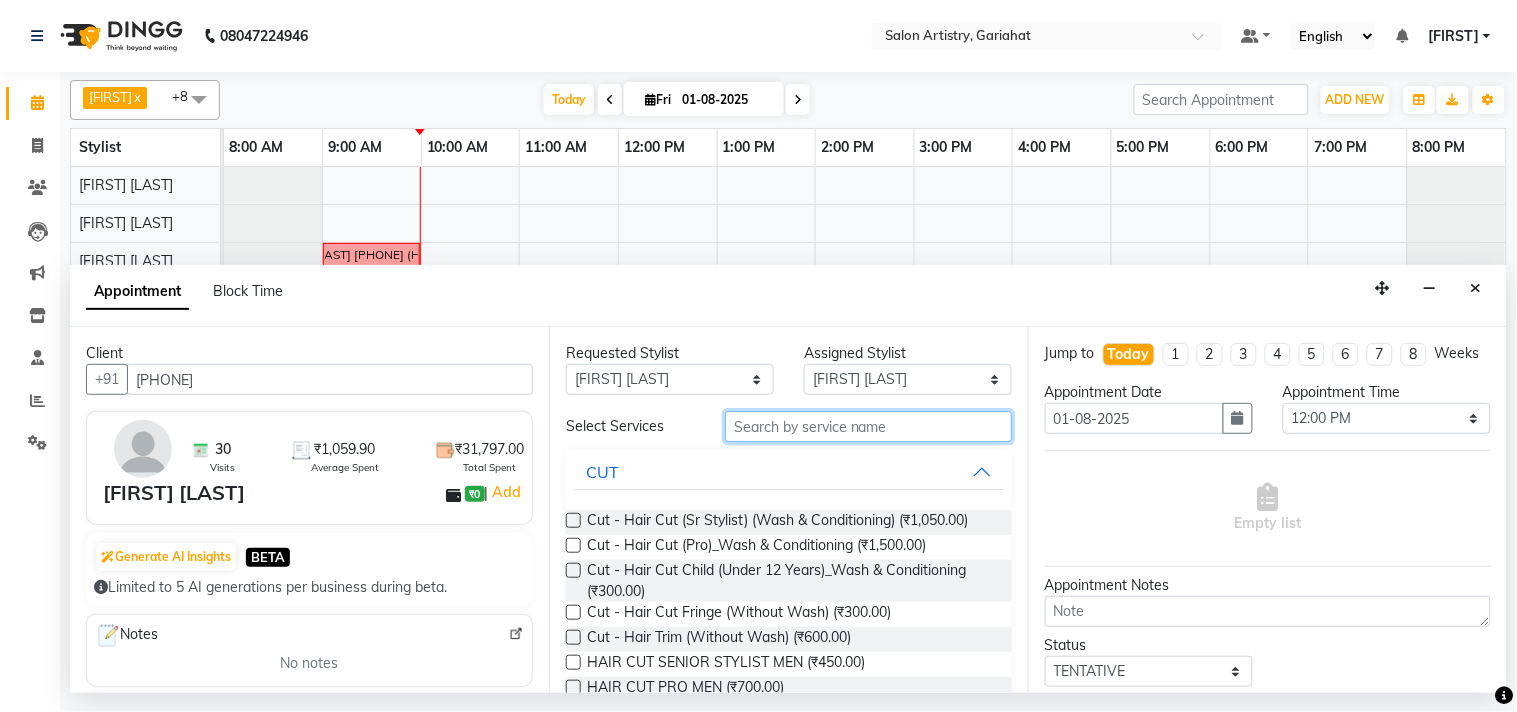 click at bounding box center [868, 426] 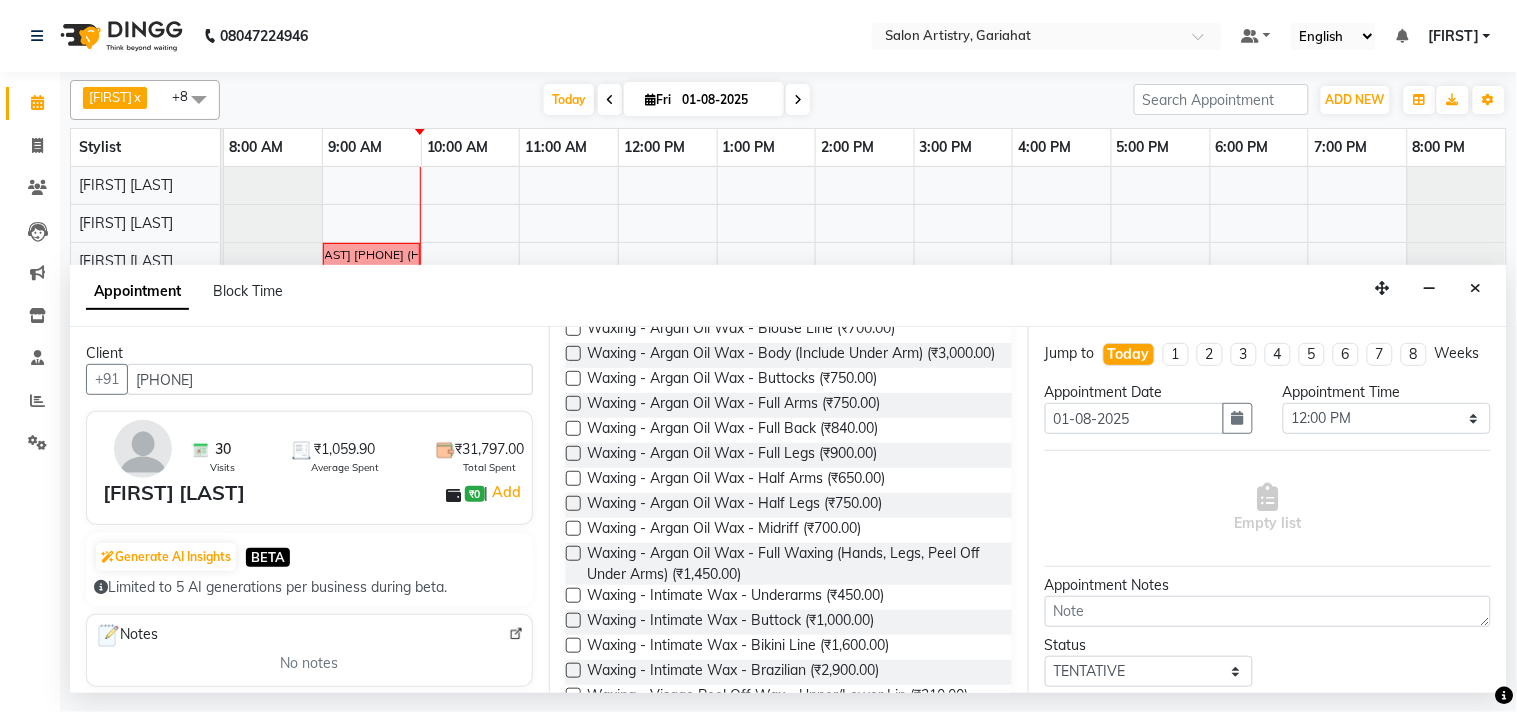 scroll, scrollTop: 777, scrollLeft: 0, axis: vertical 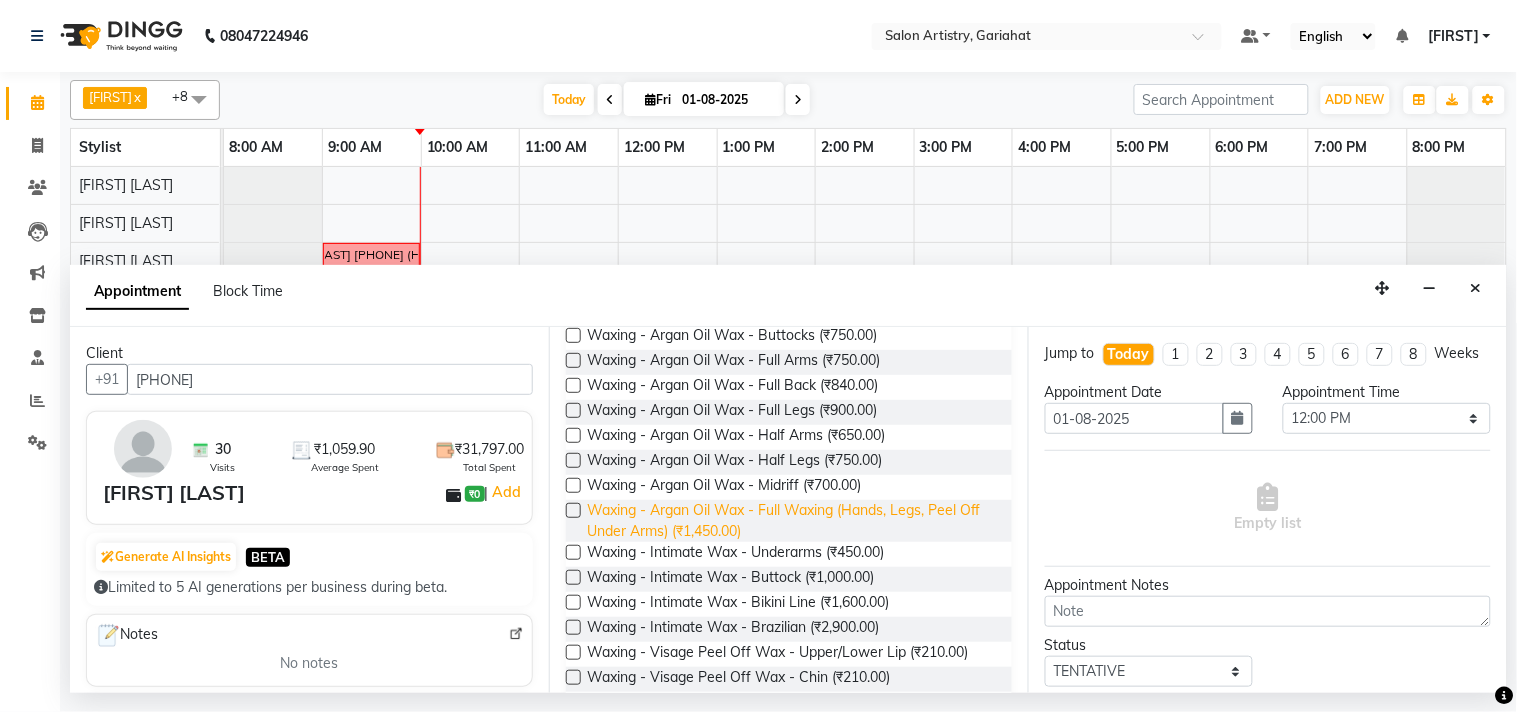 type on "wax" 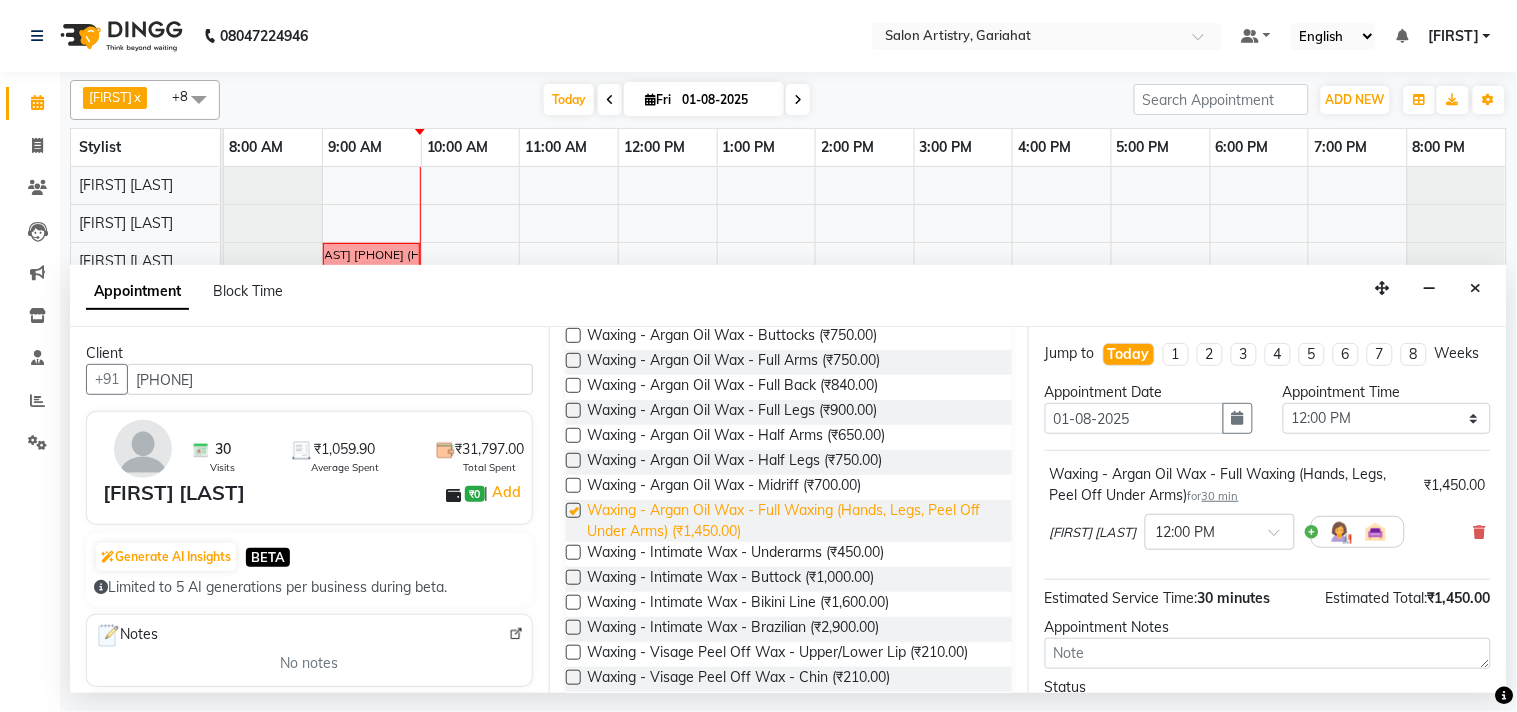 checkbox on "false" 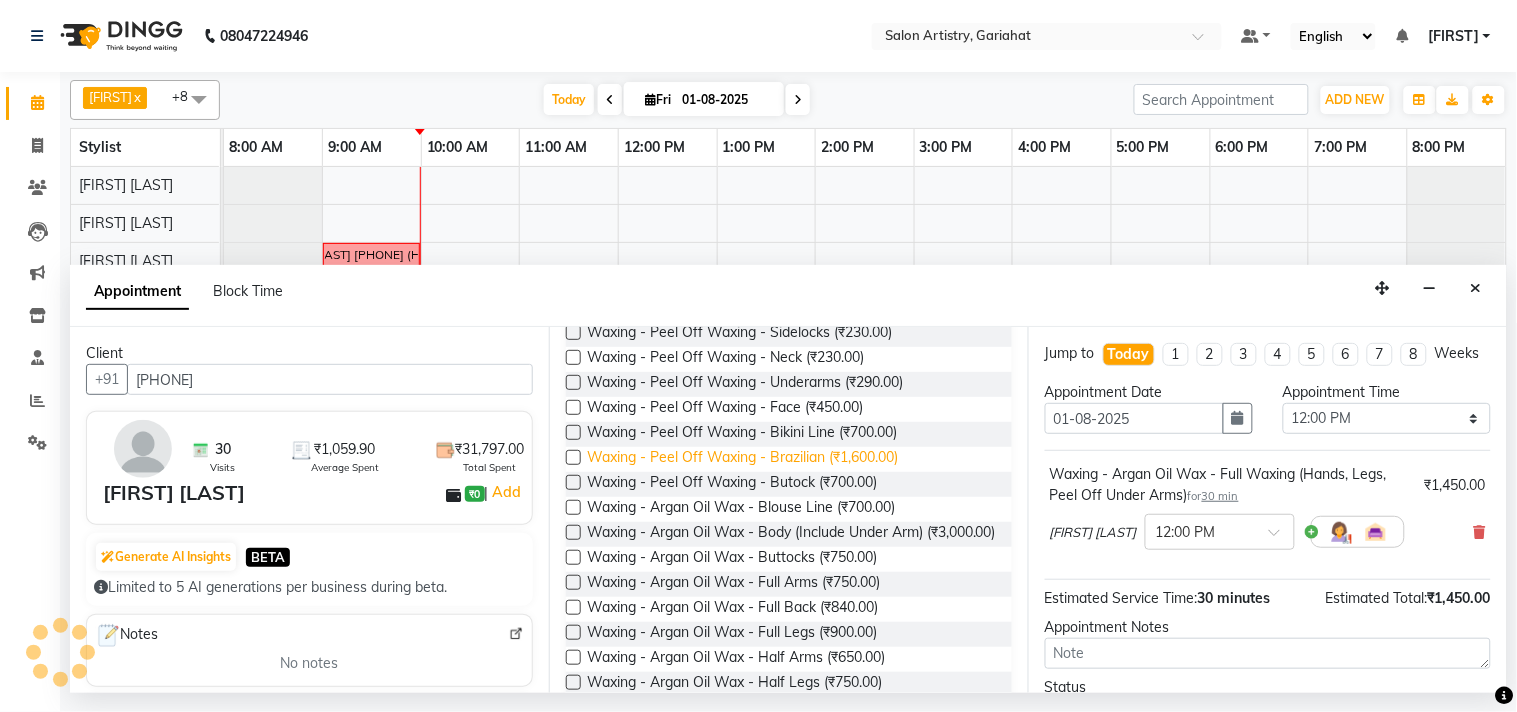 scroll, scrollTop: 0, scrollLeft: 0, axis: both 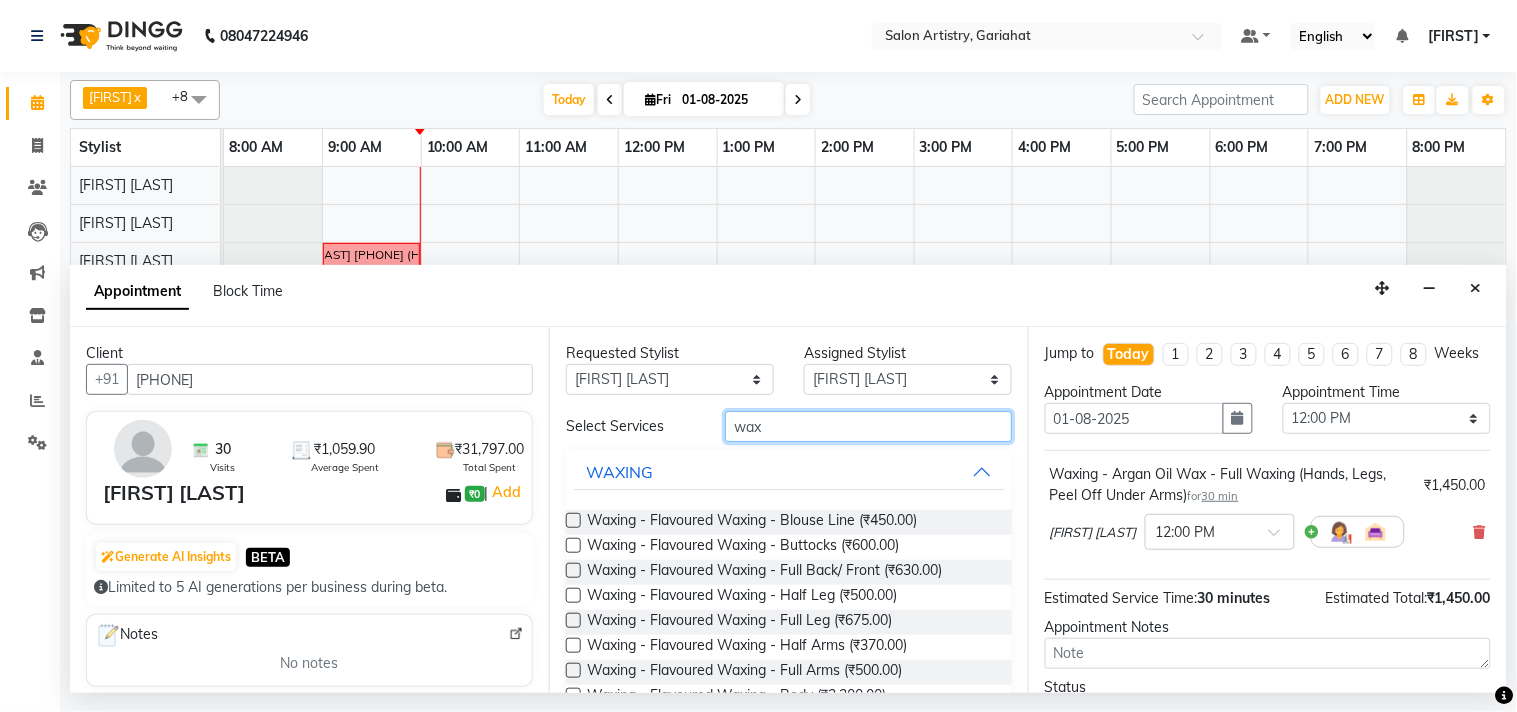 click on "wax" at bounding box center (868, 426) 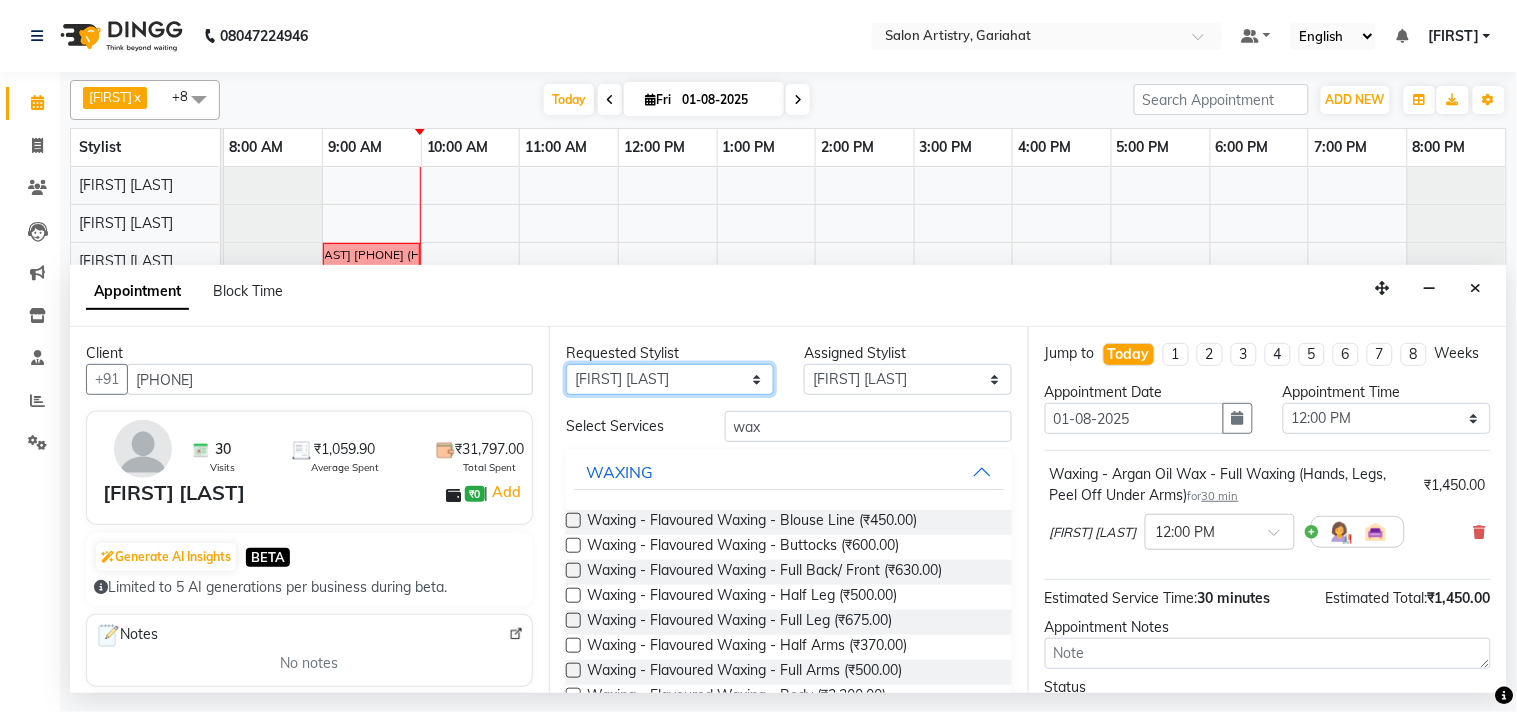 click on "Any [FIRST]  [FIRST] [LAST] [FIRST] [LAST] [FIRST] [LAST] [FIRST] [LAST] [FIRST] [LAST] [FIRST] [LAST] [FIRST] [LAST] [FIRST] [LAST] [FIRST] [LAST]  [FIRST] [LAST]" at bounding box center [670, 379] 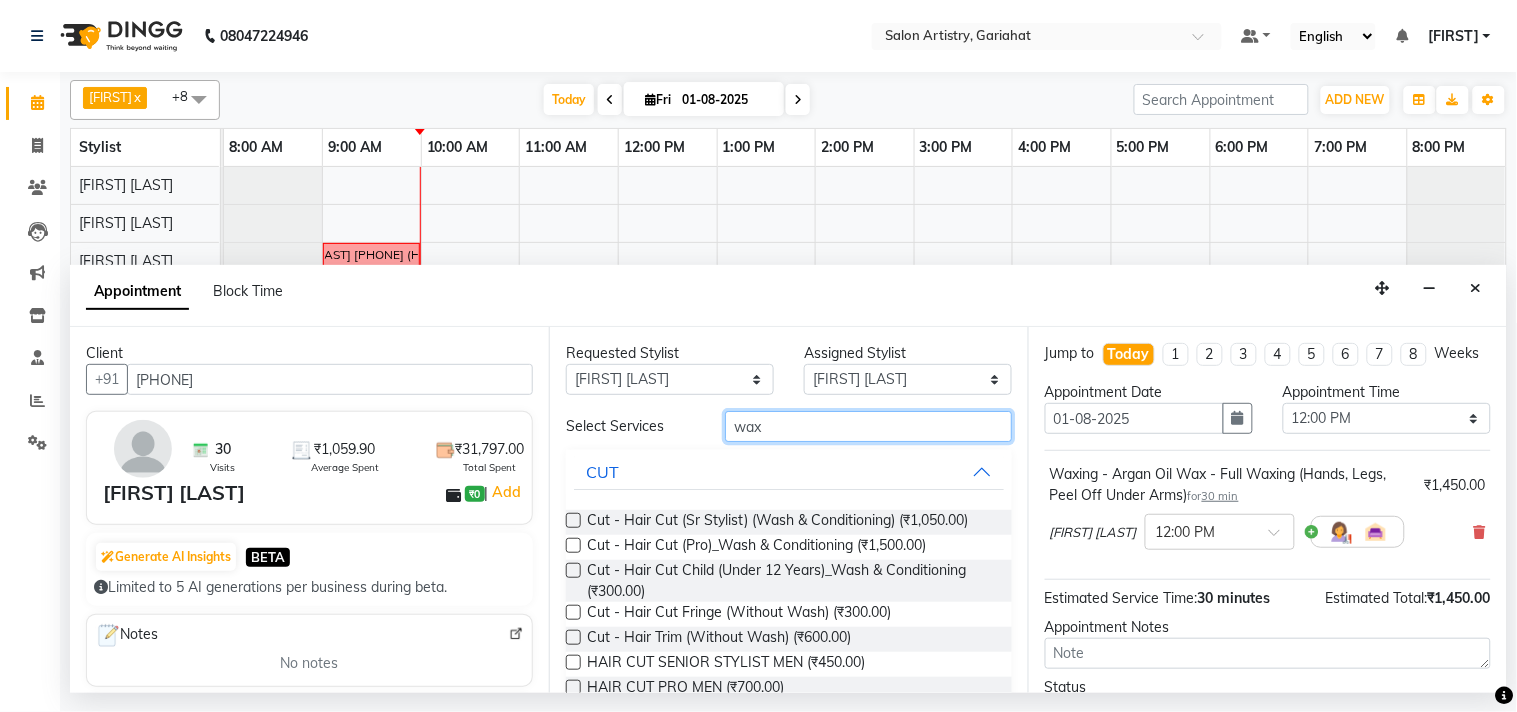 click on "wax" at bounding box center [868, 426] 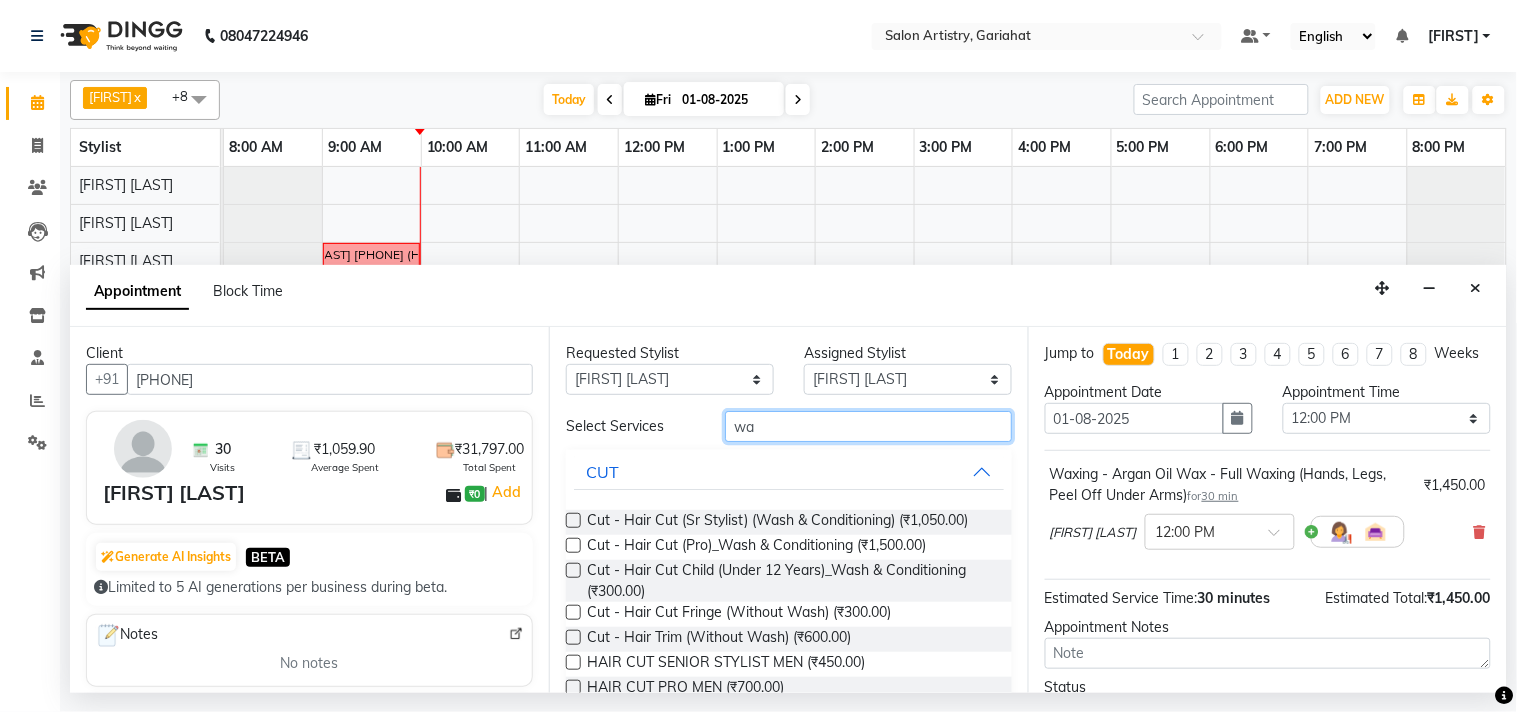 type on "w" 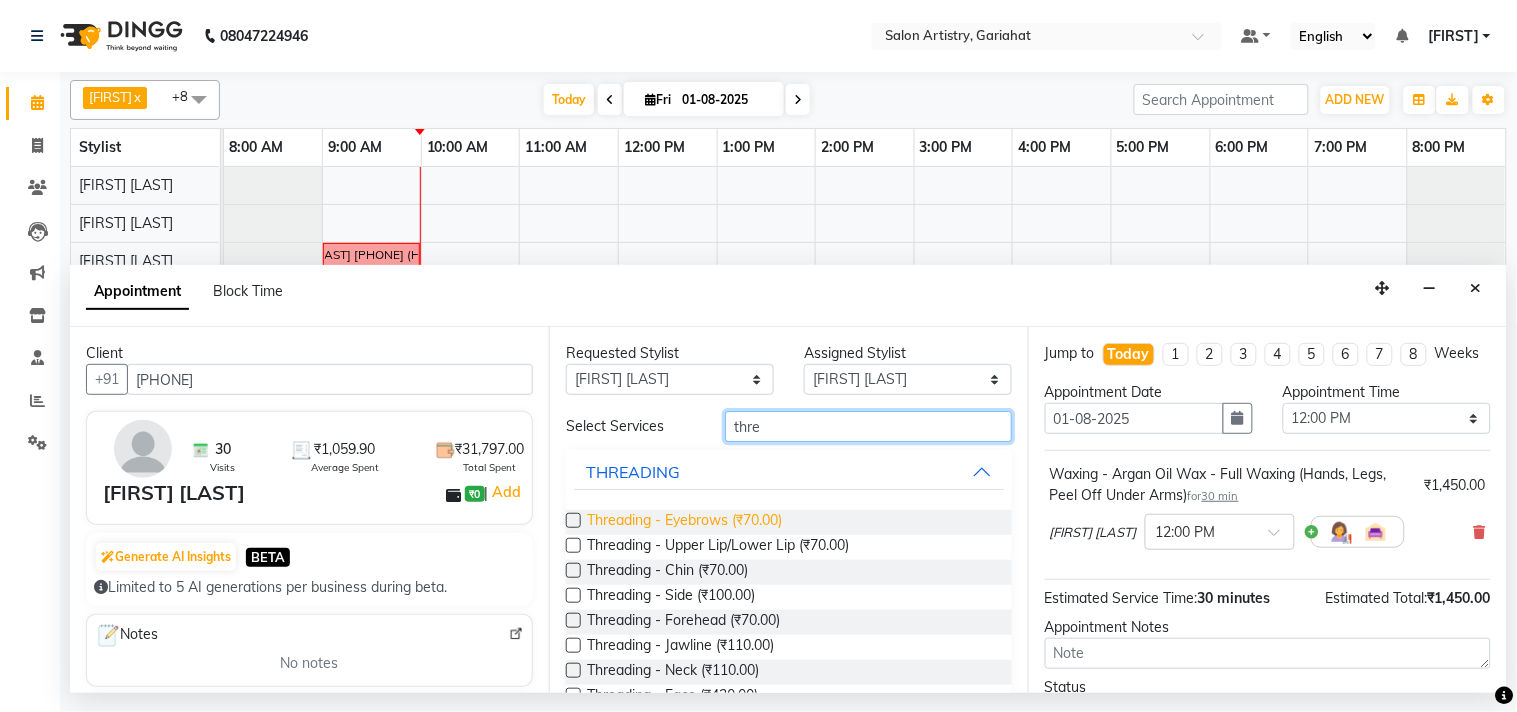 type on "thre" 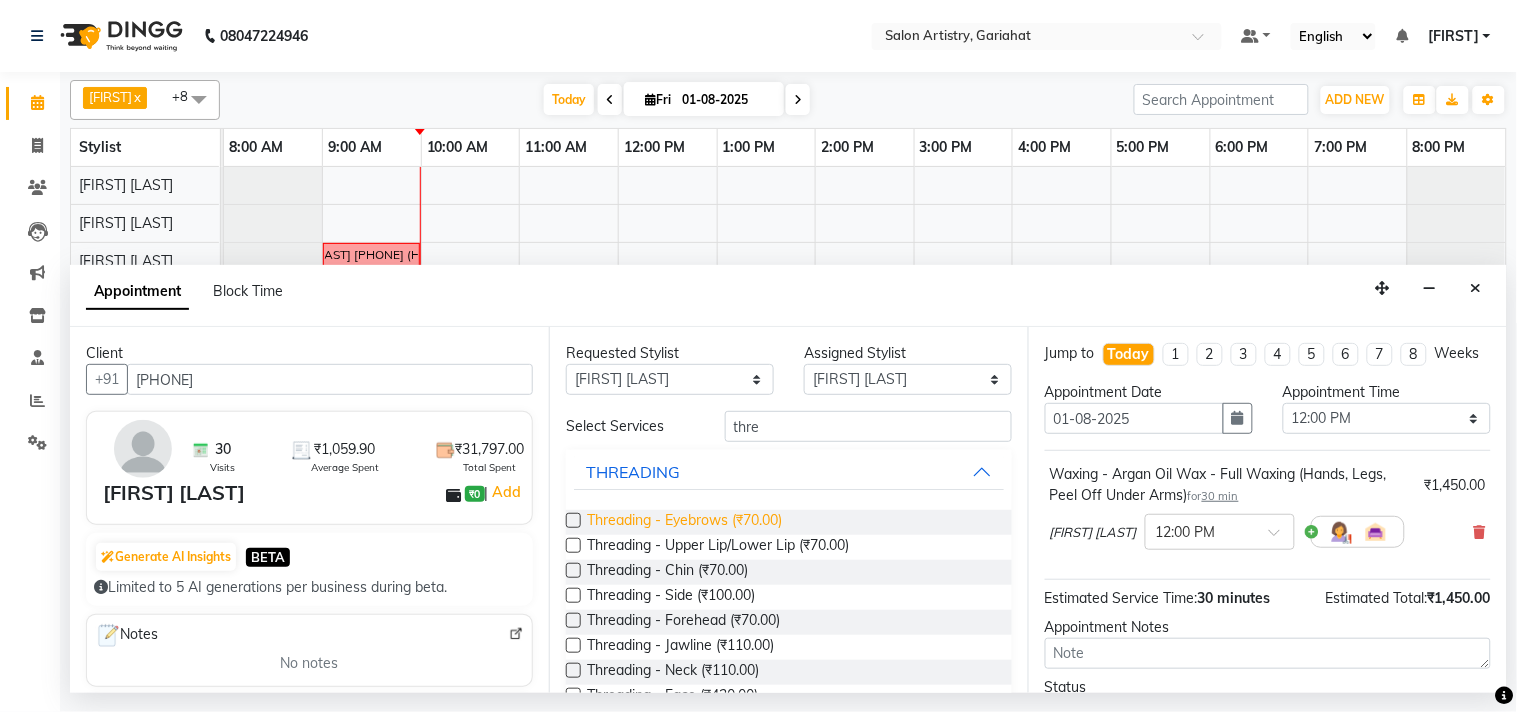 click on "Threading - Eyebrows (₹70.00)" at bounding box center (684, 522) 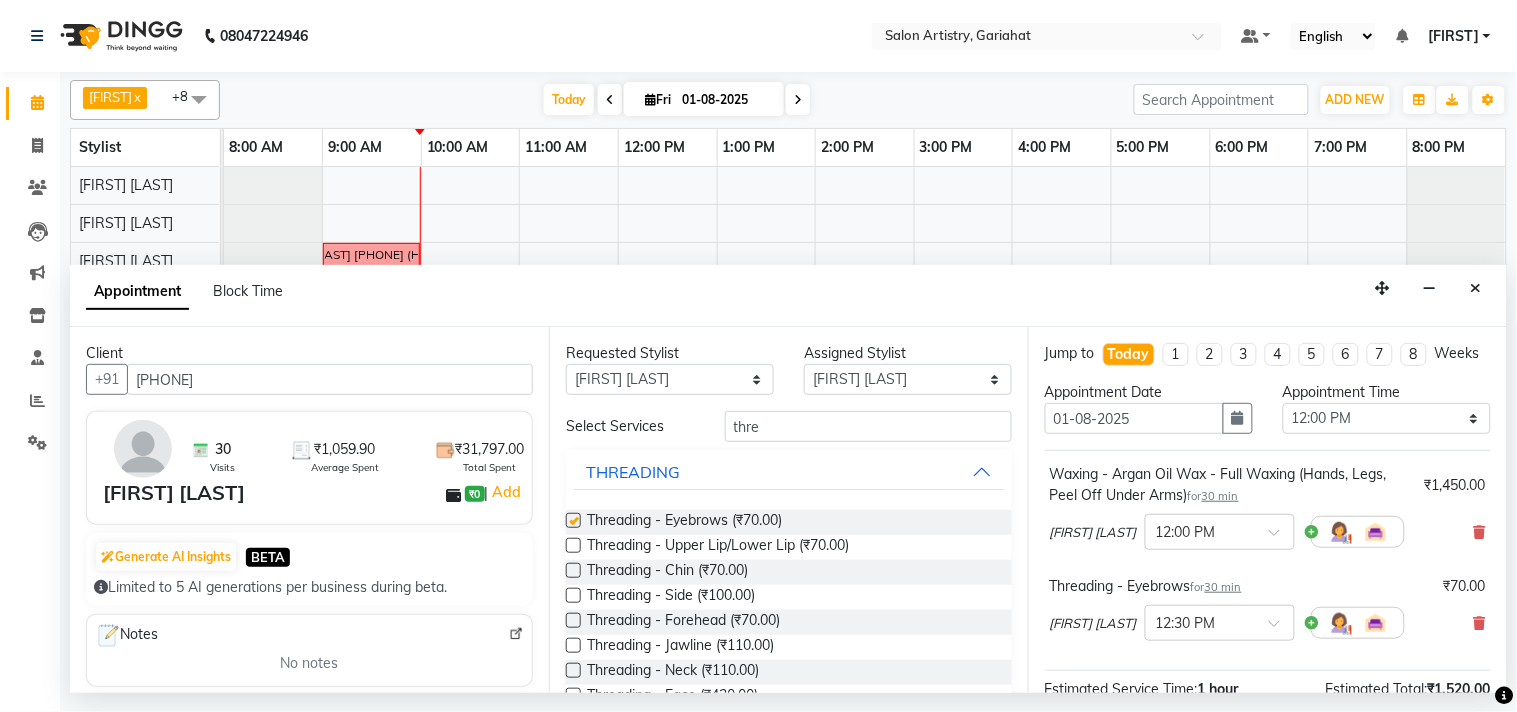 checkbox on "false" 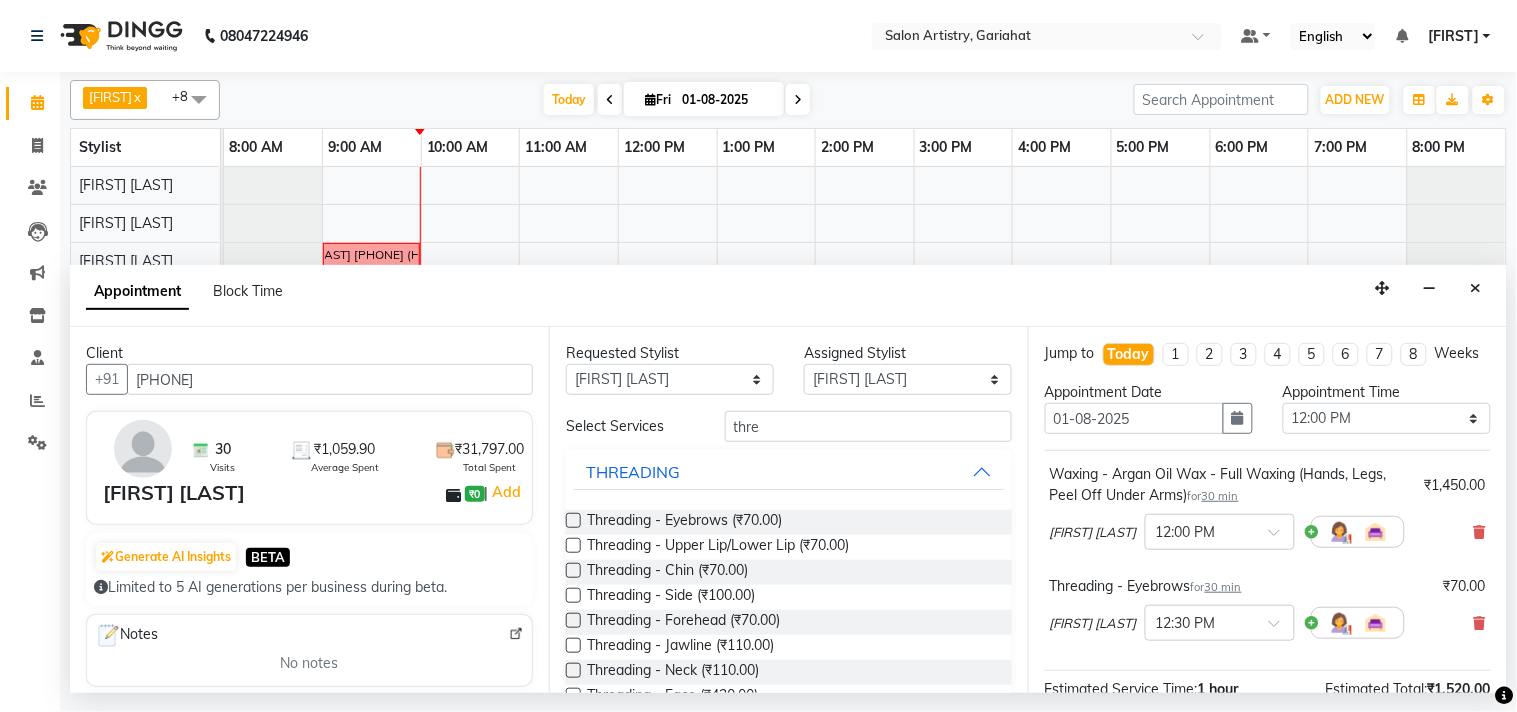 scroll, scrollTop: 272, scrollLeft: 0, axis: vertical 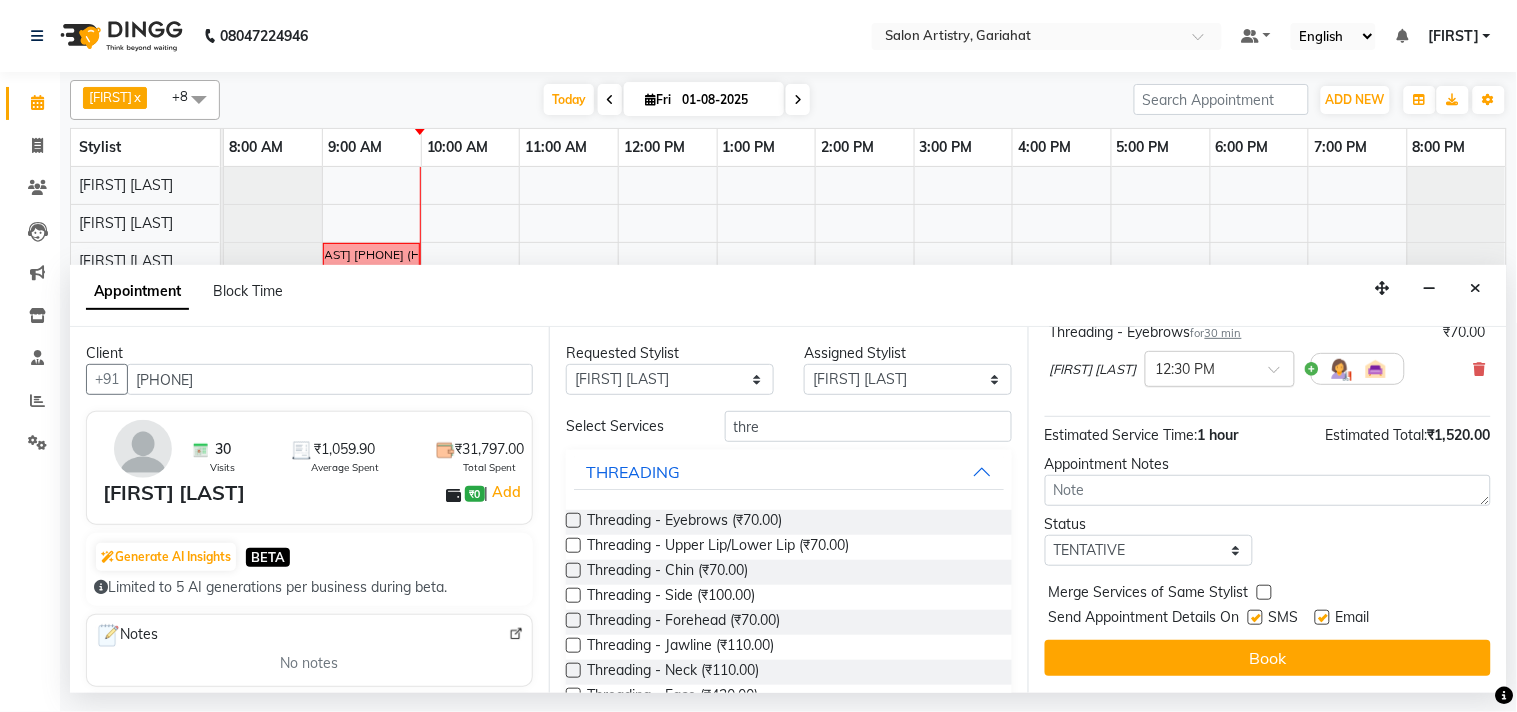 click at bounding box center [1200, 367] 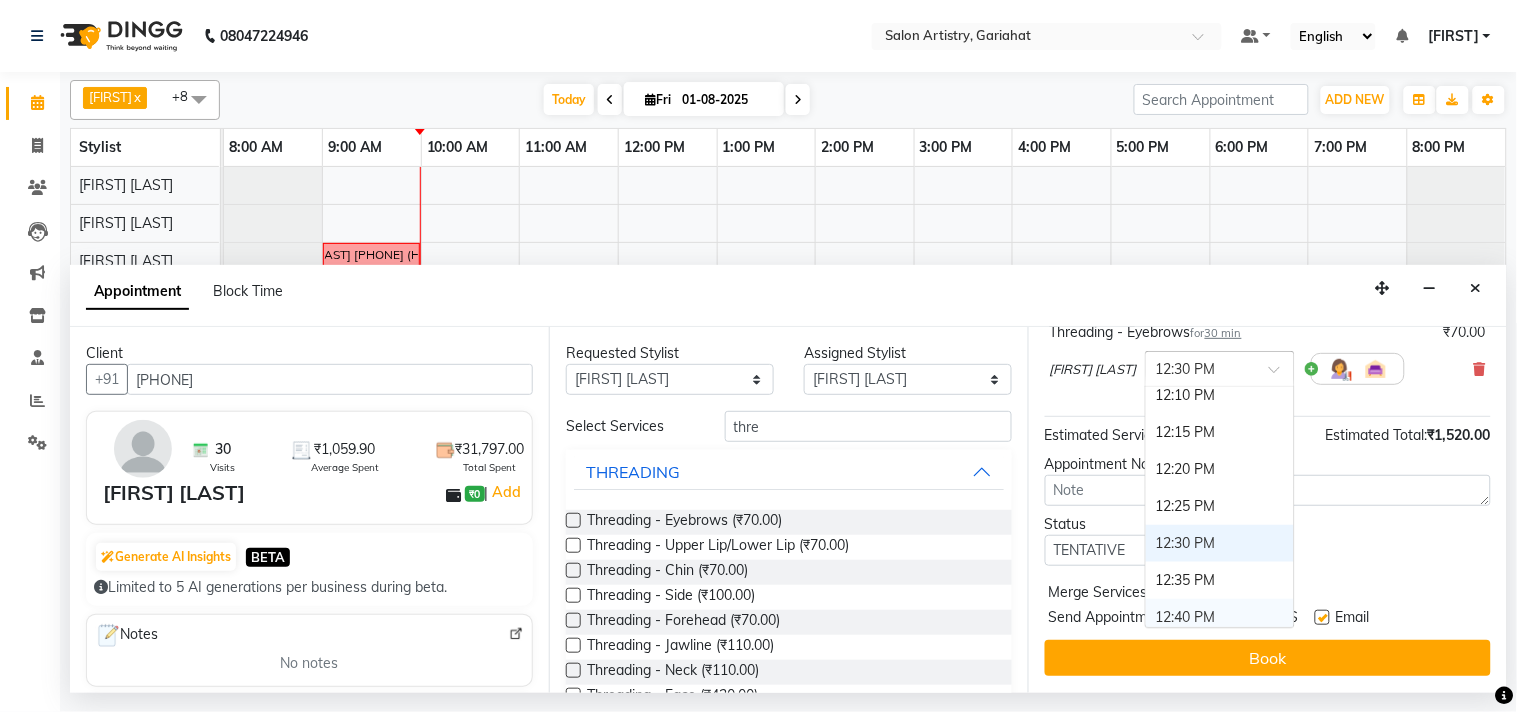 scroll, scrollTop: 1330, scrollLeft: 0, axis: vertical 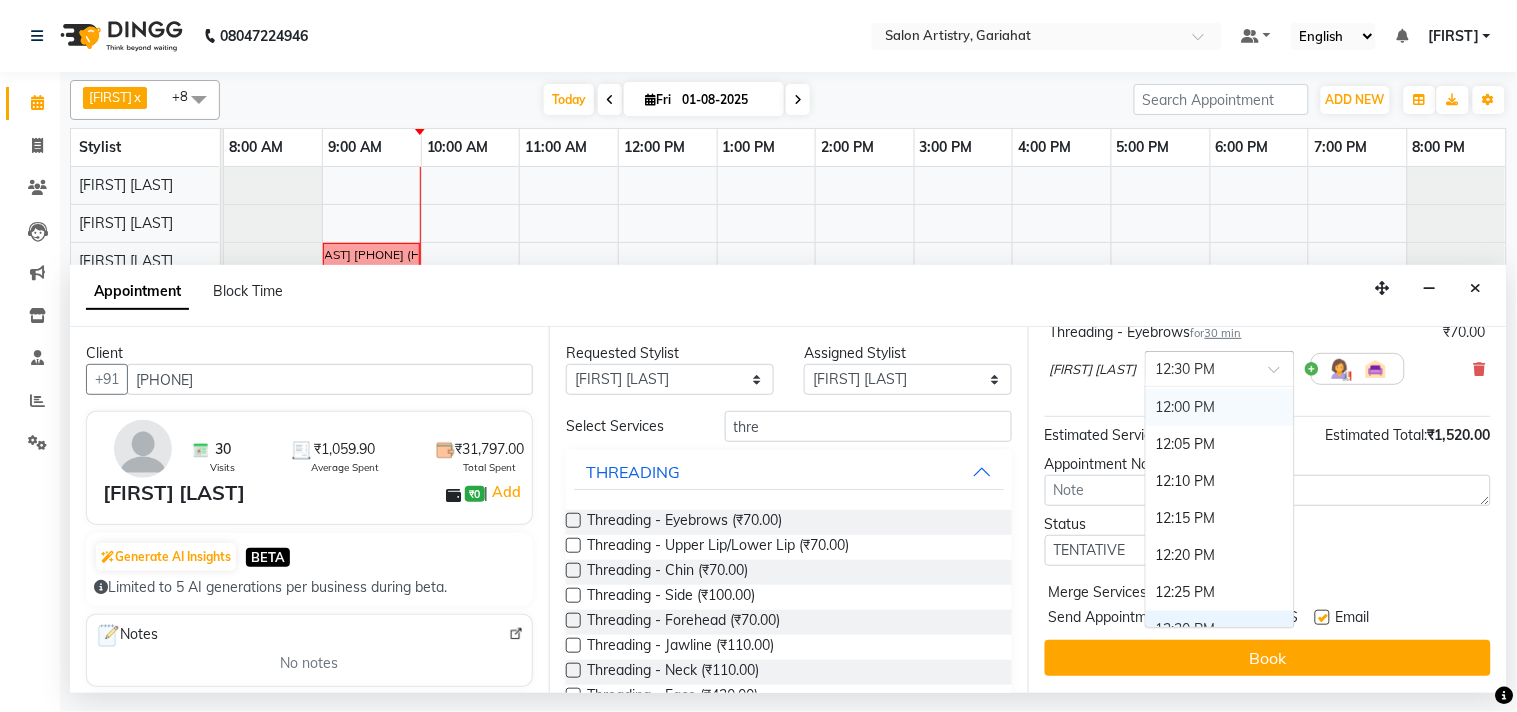 click on "12:00 PM" at bounding box center (1220, 407) 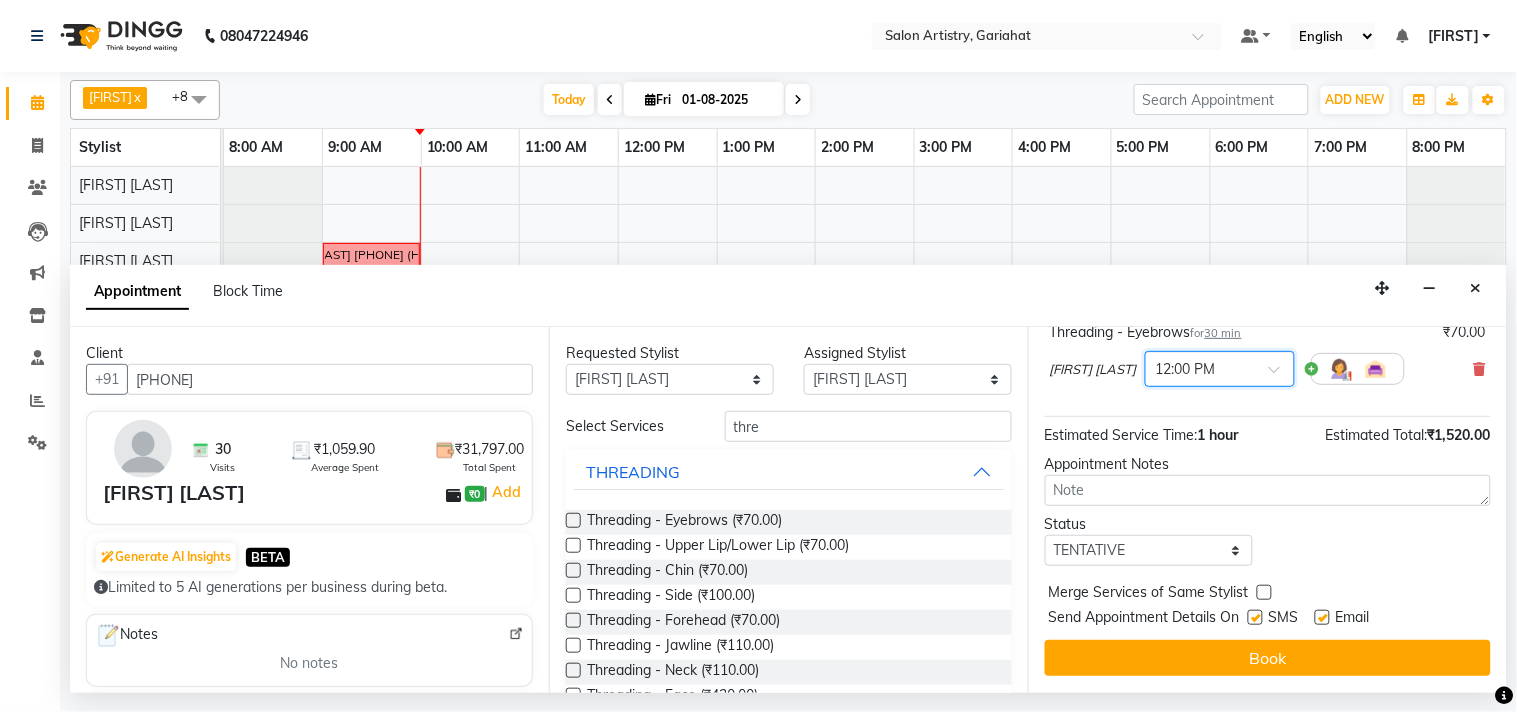 click on "Jump to Today 1 2 3 4 5 6 7 8 Weeks Appointment Date 01-08-2025 Appointment Time Select 09:00 AM 09:05 AM 09:10 AM 09:15 AM 09:20 AM 09:25 AM 09:30 AM 09:35 AM 09:40 AM 09:45 AM 09:50 AM 09:55 AM 10:00 AM 10:05 AM 10:10 AM 10:15 AM 10:20 AM 10:25 AM 10:30 AM 10:35 AM 10:40 AM 10:45 AM 10:50 AM 10:55 AM 11:00 AM 11:05 AM 11:10 AM 11:15 AM 11:20 AM 11:25 AM 11:30 AM 11:35 AM 11:40 AM 11:45 AM 11:50 AM 11:55 AM 12:00 PM 12:05 PM 12:10 PM 12:15 PM 12:20 PM 12:25 PM 12:30 PM 12:35 PM 12:40 PM 12:45 PM 12:50 PM 12:55 PM 01:00 PM 01:05 PM 01:10 PM 01:15 PM 01:20 PM 01:25 PM 01:30 PM 01:35 PM 01:40 PM 01:45 PM 01:50 PM 01:55 PM 02:00 PM 02:05 PM 02:10 PM 02:15 PM 02:20 PM 02:25 PM 02:30 PM 02:35 PM 02:40 PM 02:45 PM 02:50 PM 02:55 PM 03:00 PM 03:05 PM 03:10 PM 03:15 PM 03:20 PM 03:25 PM 03:30 PM 03:35 PM 03:40 PM 03:45 PM 03:50 PM 03:55 PM 04:00 PM 04:05 PM 04:10 PM 04:15 PM 04:20 PM 04:25 PM 04:30 PM 04:35 PM 04:40 PM 04:45 PM 04:50 PM 04:55 PM 05:00 PM 05:05 PM 05:10 PM 05:15 PM 05:20 PM 05:25 PM 05:30 PM 05:35 PM" at bounding box center (1267, 509) 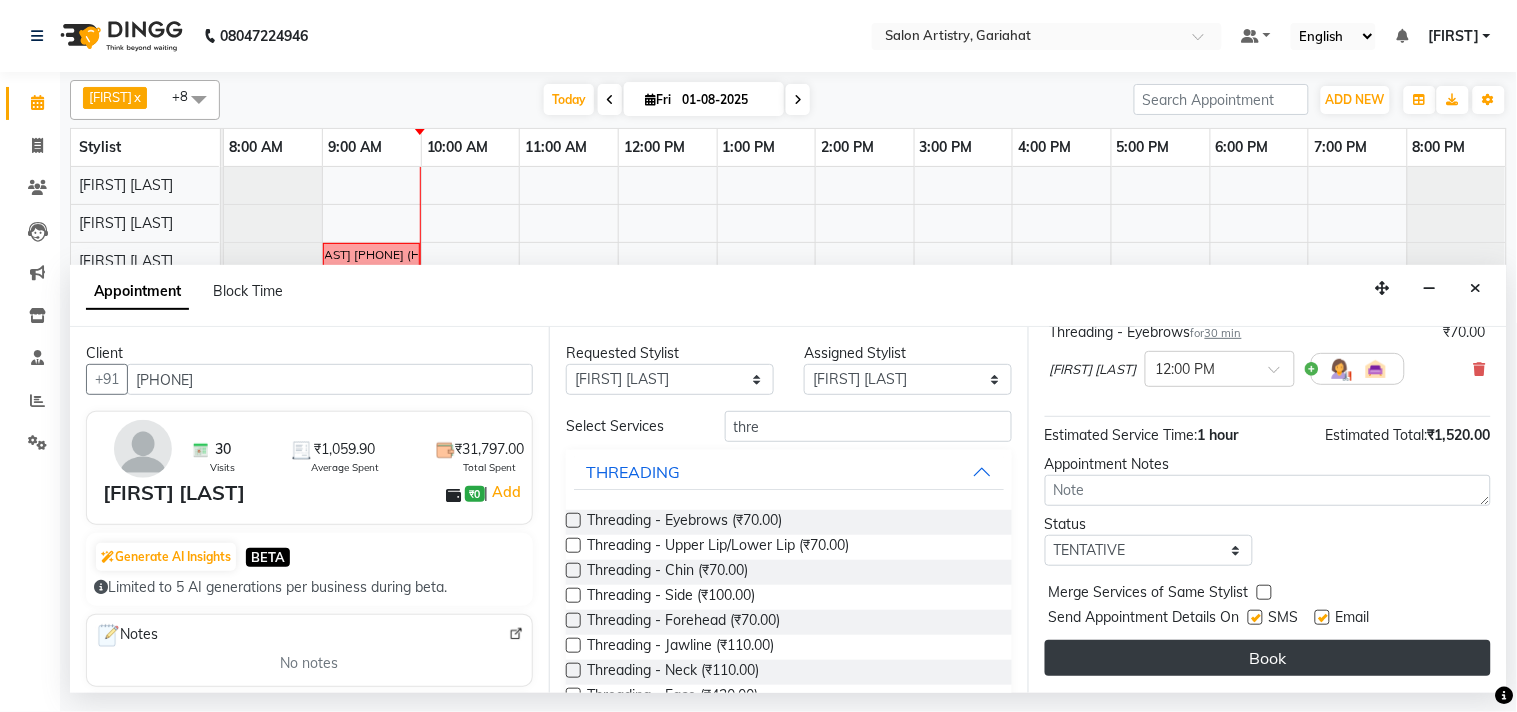 click on "Book" at bounding box center (1268, 658) 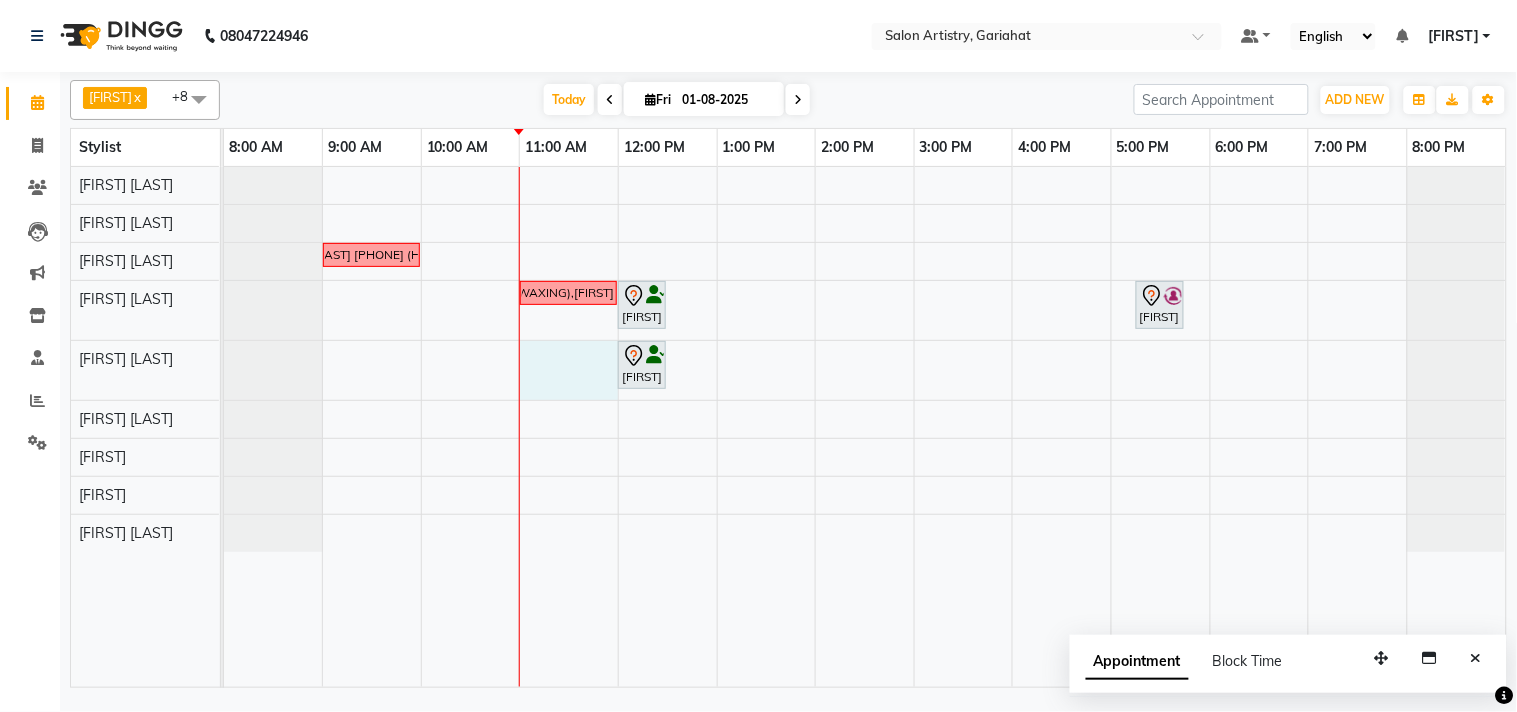 click on "[FIRST] [LAST] [PHONE] (HAIR CUT)   [FIRST] [LAST] [PHONE] (WAXING), [FIRST] [LAST] [PHONE] (WAXING),[FIRST] [LAST] [PHONE] (PEELOFF), [FIRST] [LAST] [PHONE] (FACIAL)              [FIRST] [LAST], TK02, 12:00 PM-12:30 PM, Waxing - Argan Oil Wax - Full Waxing (Hands, Legs, Peel Off Under Arms)             [FIRST] [LAST], TK01, 05:15 PM-05:45 PM, Waxing - Argan Oil Wax - Blouse Line             [FIRST] [LAST], TK02, 12:00 PM-12:30 PM, Threading - Eyebrows" at bounding box center (865, 427) 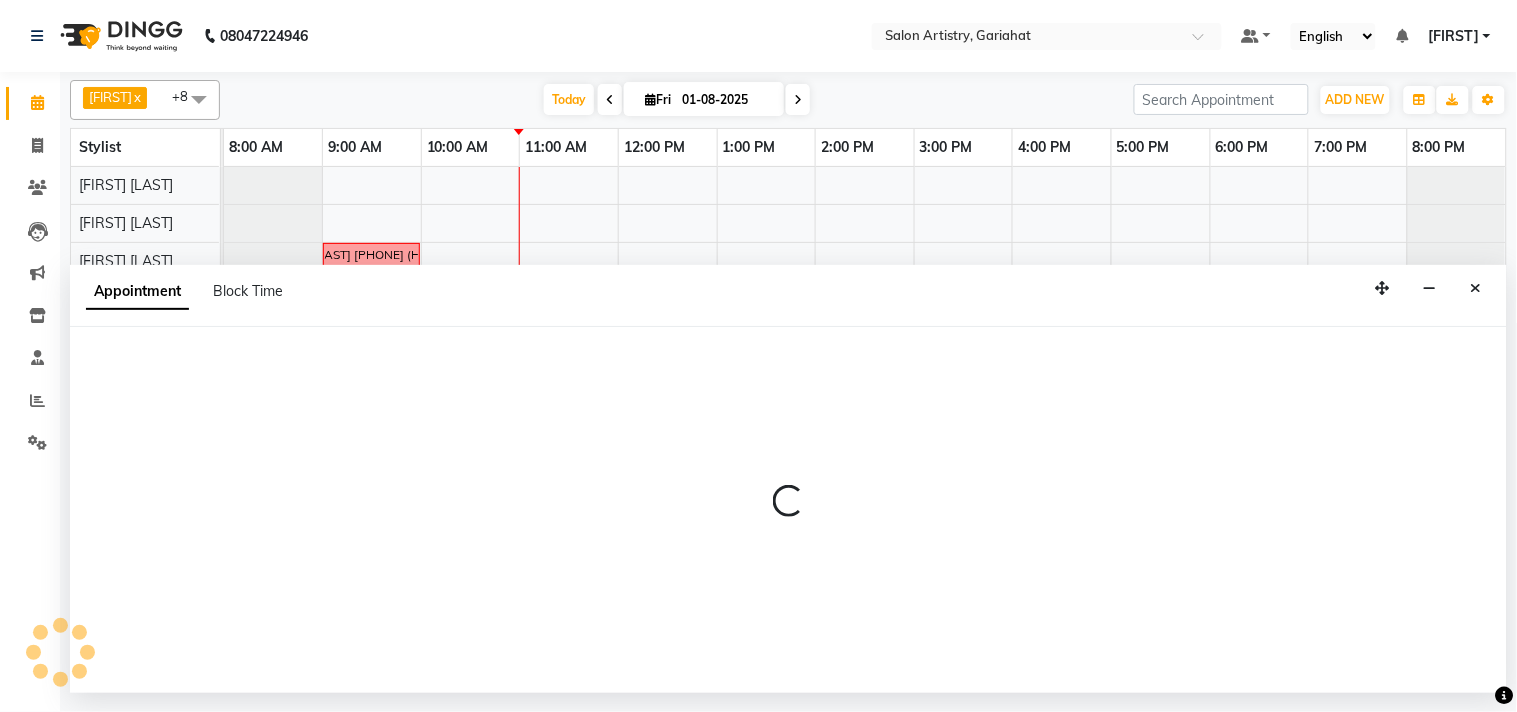 select on "82201" 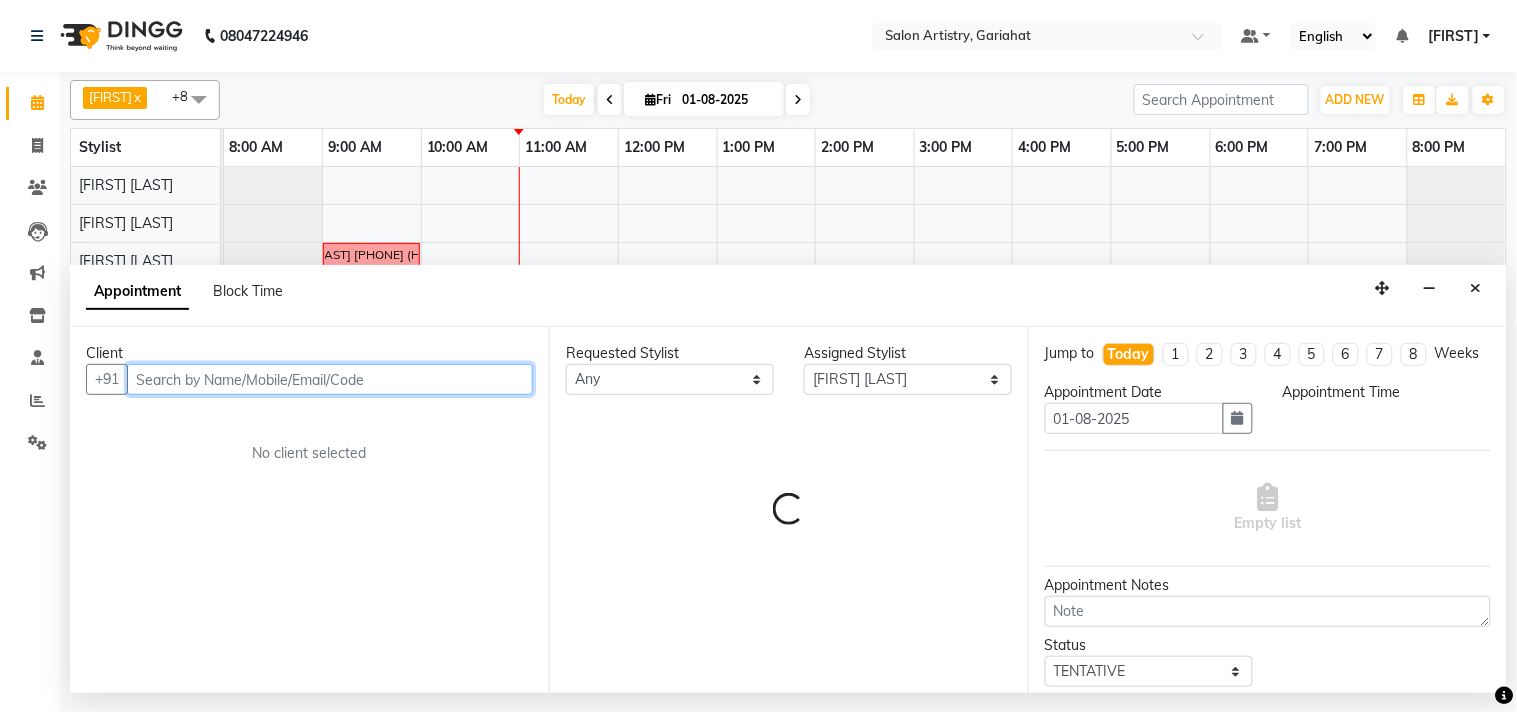 select on "660" 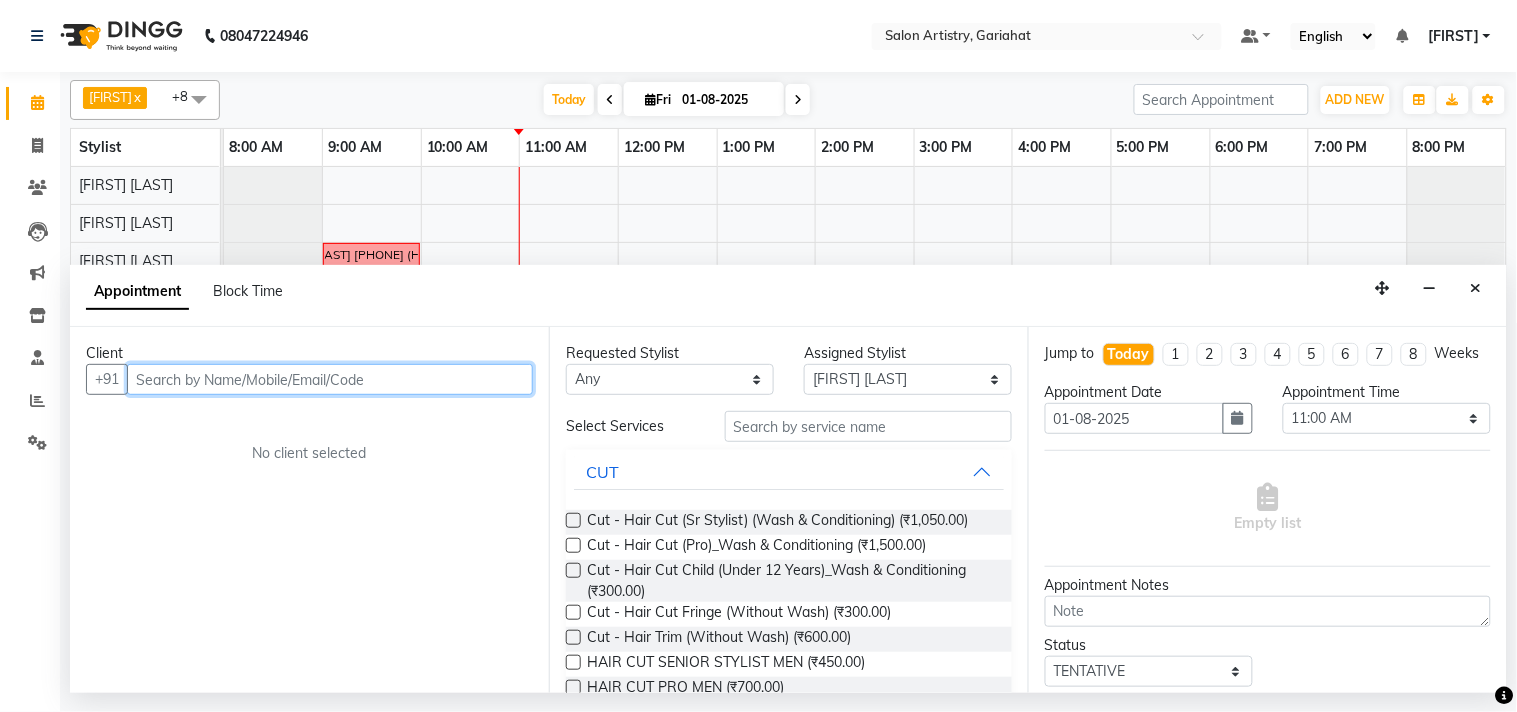 drag, startPoint x: 193, startPoint y: 386, endPoint x: 212, endPoint y: 388, distance: 19.104973 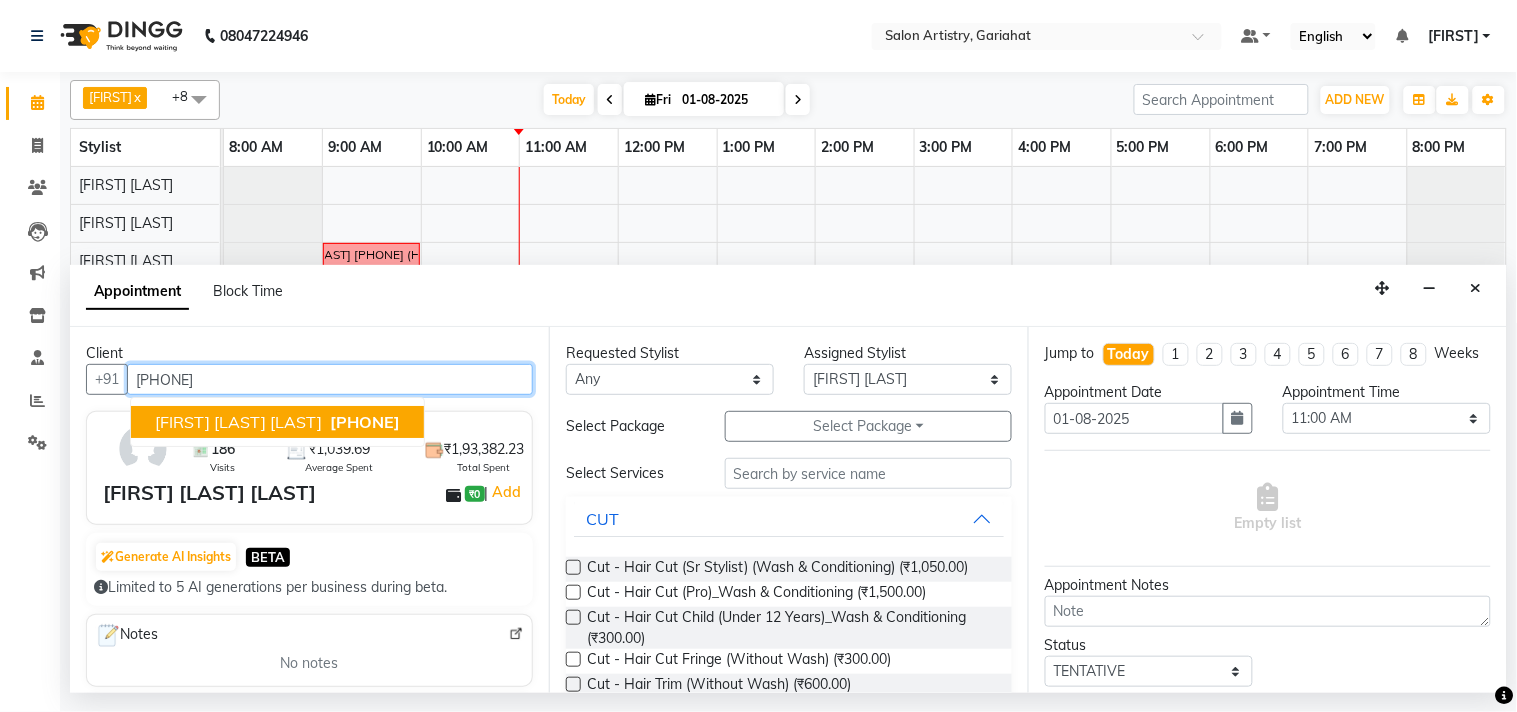 click on "[PHONE]" at bounding box center (365, 422) 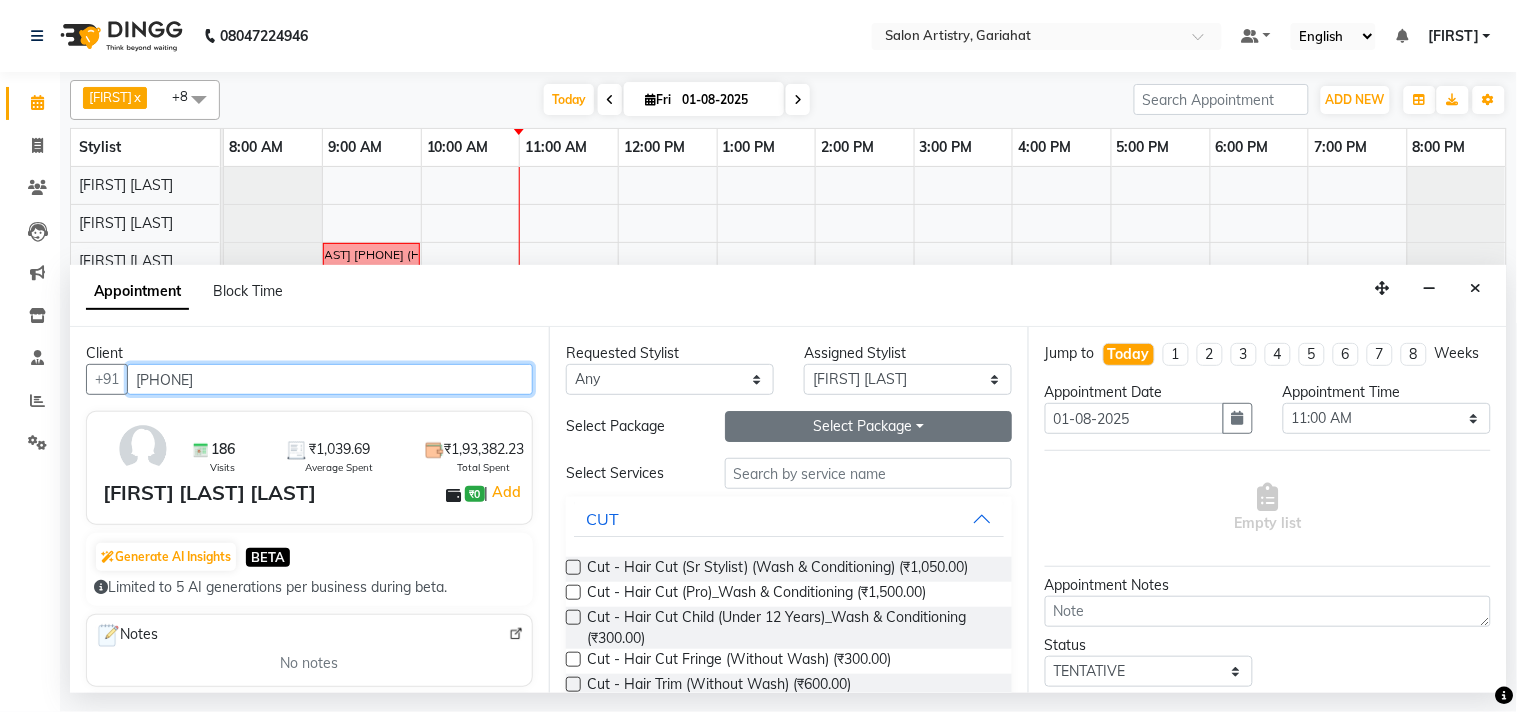 type on "[PHONE]" 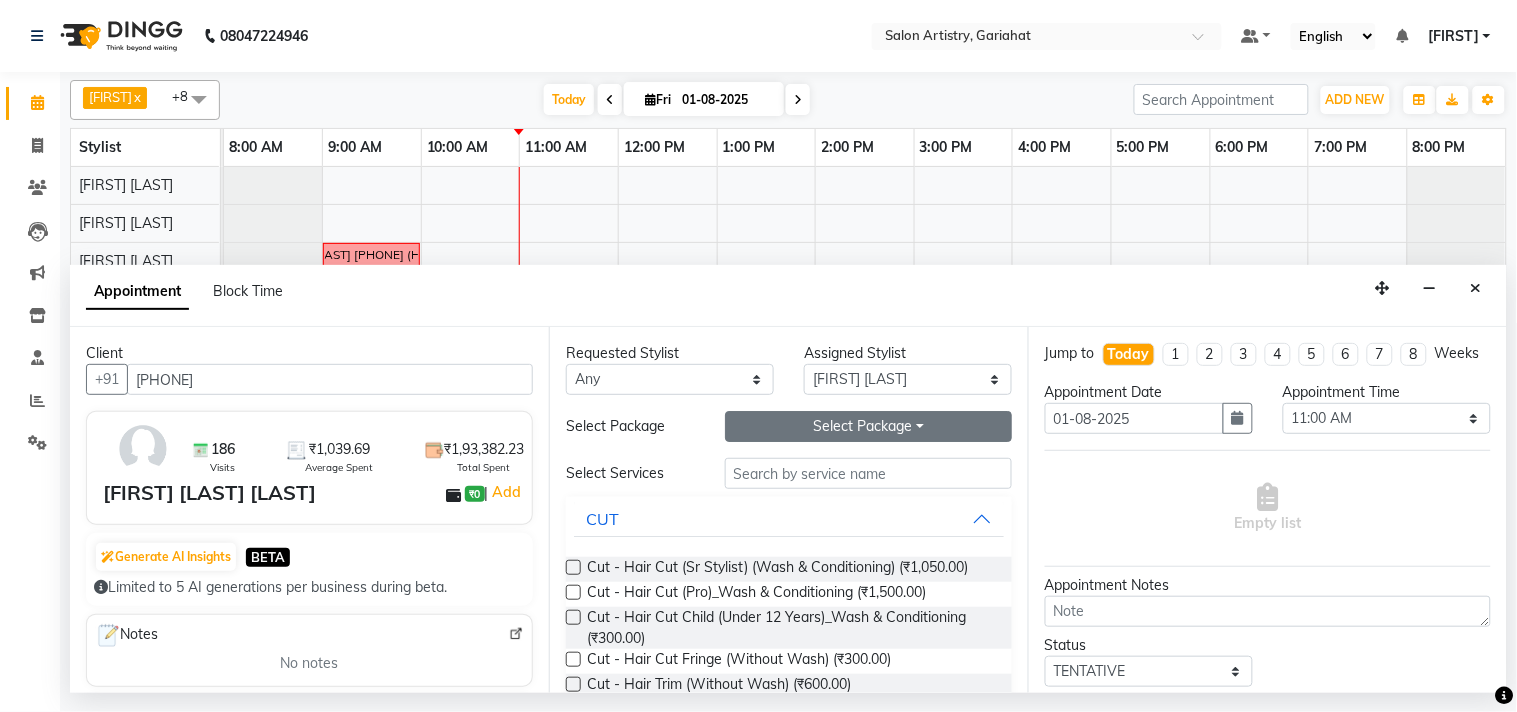 click on "Select Package  Toggle Dropdown" at bounding box center [868, 426] 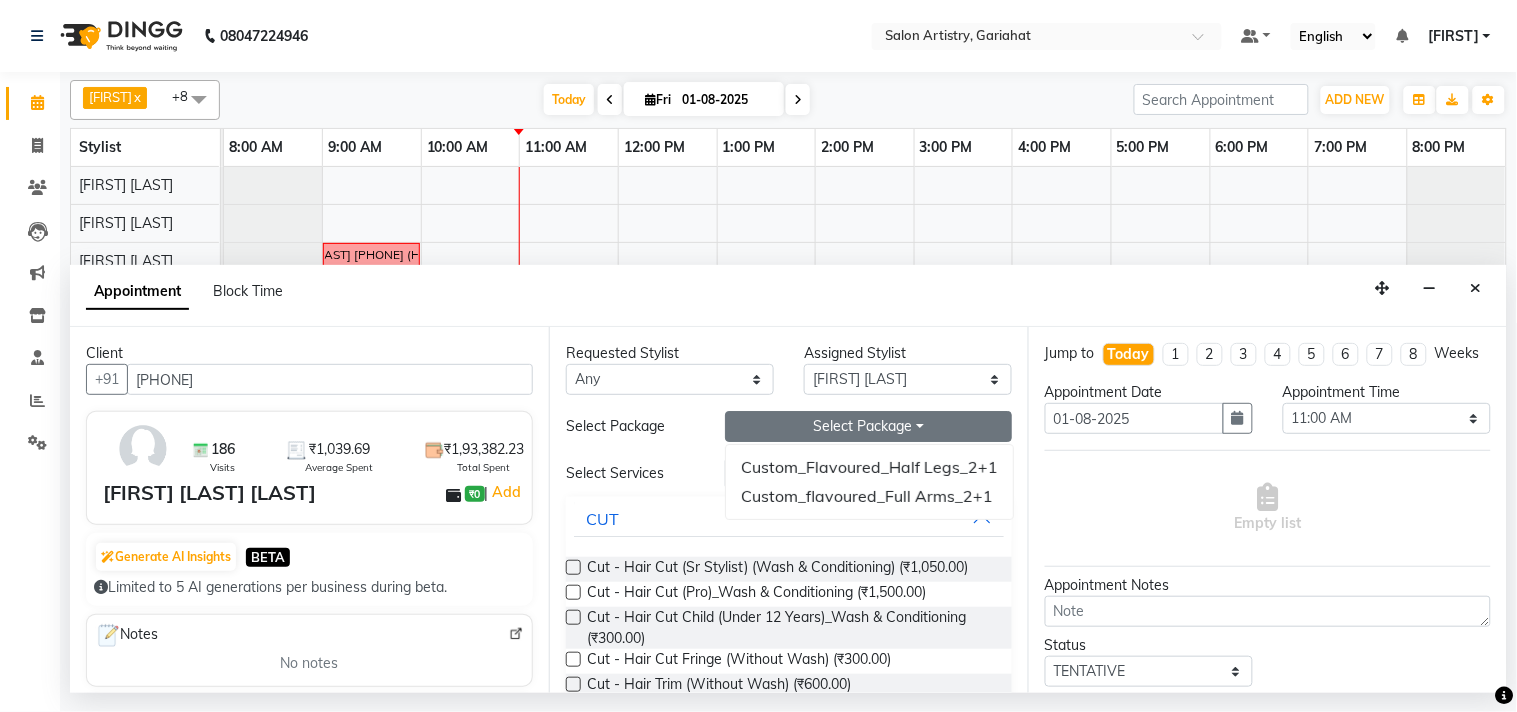 click on "Select Package  Toggle Dropdown" at bounding box center [868, 426] 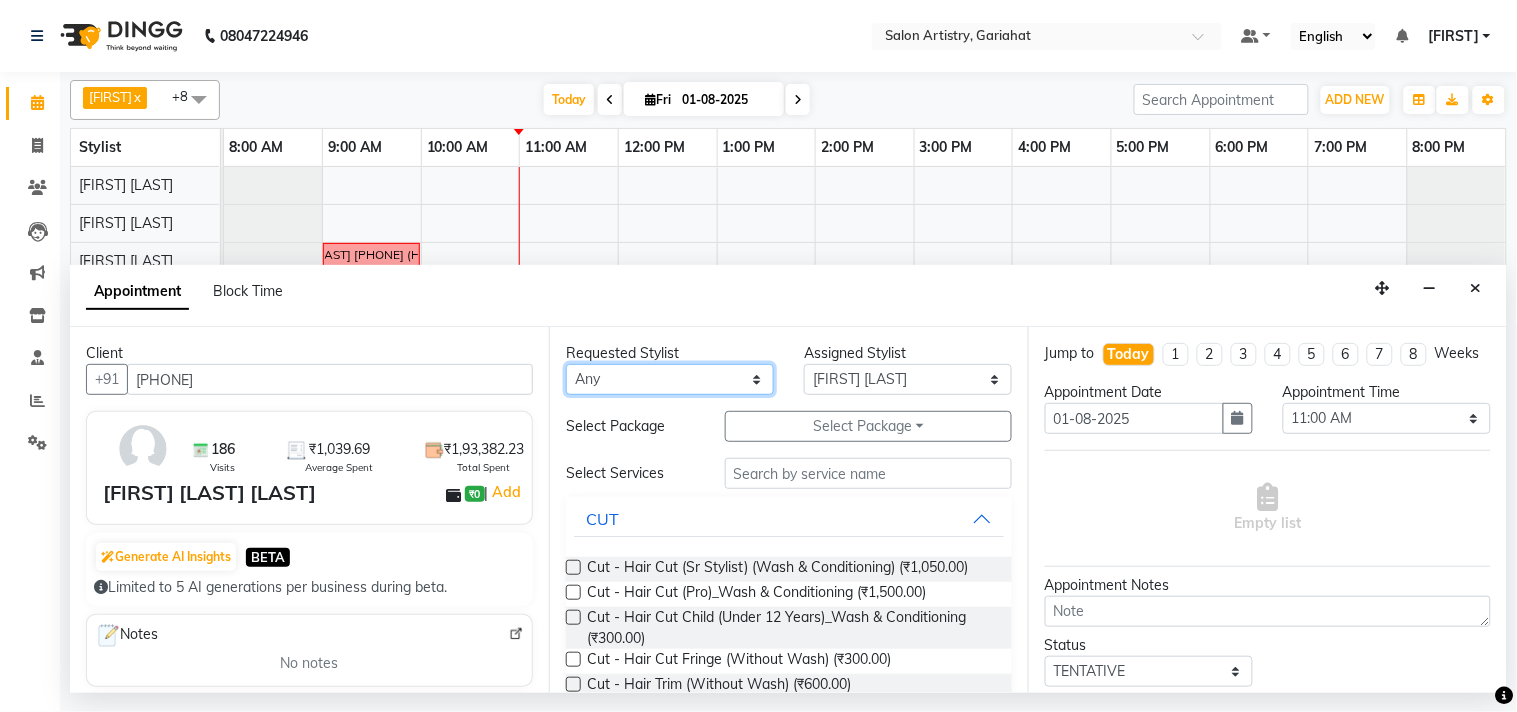 click on "Any [FIRST]  [FIRST] [LAST] [FIRST] [LAST] [FIRST] [LAST] [FIRST] [LAST] [FIRST] [LAST] [FIRST] [LAST] [FIRST] [LAST] [FIRST] [LAST] [FIRST] [LAST]  [FIRST] [LAST]" at bounding box center (670, 379) 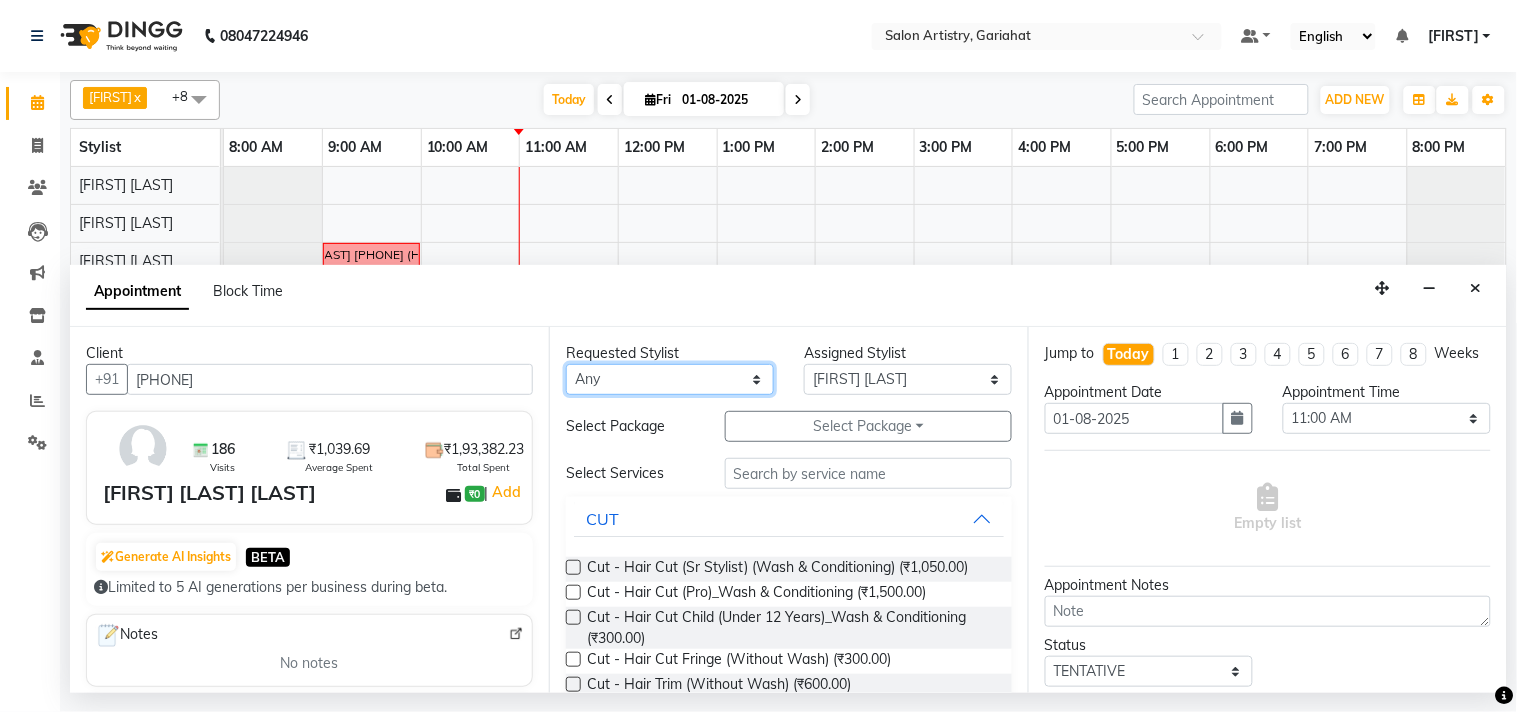 select on "82201" 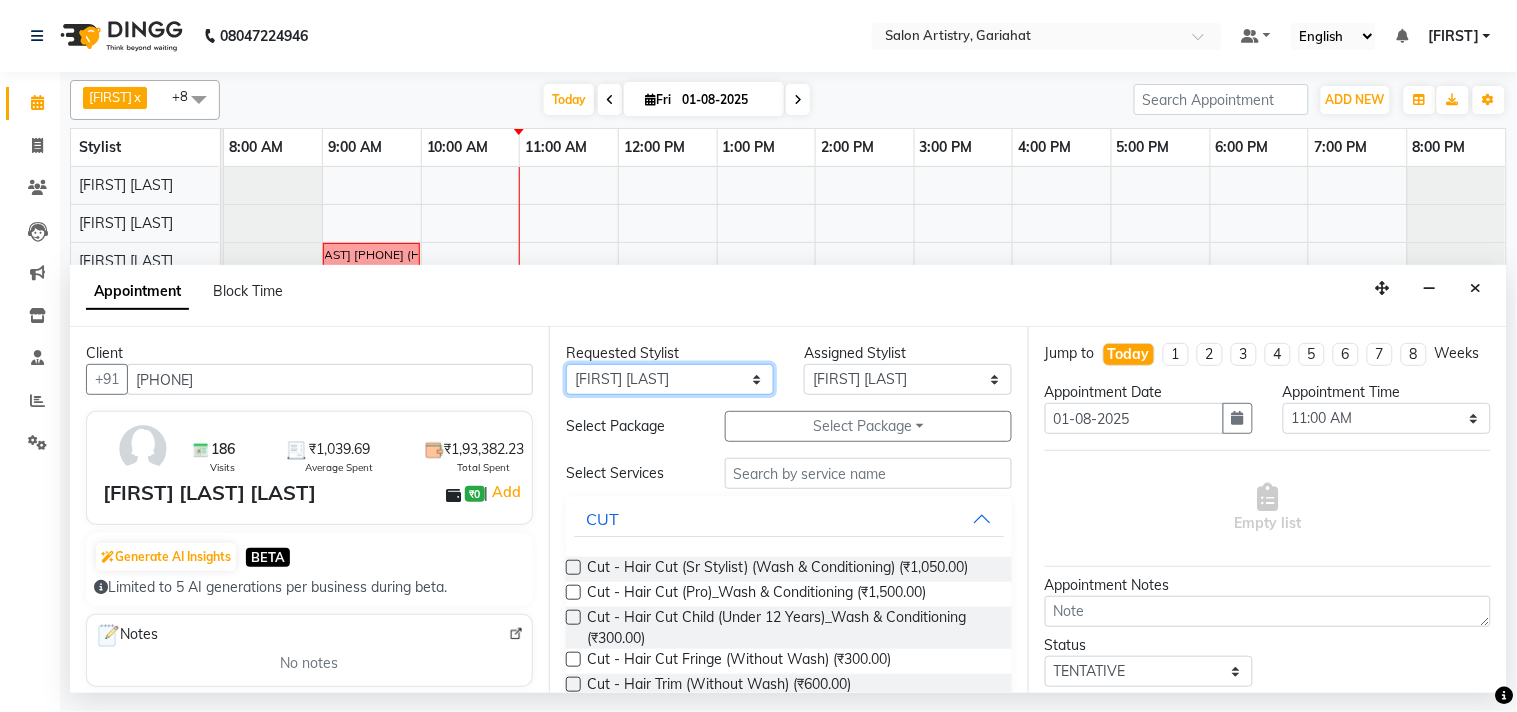 click on "Any [FIRST]  [FIRST] [LAST] [FIRST] [LAST] [FIRST] [LAST] [FIRST] [LAST] [FIRST] [LAST] [FIRST] [LAST] [FIRST] [LAST] [FIRST] [LAST] [FIRST] [LAST]  [FIRST] [LAST]" at bounding box center (670, 379) 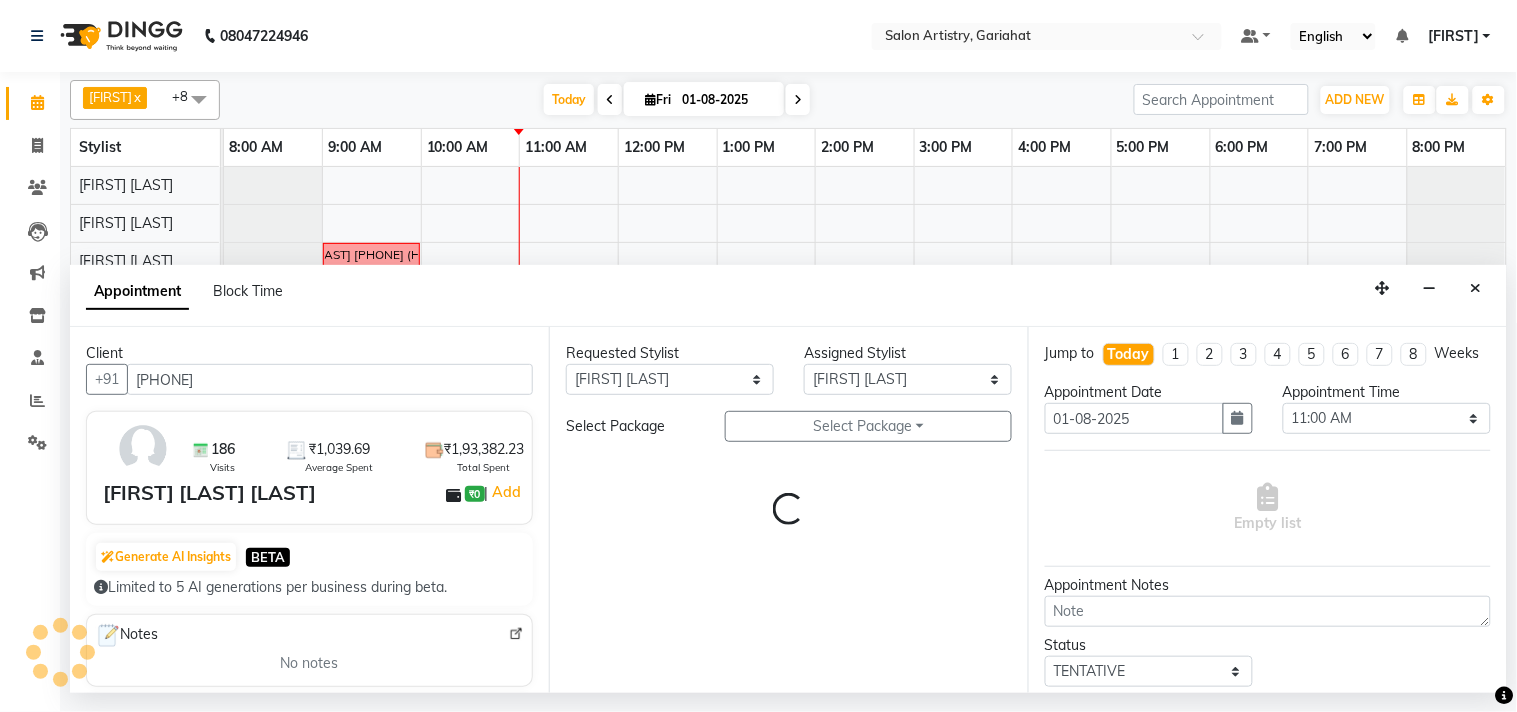 click on "Requested Stylist Any [FIRST]  [FIRST] [LAST] [FIRST] [LAST] [FIRST] [LAST] [FIRST] [LAST] [FIRST] [LAST] [FIRST] [LAST] [FIRST] [LAST] [FIRST] [LAST] [FIRST] [LAST] Assigned Stylist Select [FIRST]  [FIRST] [LAST] [FIRST] [LAST] [FIRST] [LAST] [FIRST] [LAST] [FIRST] [LAST] [FIRST] [LAST] [FIRST] [LAST] [FIRST] [LAST] [FIRST] [LAST] Select Package Select Package  Toggle Dropdown Custom_Flavoured_Half Legs_2+1 Custom_flavoured_Full Arms_2+1 Loading..." at bounding box center (788, 509) 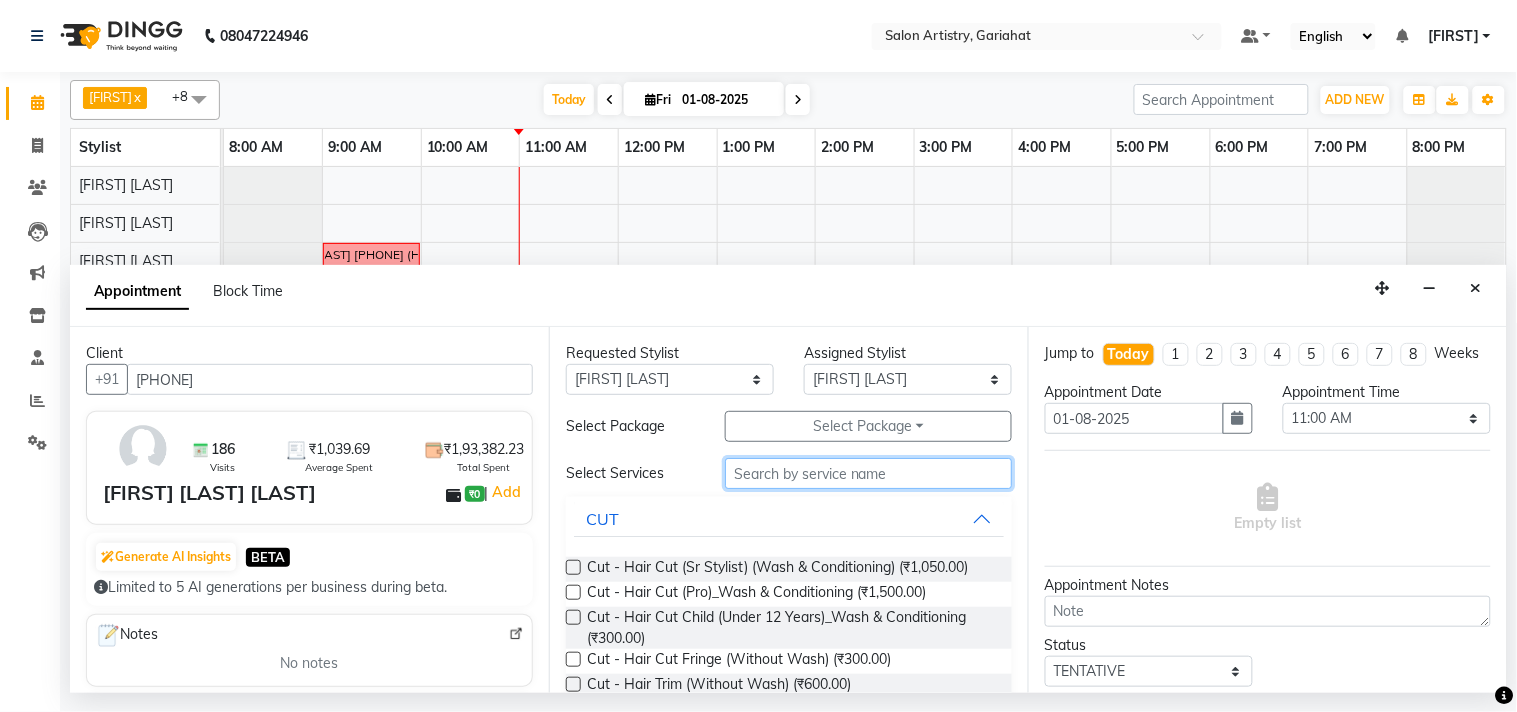 drag, startPoint x: 768, startPoint y: 473, endPoint x: 771, endPoint y: 454, distance: 19.235384 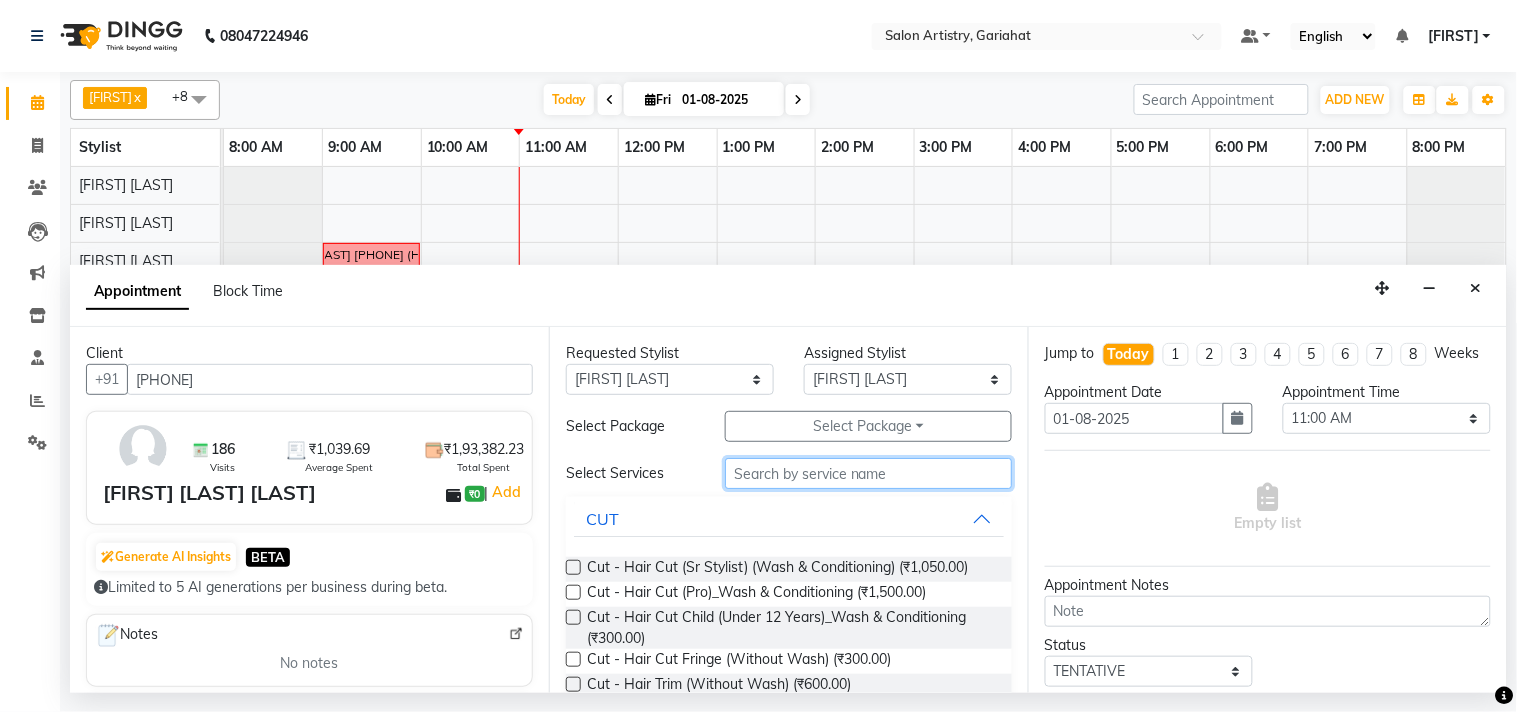 click at bounding box center [868, 473] 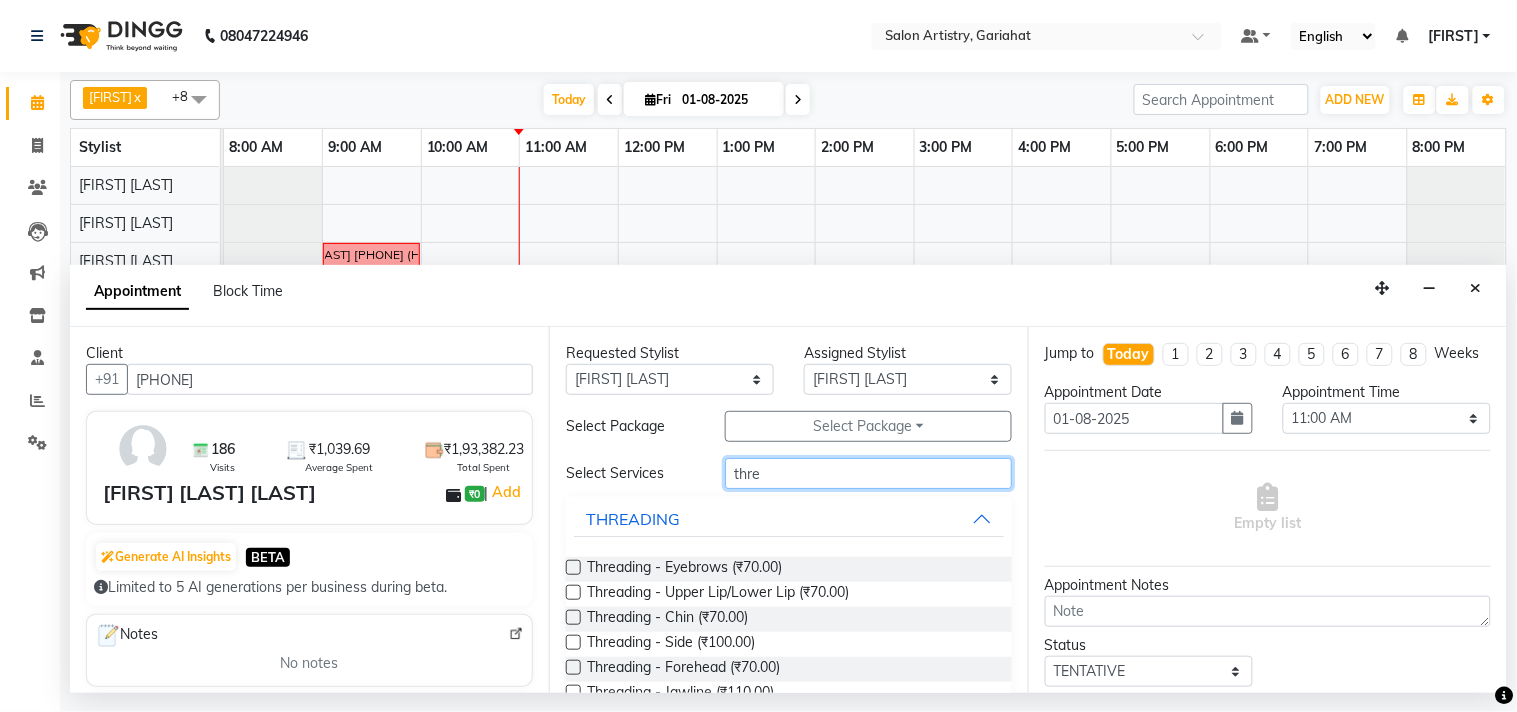 type on "thre" 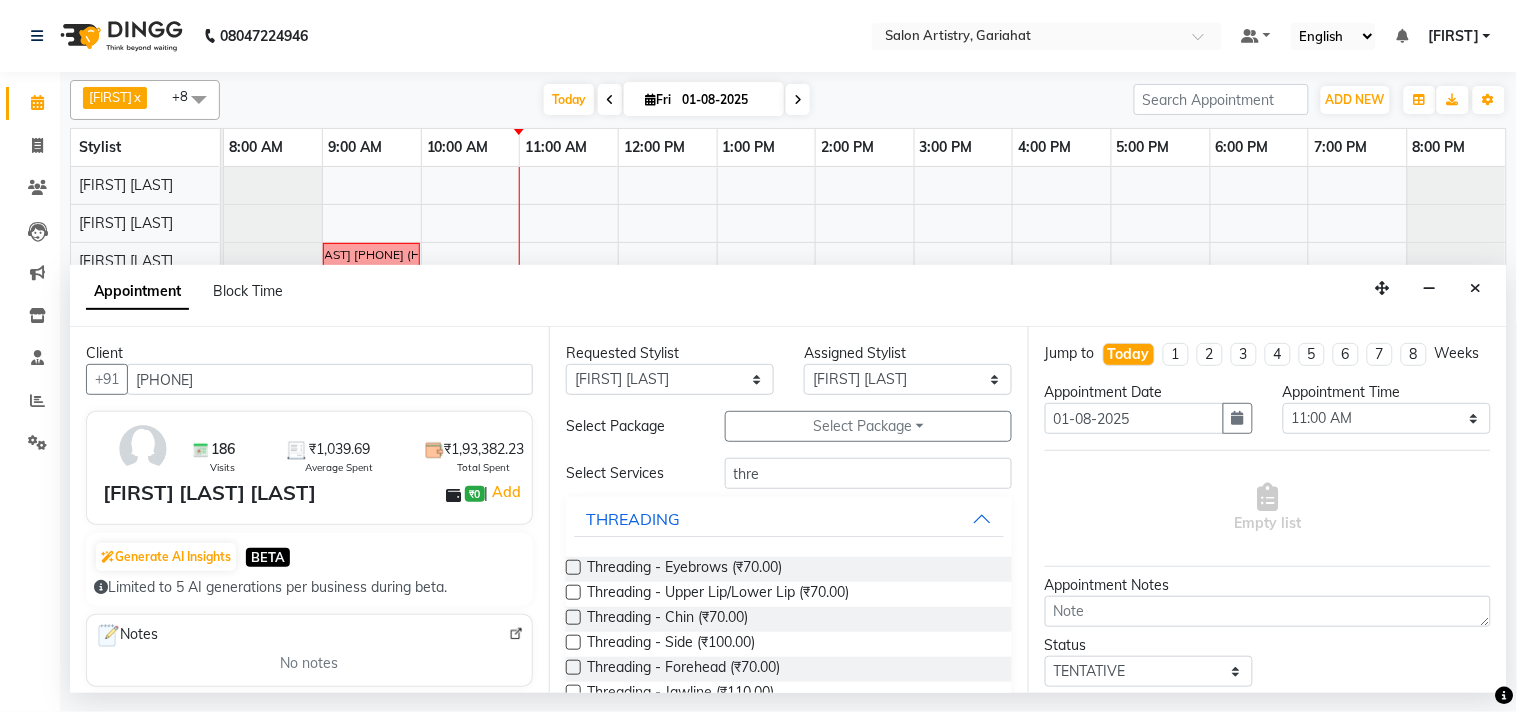 click on "Threading - Eyebrows (₹70.00)" at bounding box center (789, 569) 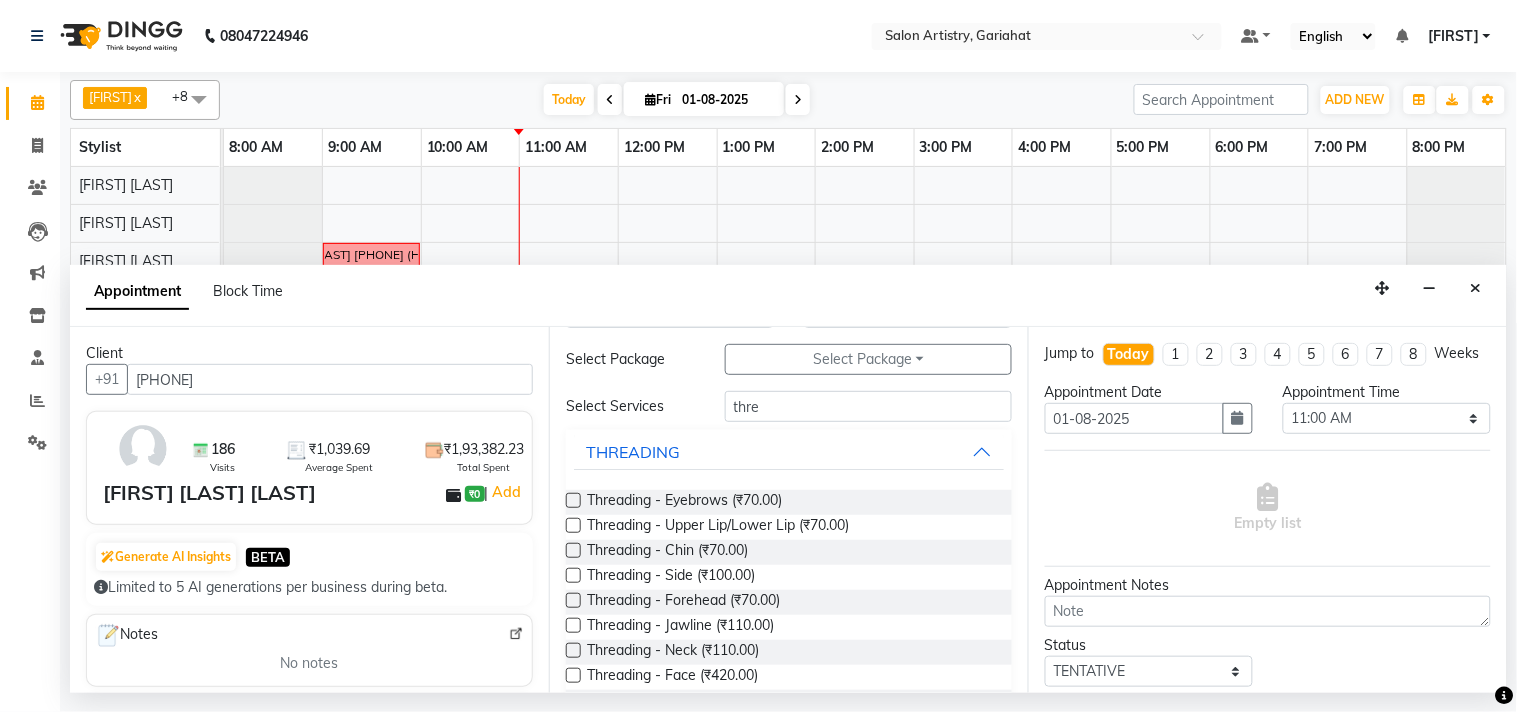 scroll, scrollTop: 111, scrollLeft: 0, axis: vertical 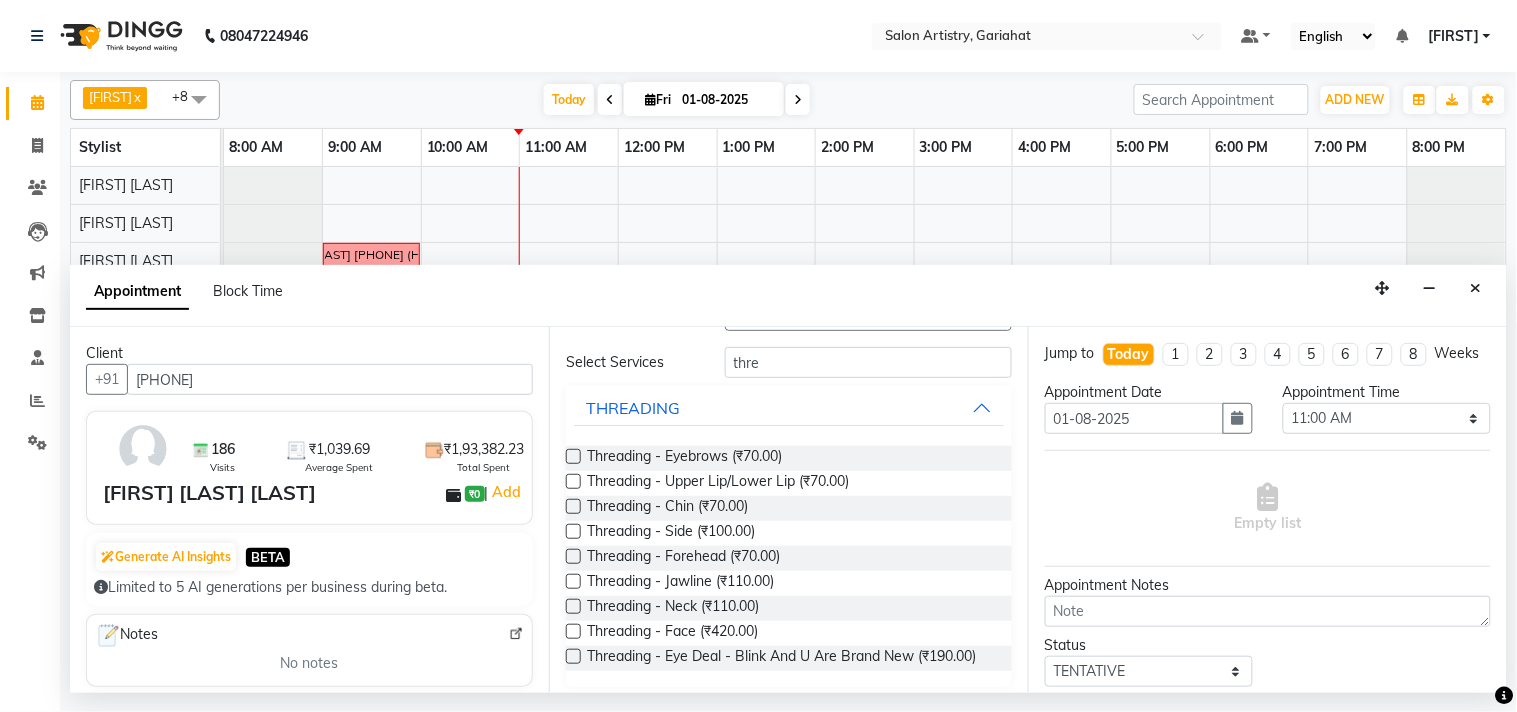 click on "Threading - Eyebrows (₹70.00)" at bounding box center (789, 458) 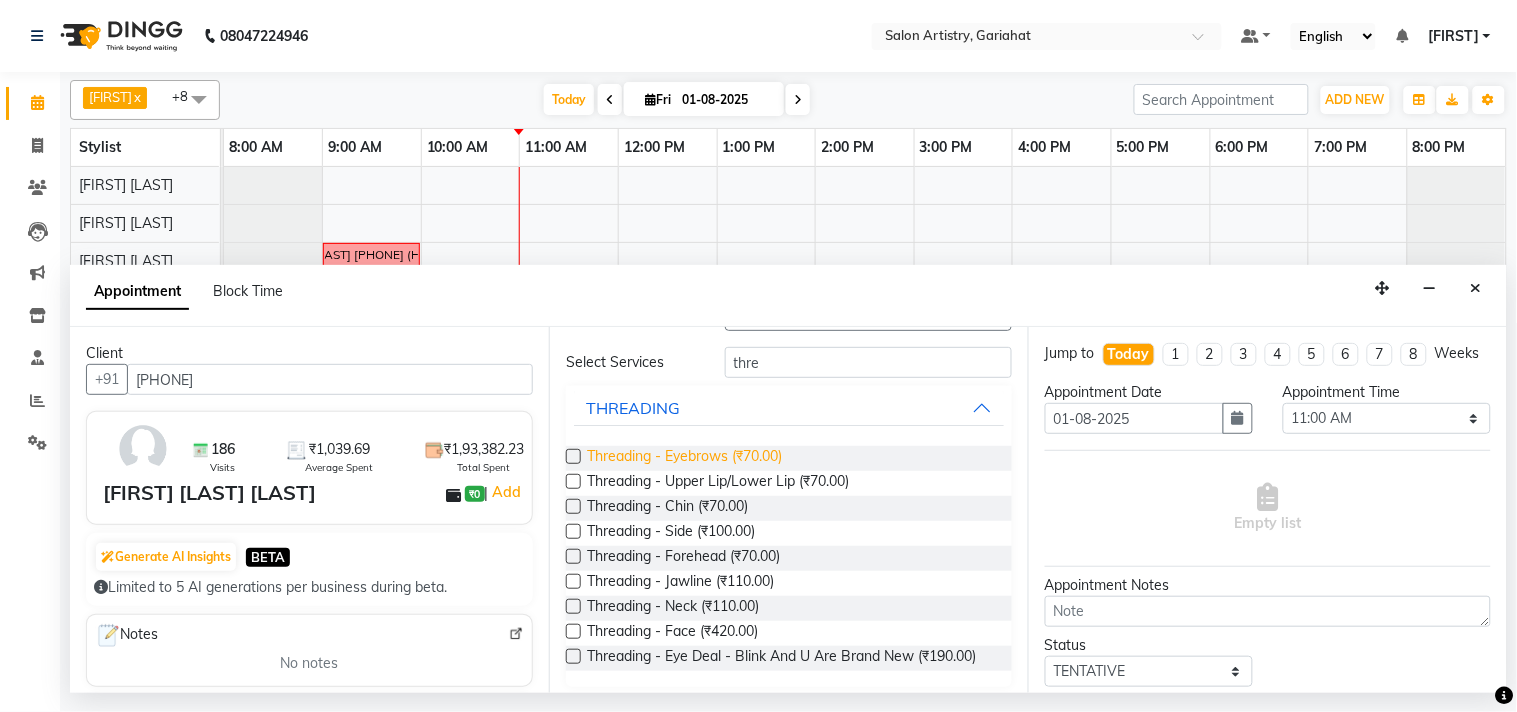 click on "Threading - Eyebrows (₹70.00)" at bounding box center [684, 458] 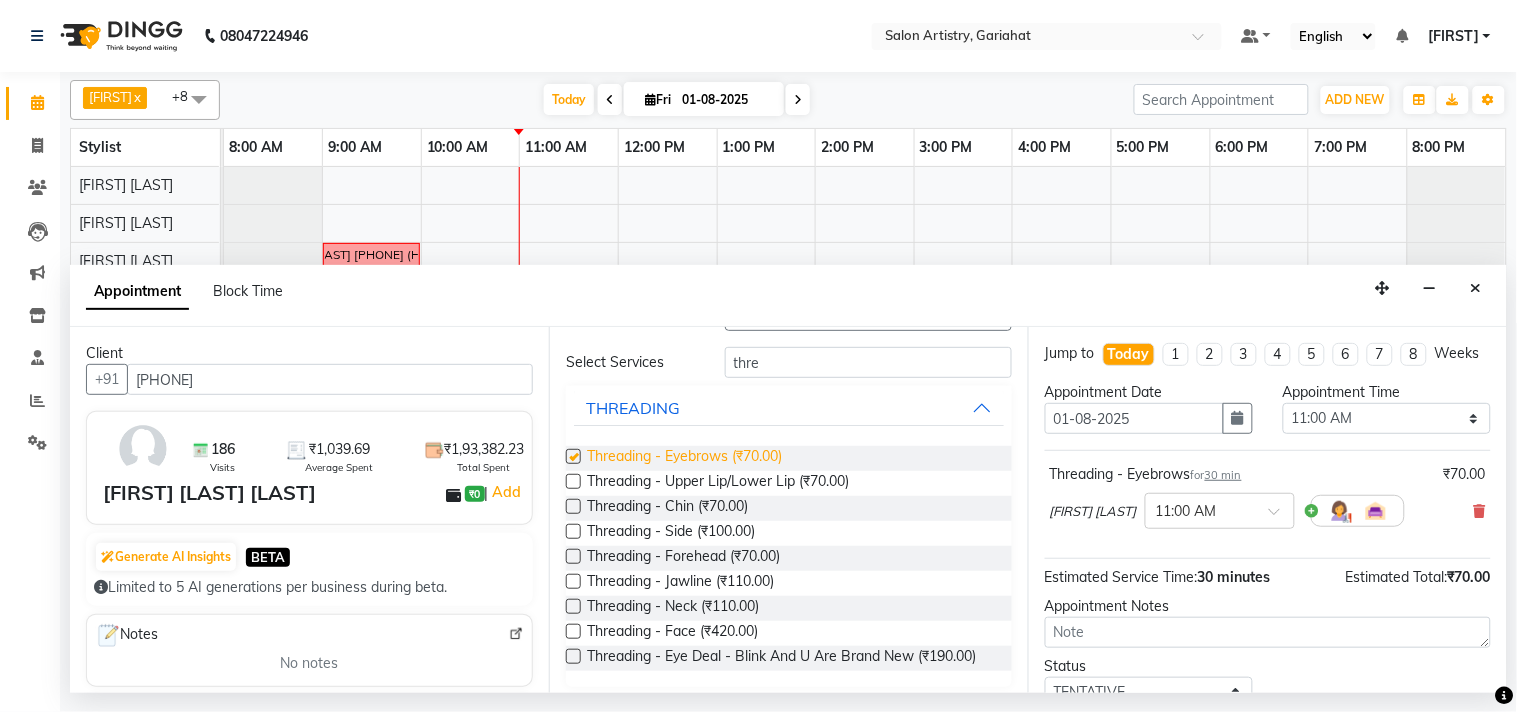 checkbox on "false" 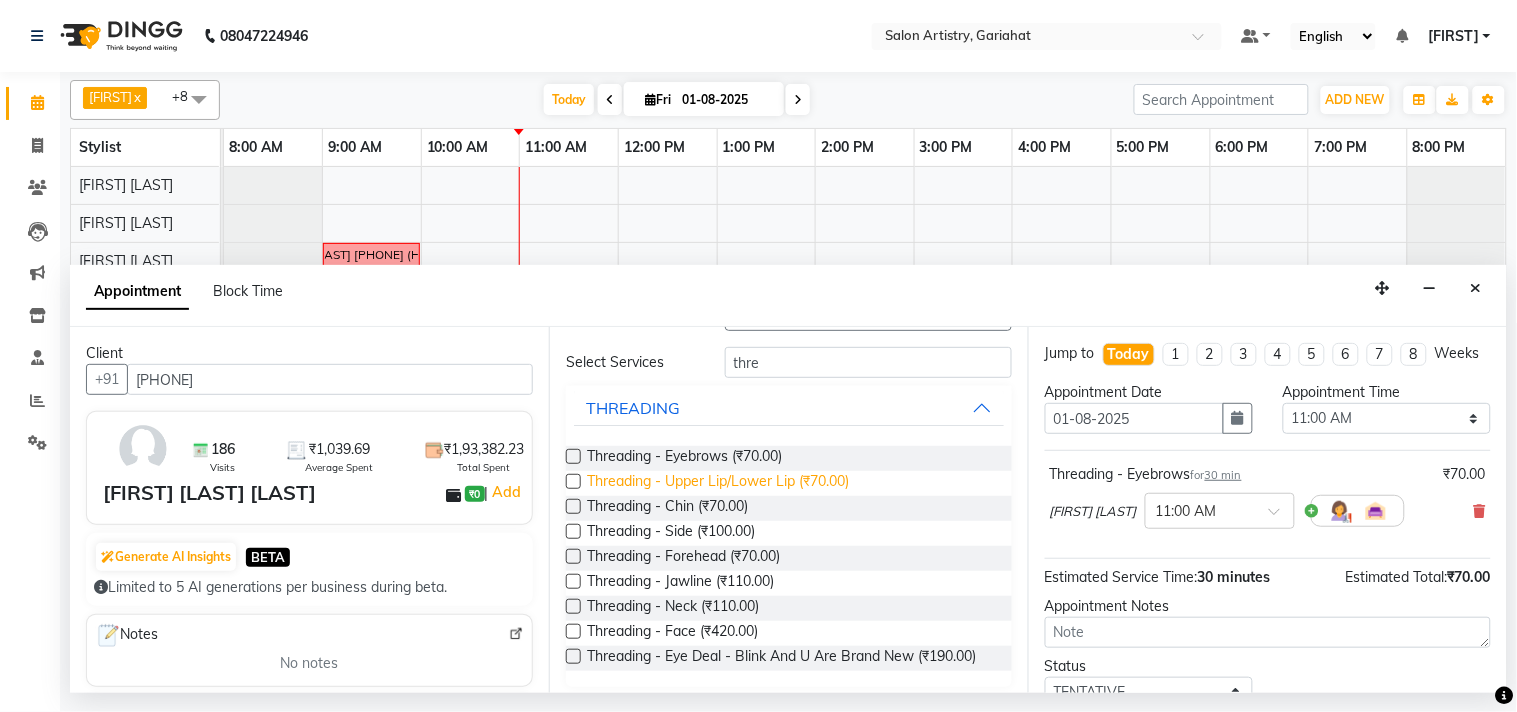 click on "Threading - Upper Lip/Lower Lip (₹70.00)" at bounding box center (718, 483) 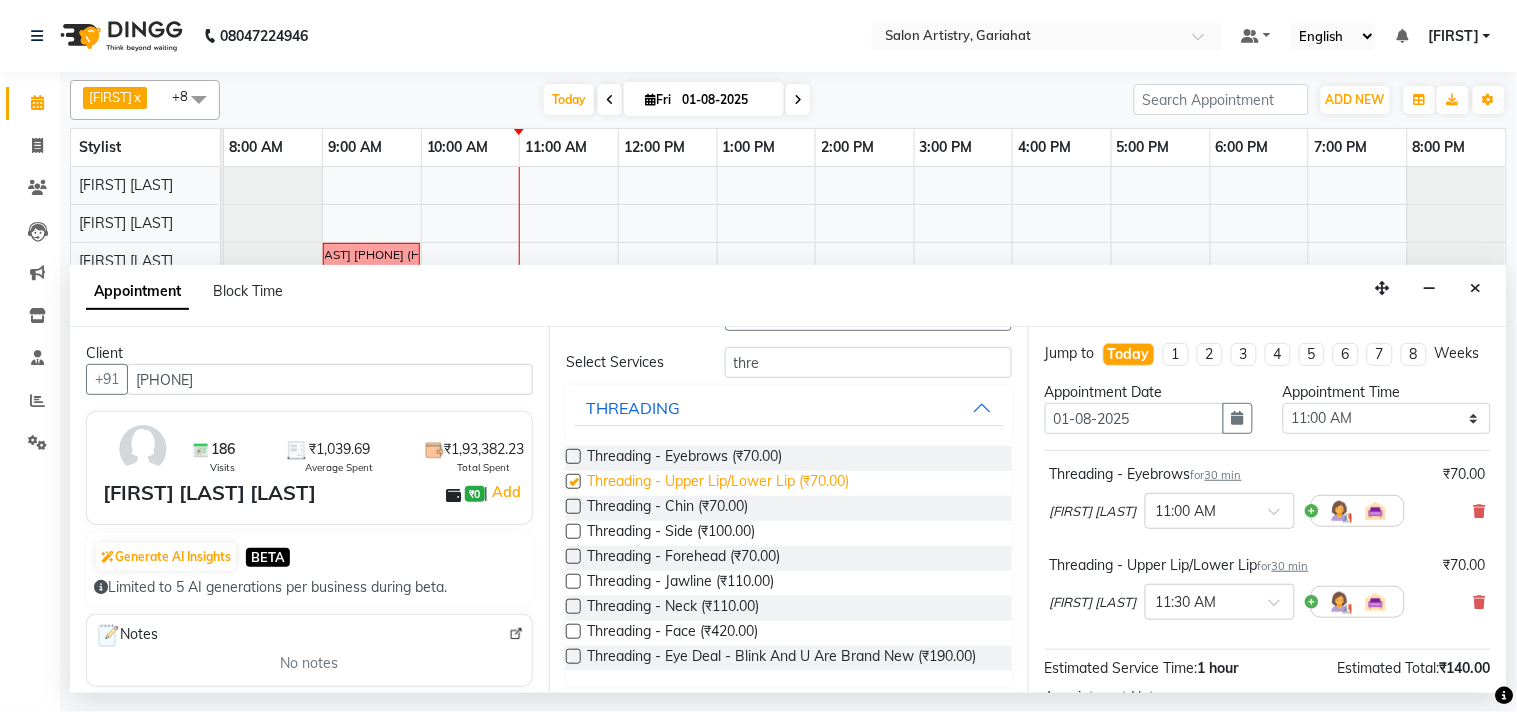 checkbox on "false" 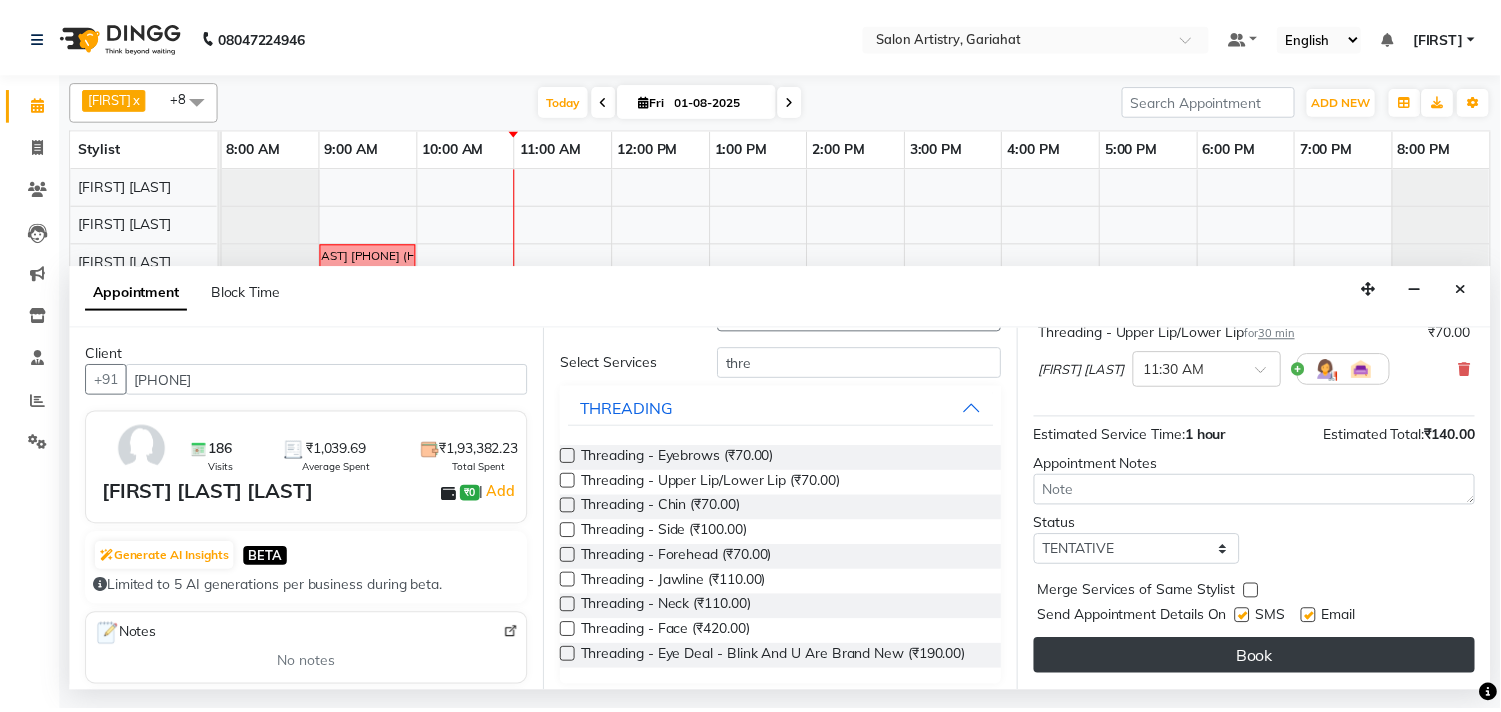 scroll, scrollTop: 251, scrollLeft: 0, axis: vertical 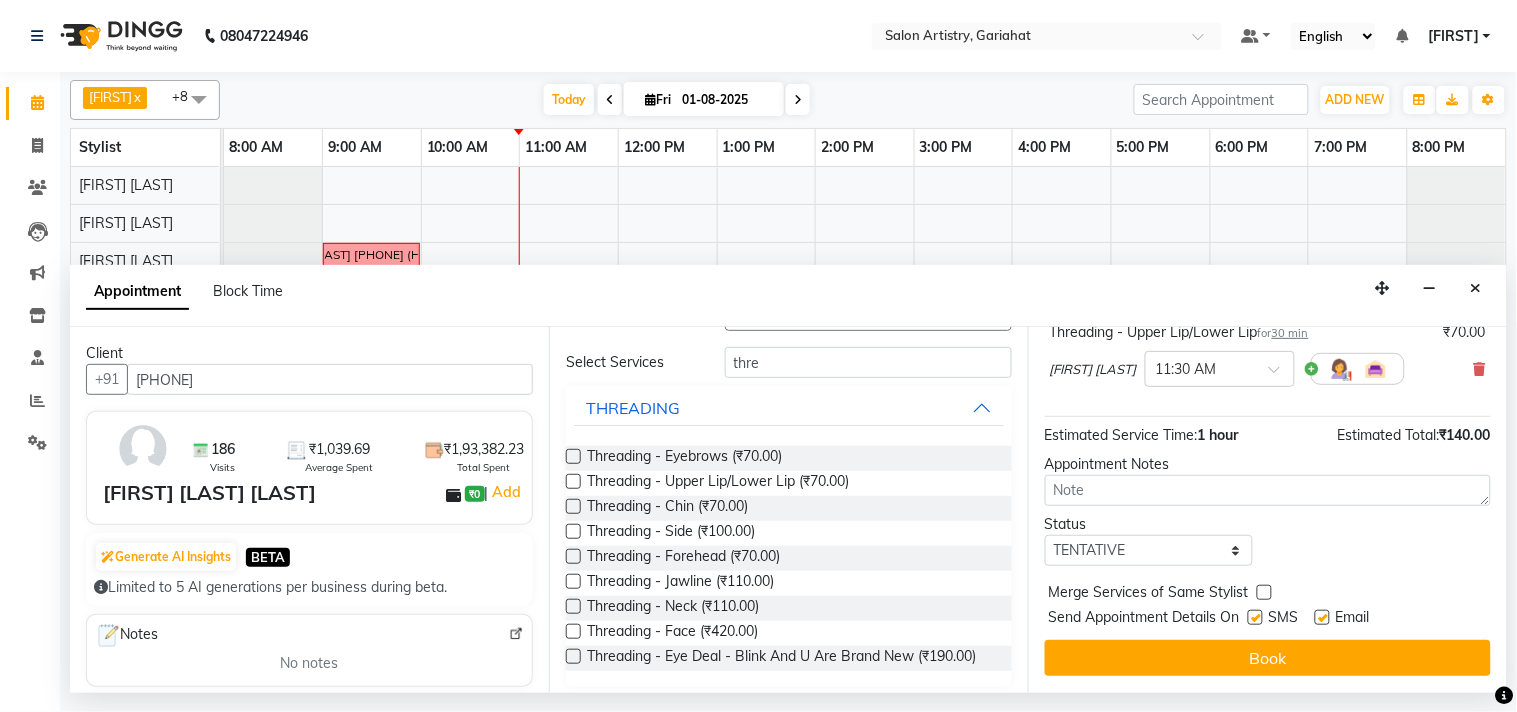 drag, startPoint x: 1253, startPoint y: 660, endPoint x: 1240, endPoint y: 657, distance: 13.341664 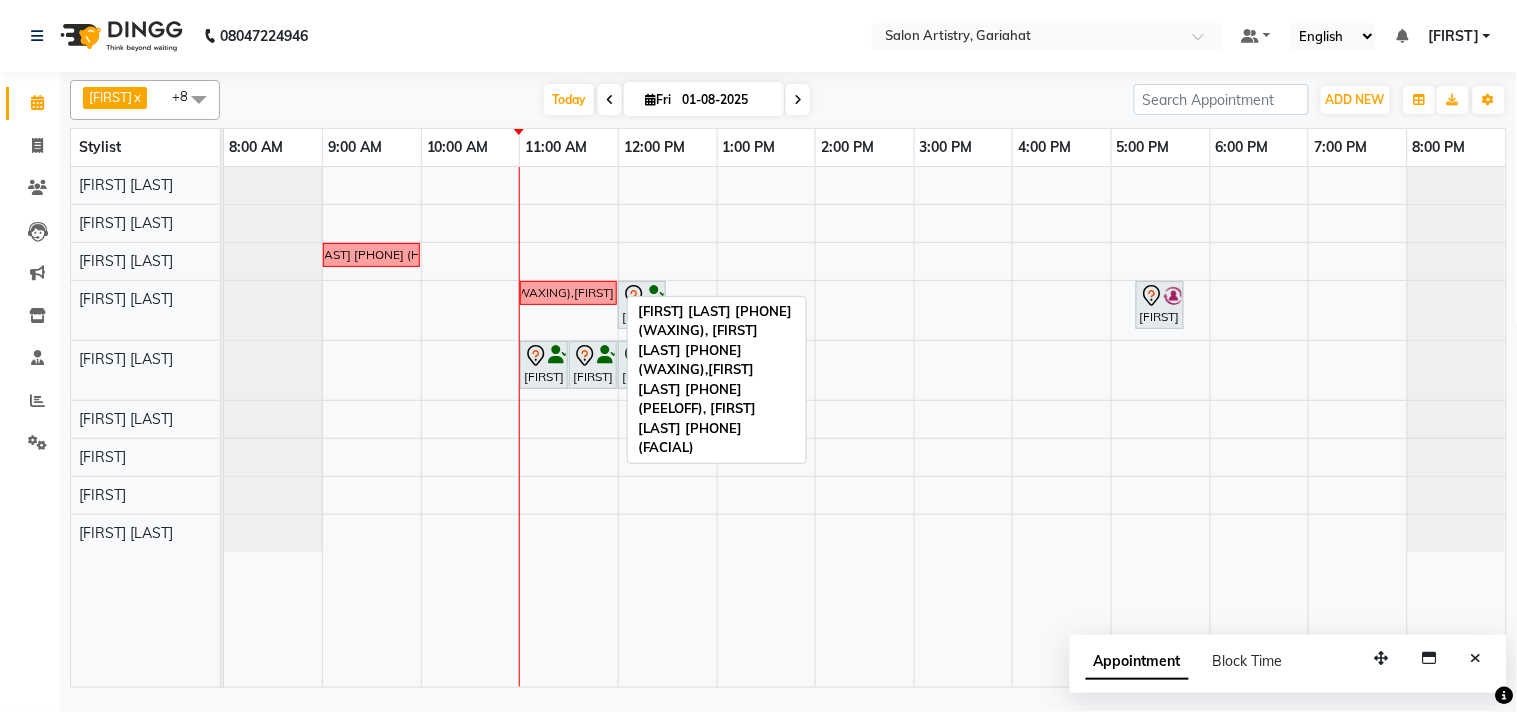 click on "[FIRST] [LAST] [PHONE] (WAXING), [FIRST] [LAST] [PHONE] (WAXING),[FIRST] [LAST] [PHONE] (PEELOFF), [FIRST] [LAST] [PHONE] (FACIAL)" at bounding box center [568, 293] 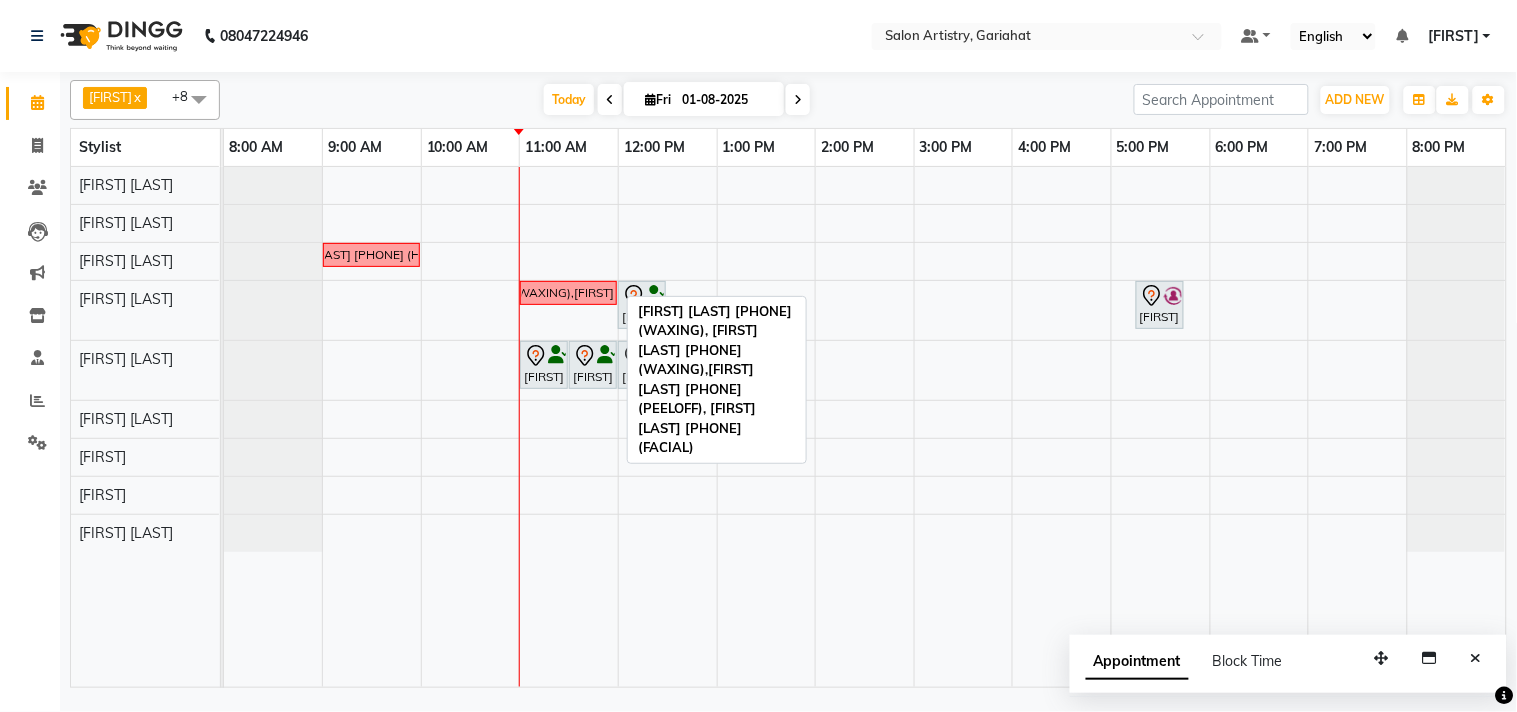 click on "[FIRST] [LAST] [PHONE] (WAXING), [FIRST] [LAST] [PHONE] (WAXING),[FIRST] [LAST] [PHONE] (PEELOFF), [FIRST] [LAST] [PHONE] (FACIAL)" at bounding box center [568, 293] 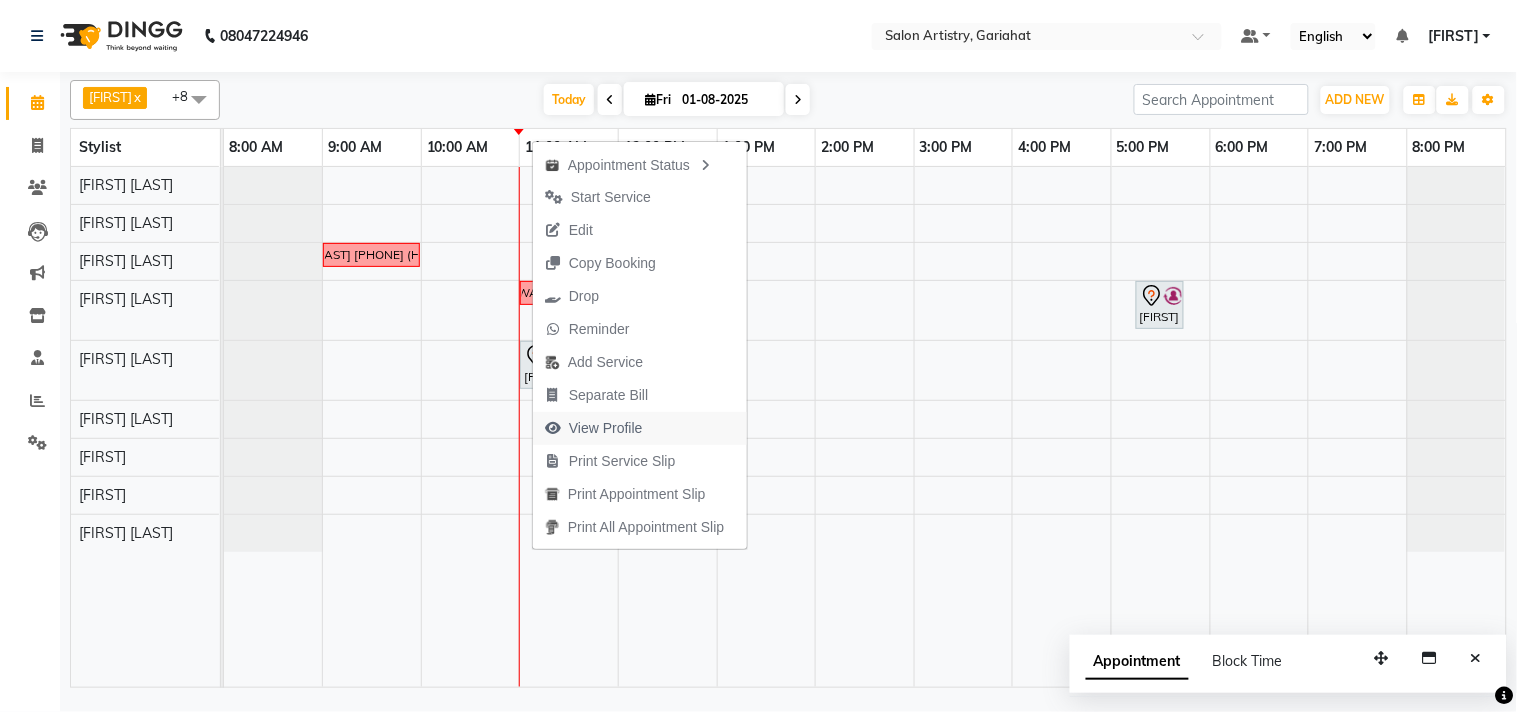 click on "View Profile" at bounding box center [606, 428] 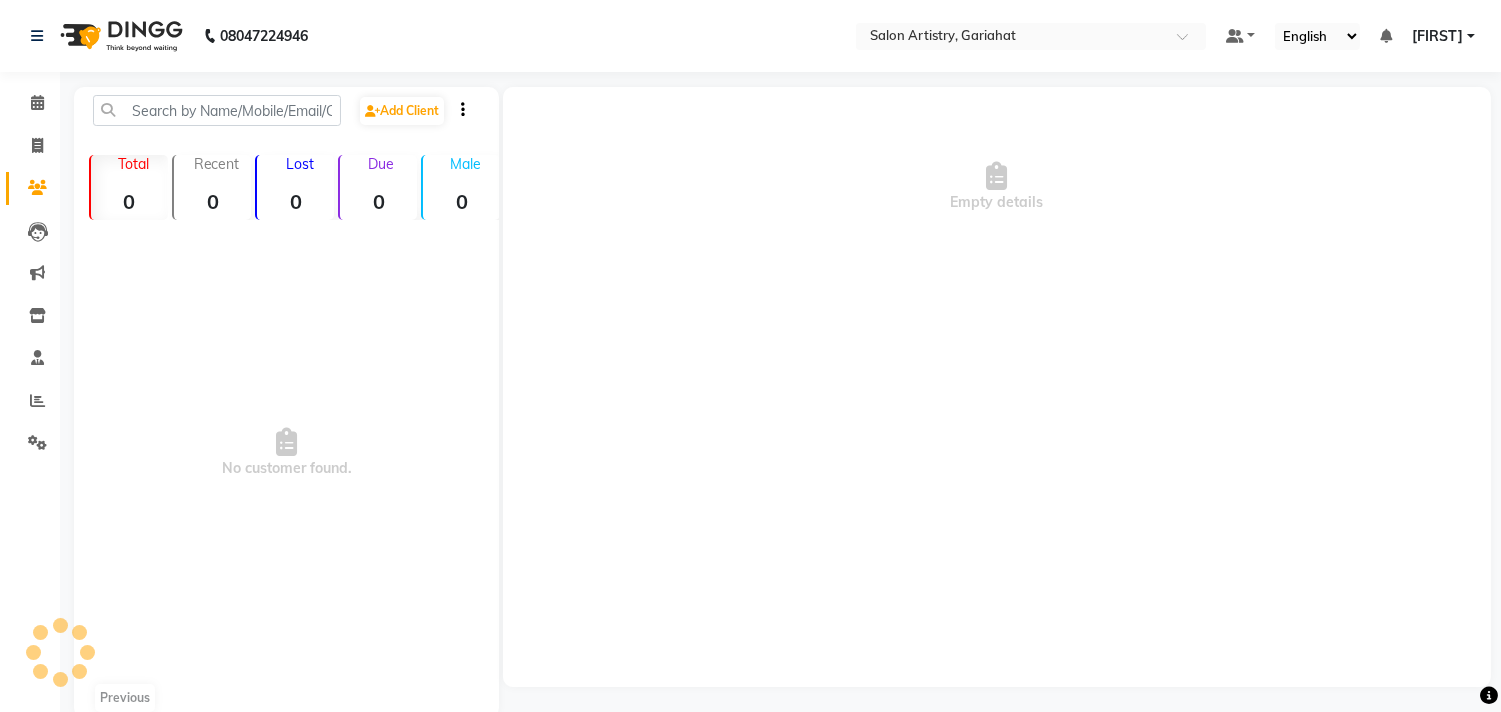 click on "Empty details" 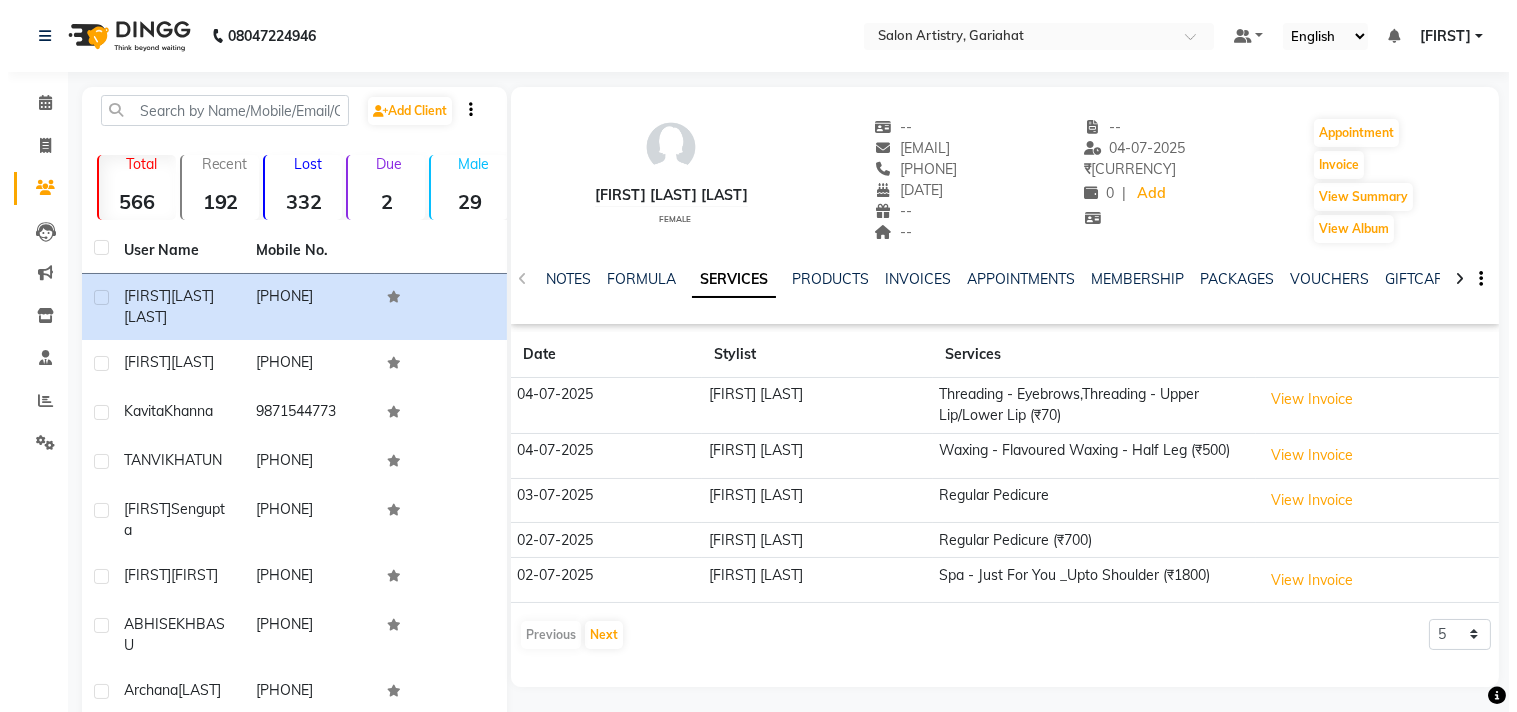 scroll, scrollTop: 111, scrollLeft: 0, axis: vertical 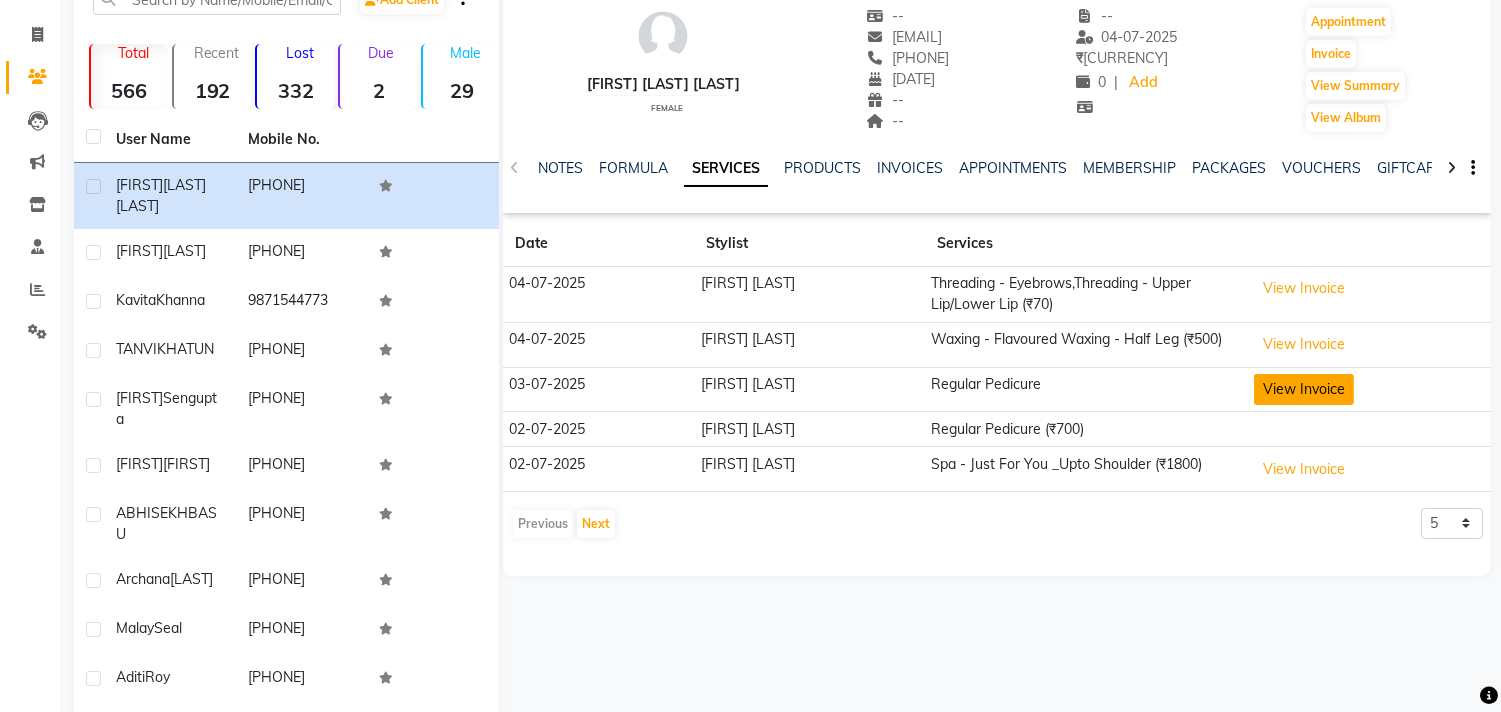 click on "View Invoice" 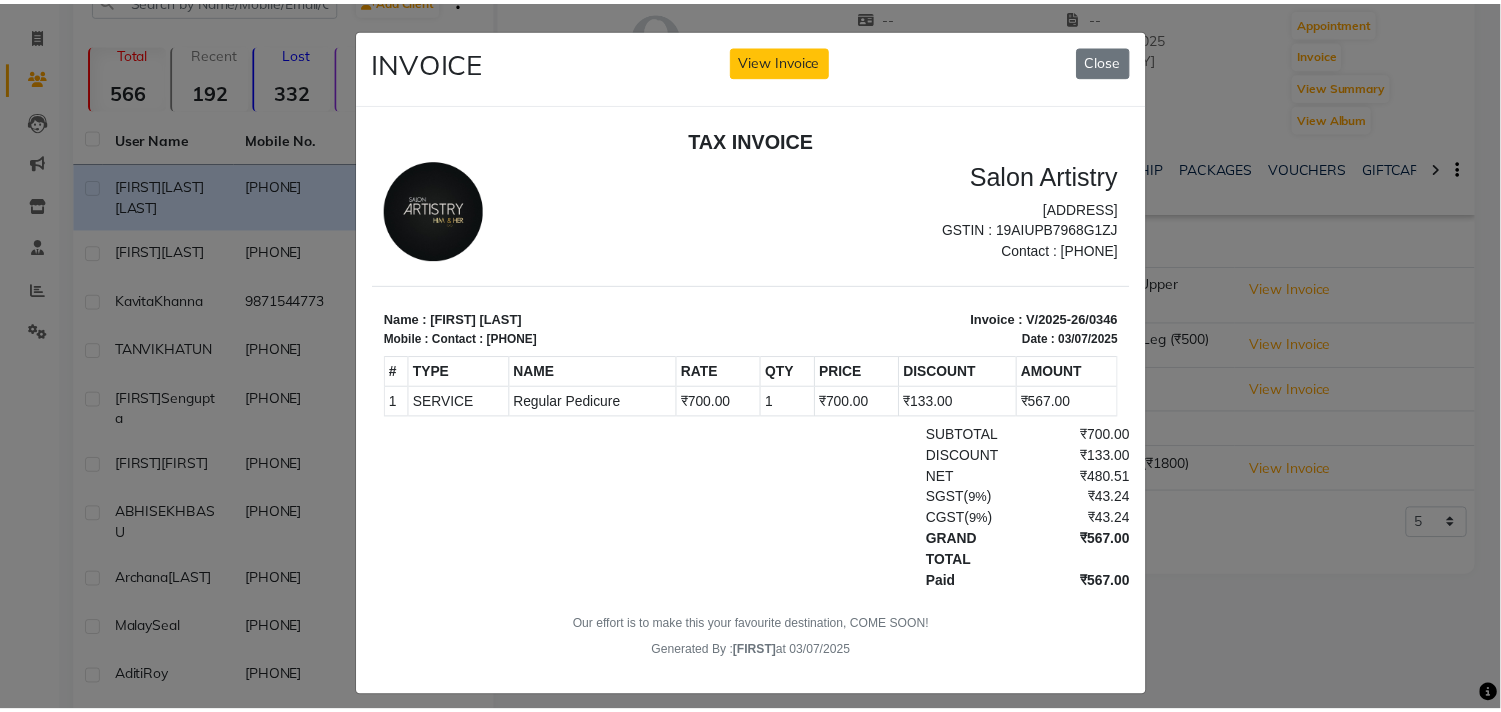 scroll, scrollTop: 15, scrollLeft: 0, axis: vertical 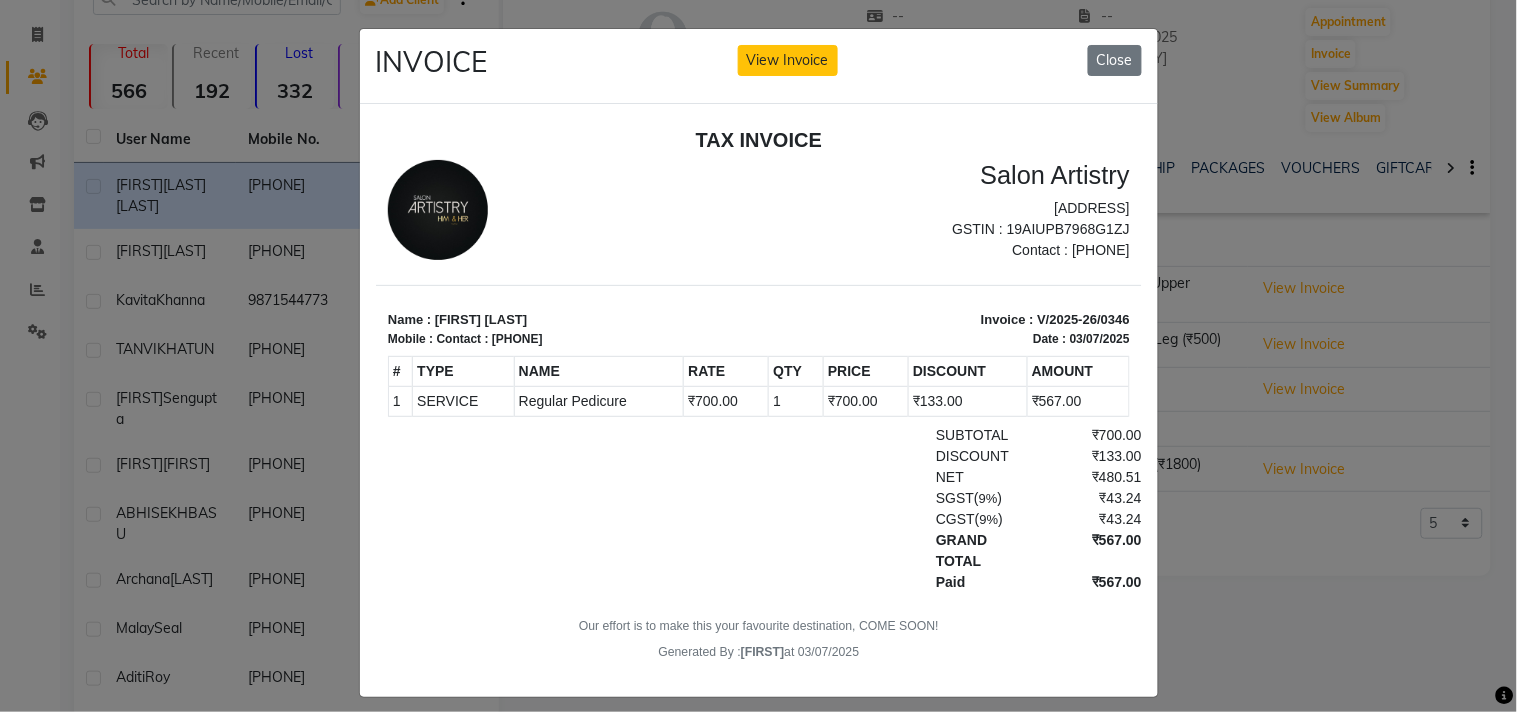click on "INVOICE View Invoice Close" 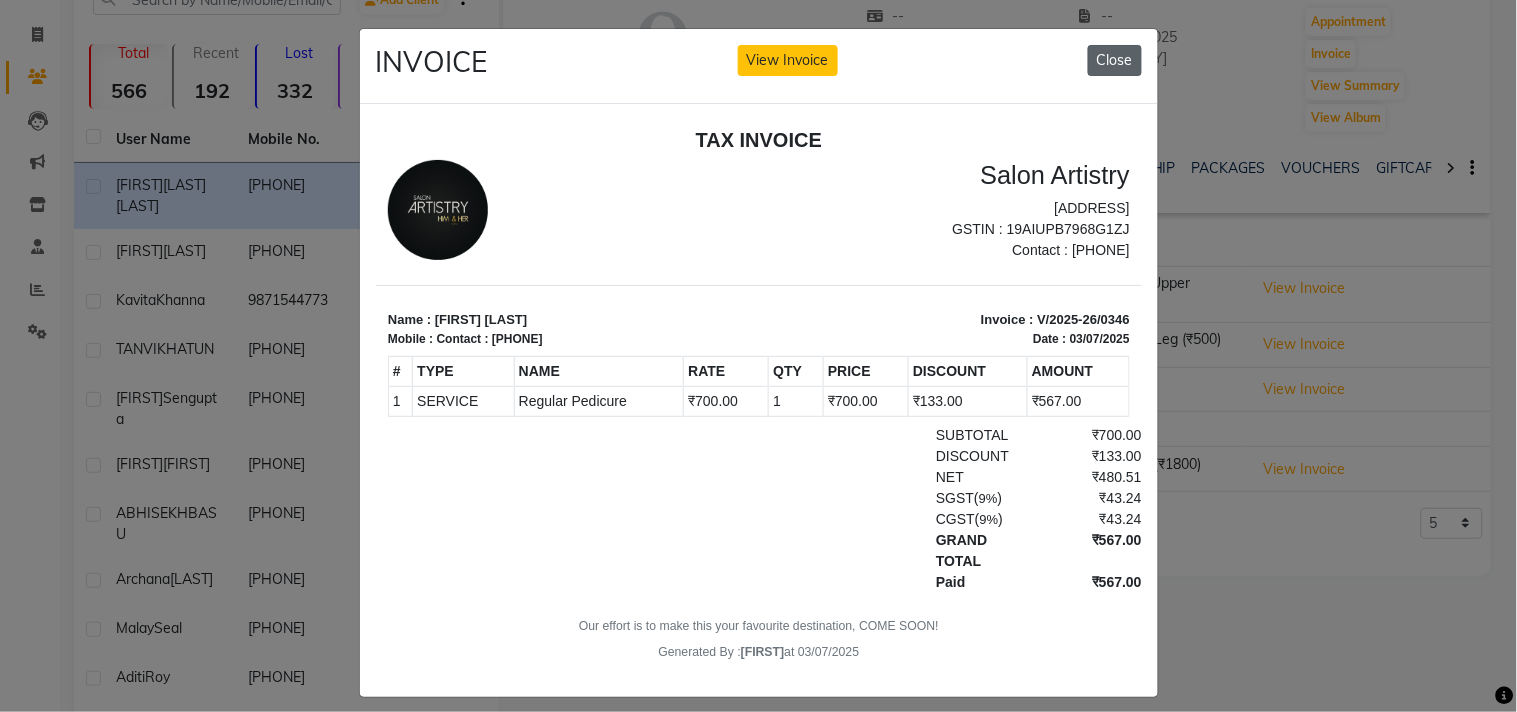 click on "Close" 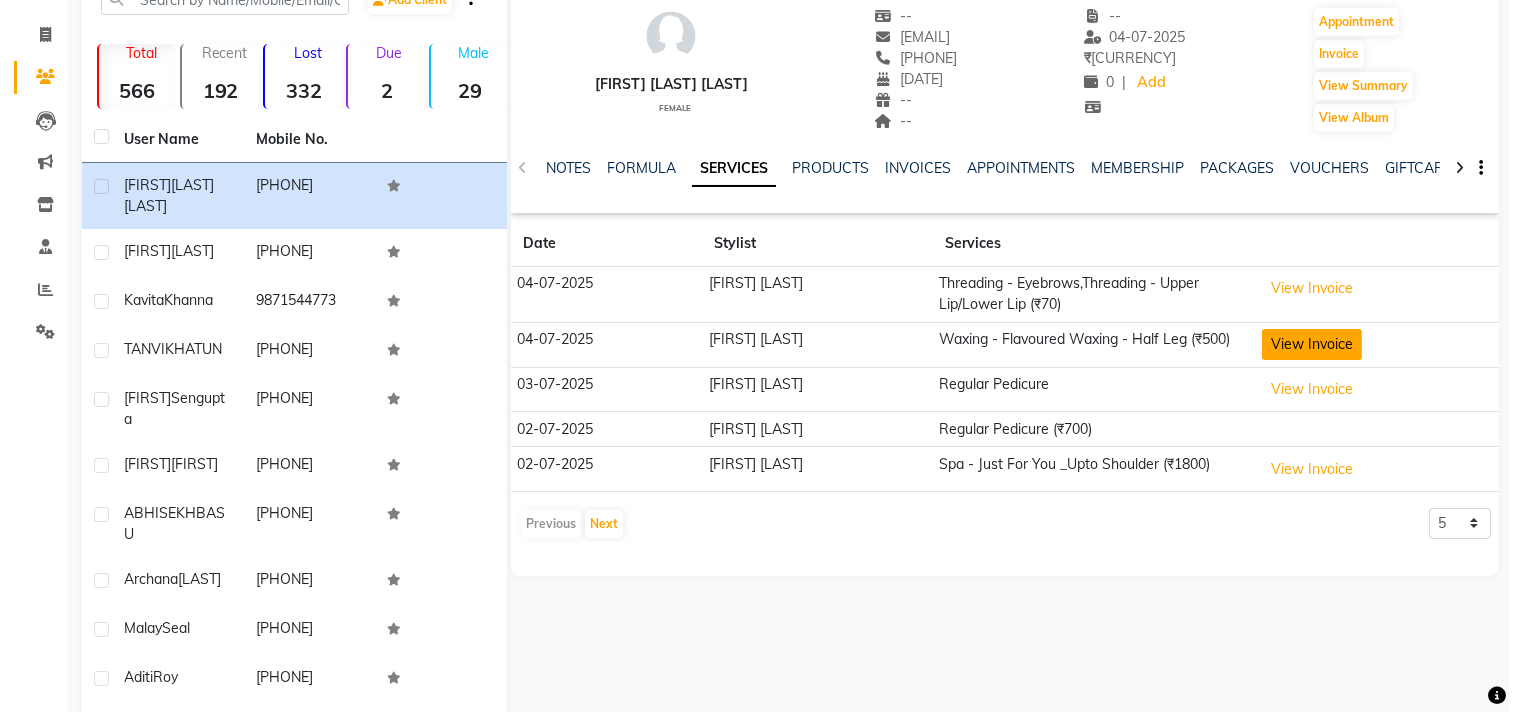 scroll, scrollTop: 205, scrollLeft: 0, axis: vertical 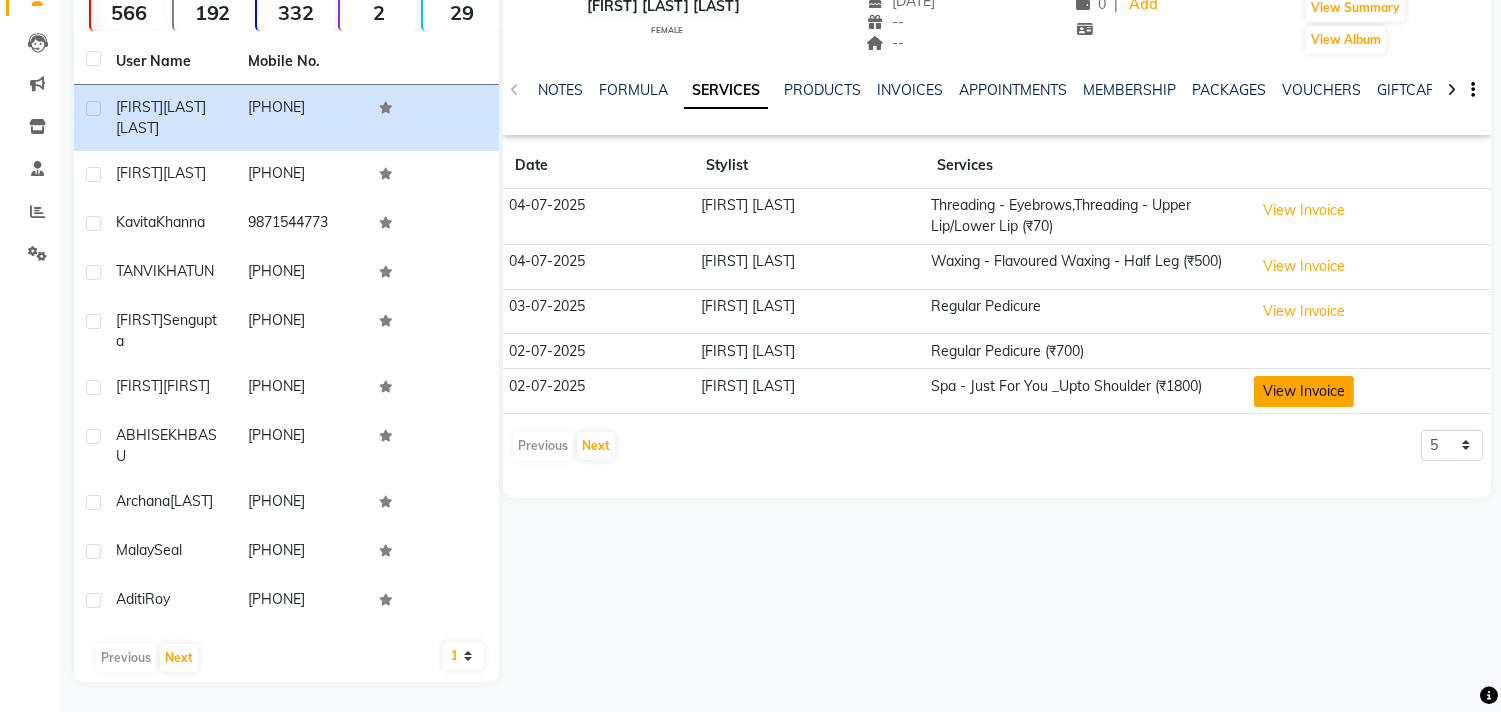 click on "View Invoice" 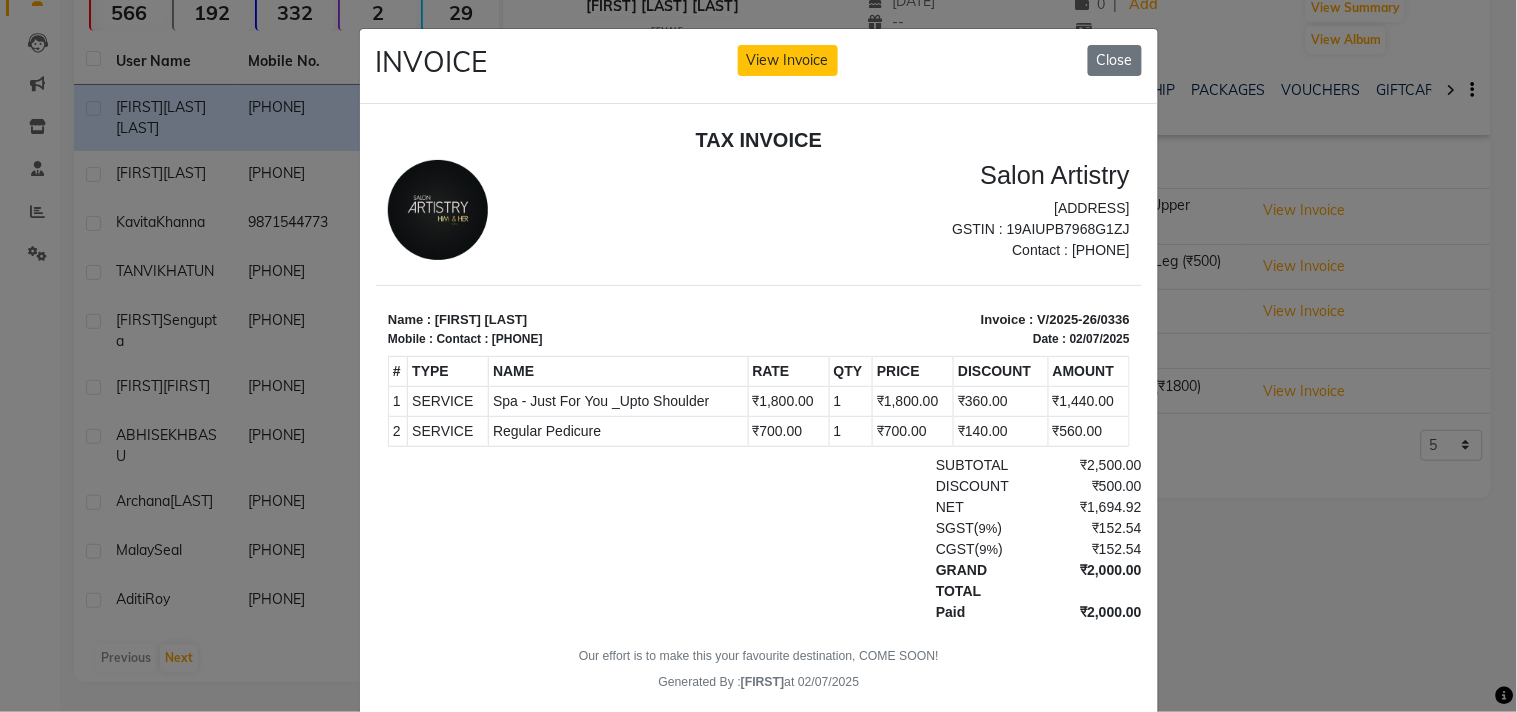 scroll, scrollTop: 15, scrollLeft: 0, axis: vertical 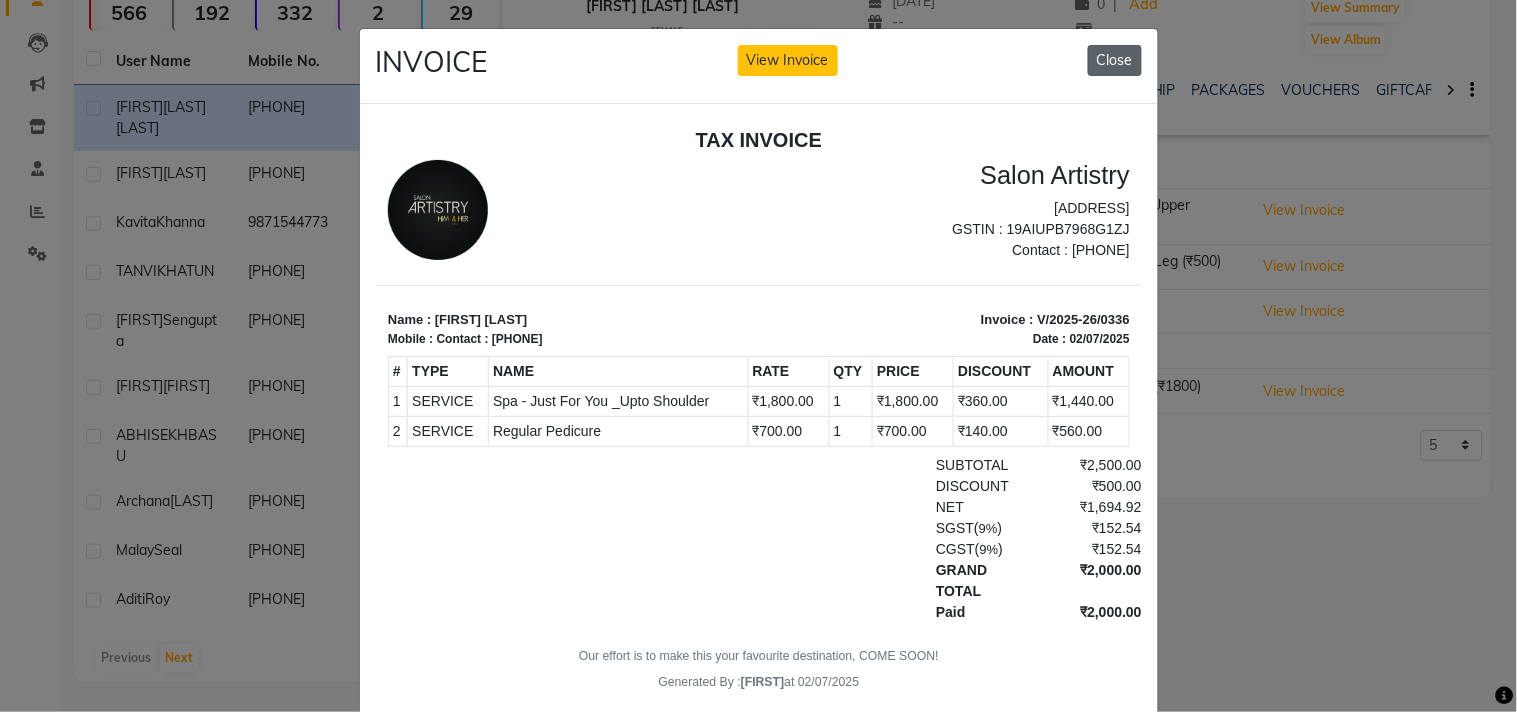 click on "Close" 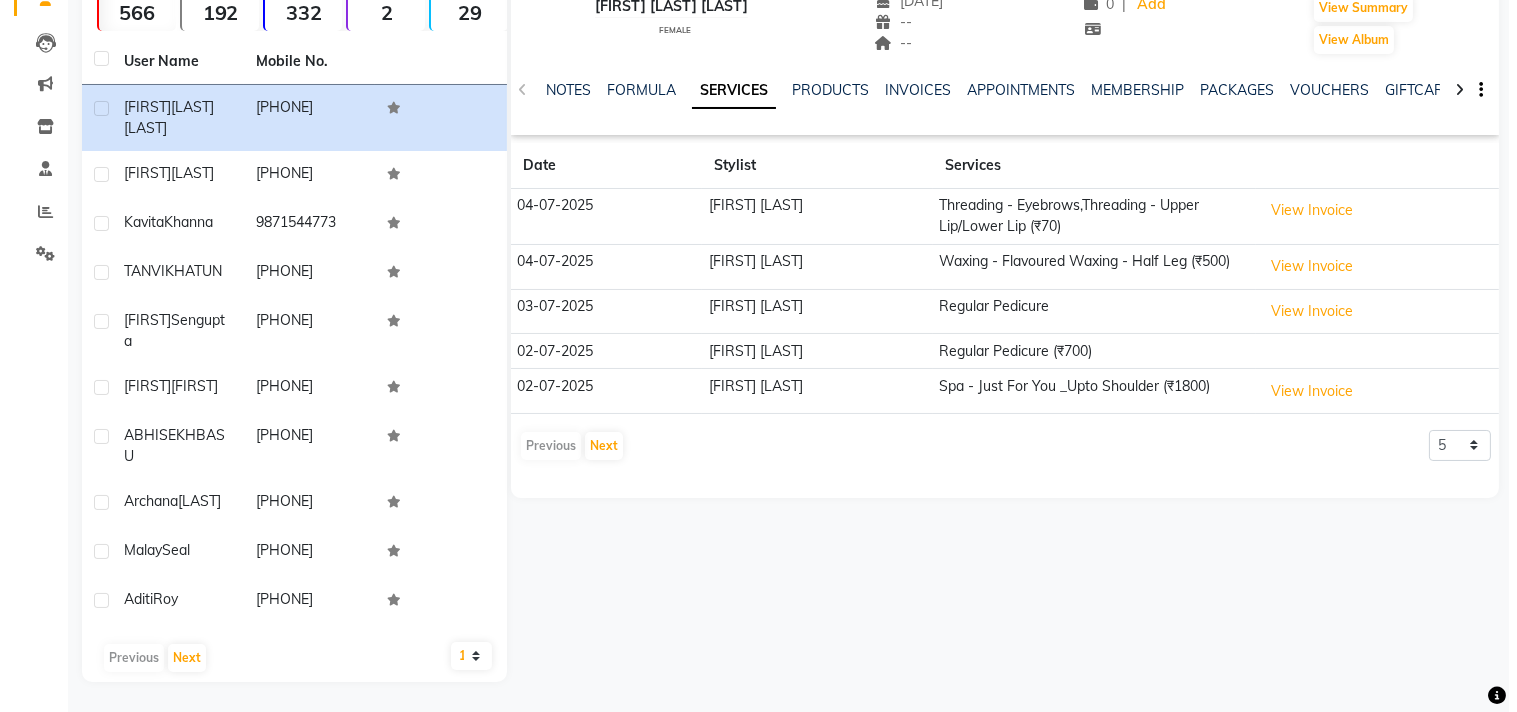 scroll, scrollTop: 0, scrollLeft: 0, axis: both 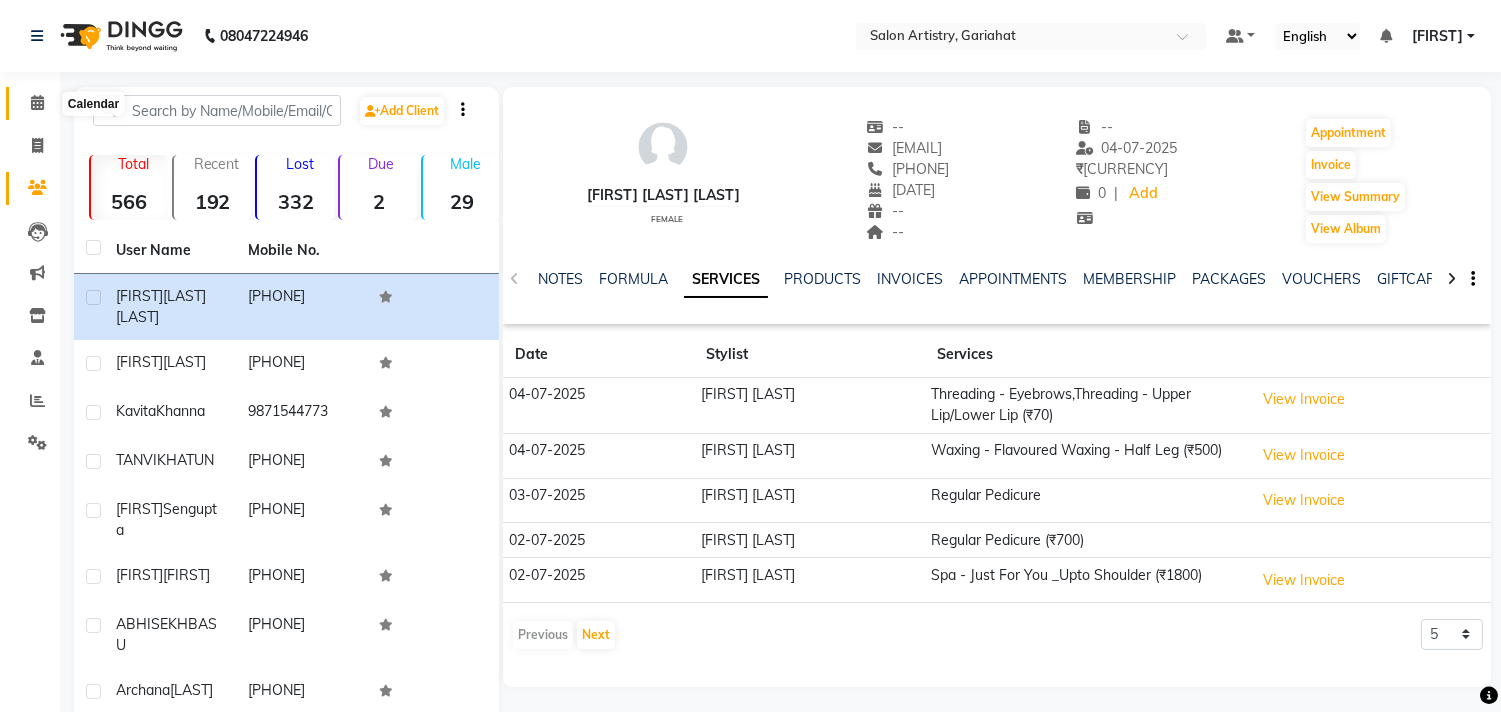drag, startPoint x: 37, startPoint y: 104, endPoint x: 24, endPoint y: 101, distance: 13.341664 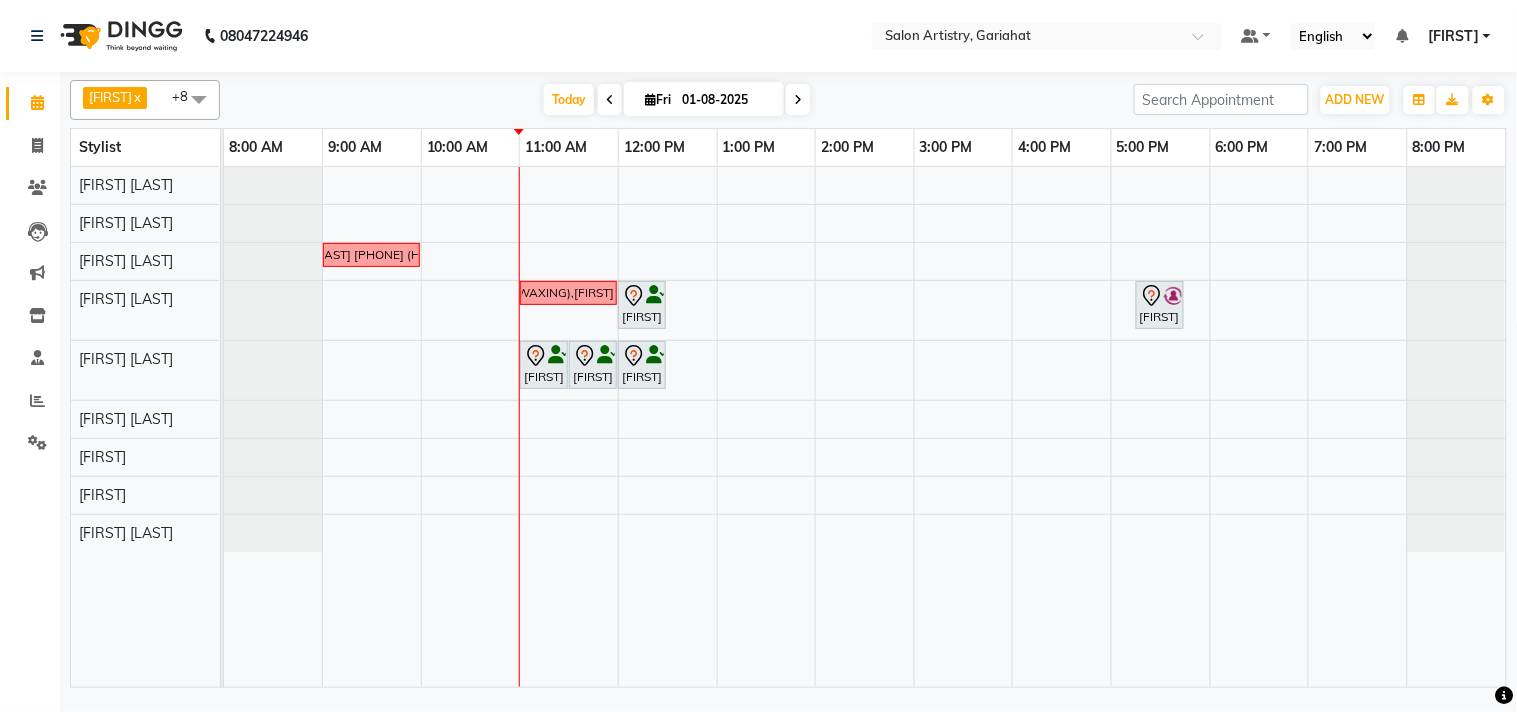 click at bounding box center (199, 99) 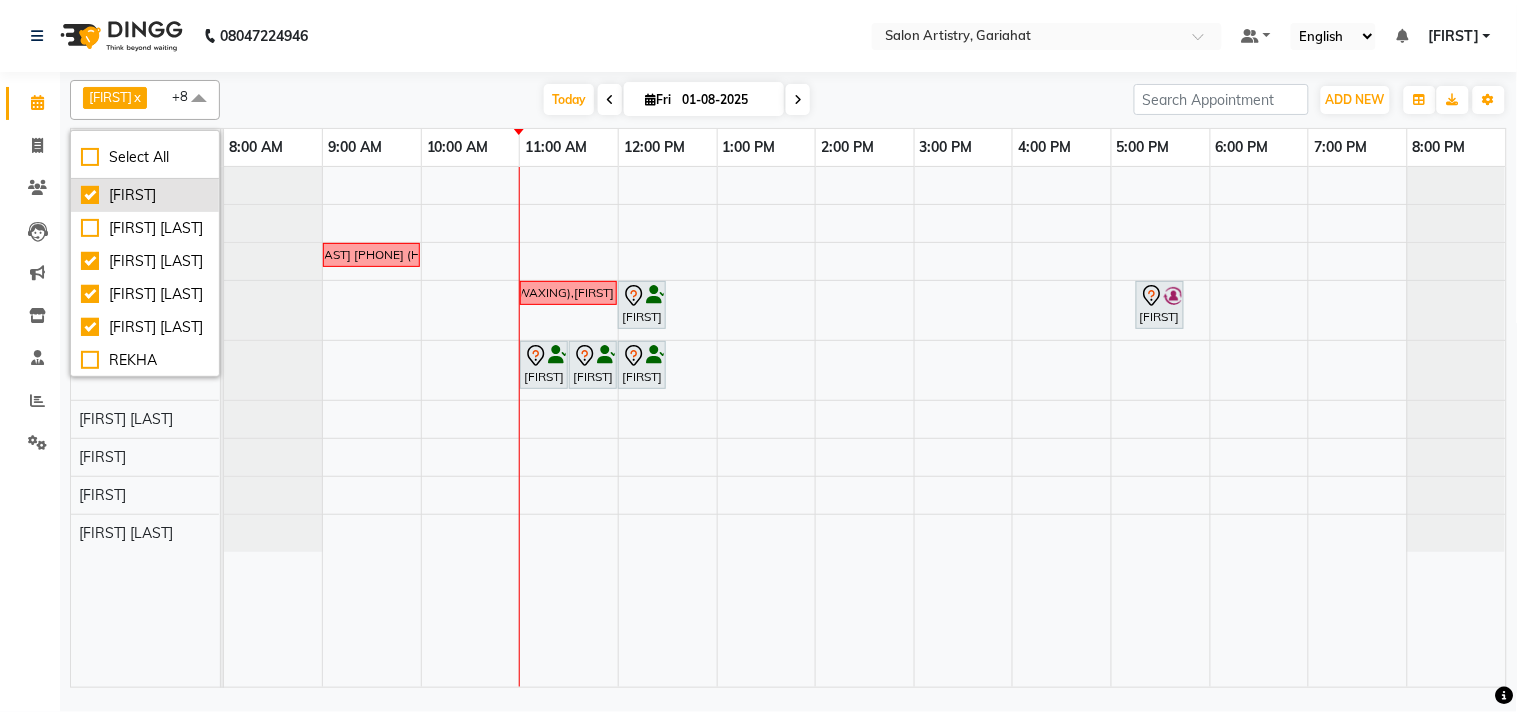 click on "[FIRST]" at bounding box center [145, 195] 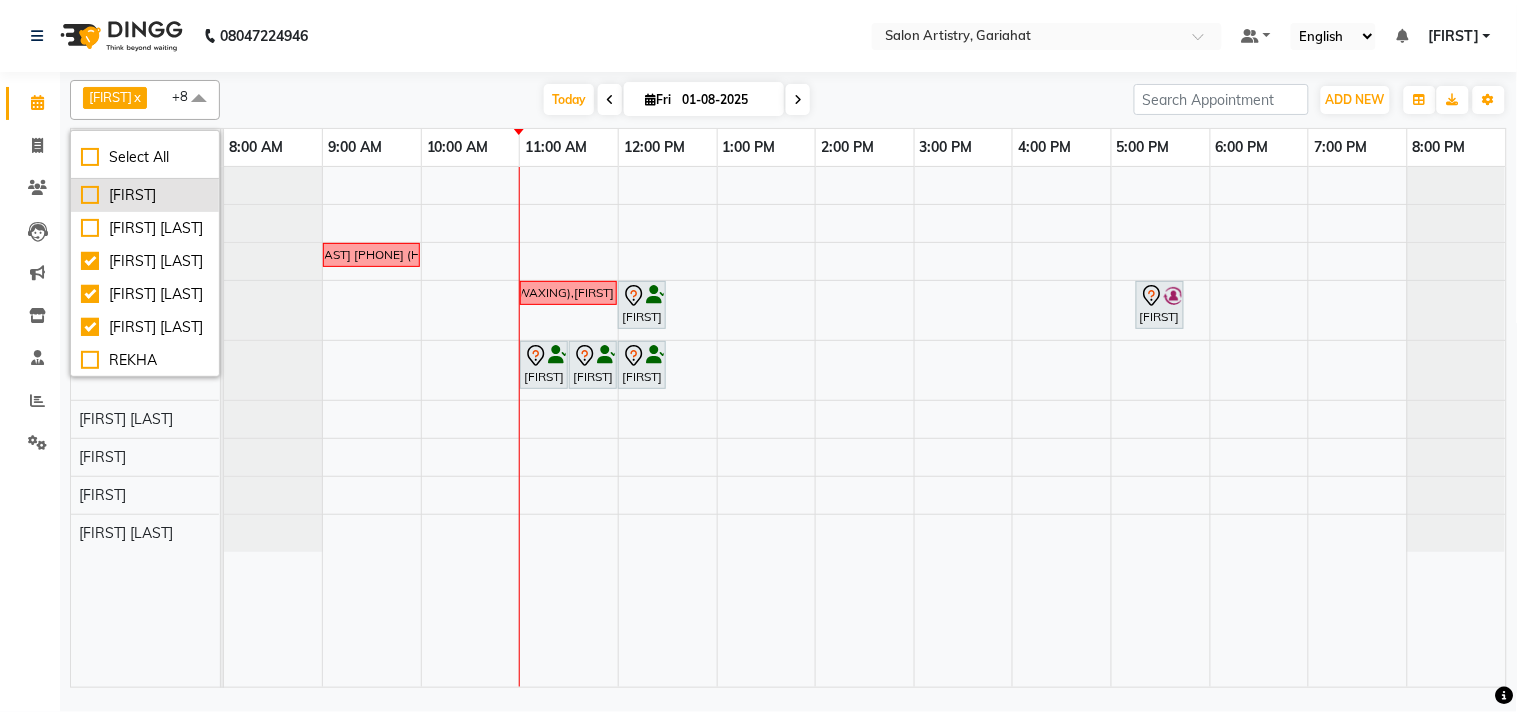 checkbox on "false" 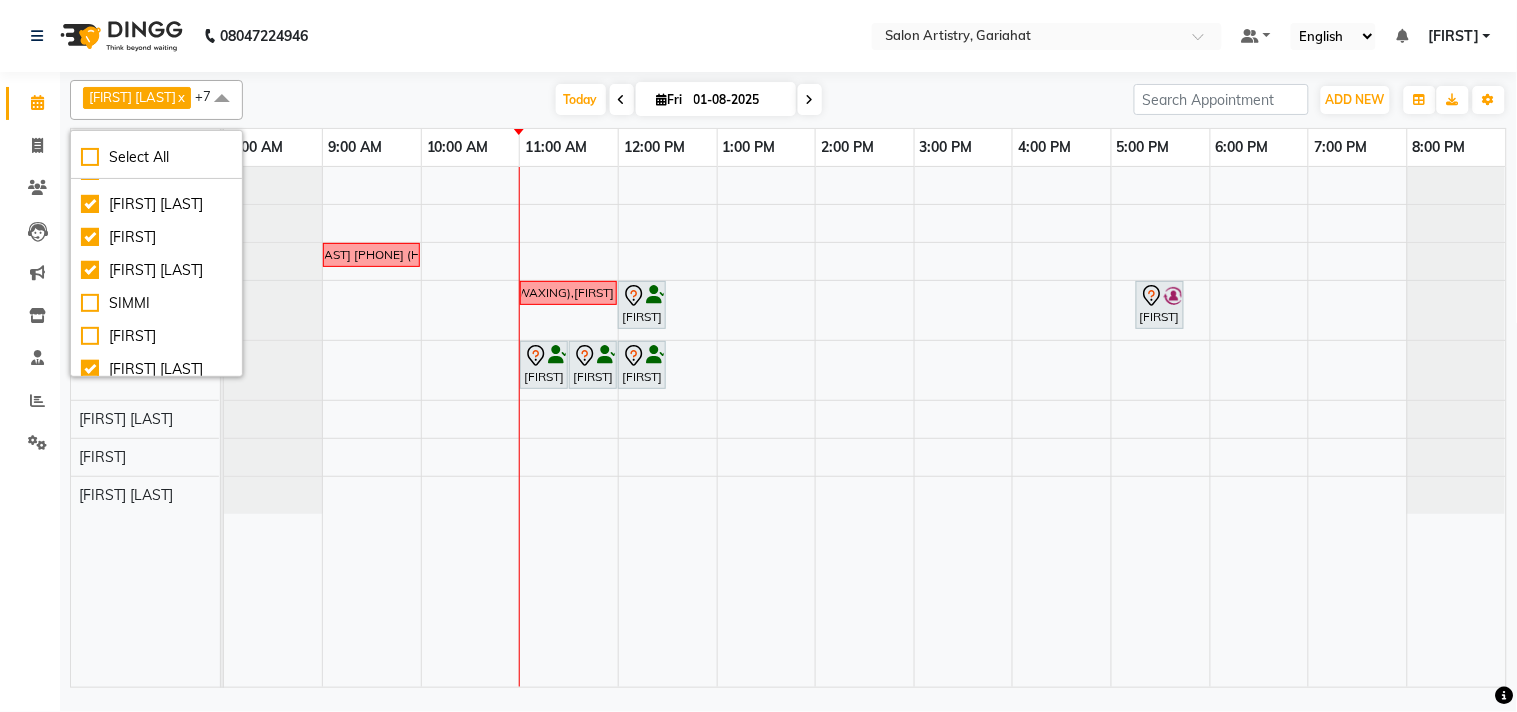 scroll, scrollTop: 273, scrollLeft: 0, axis: vertical 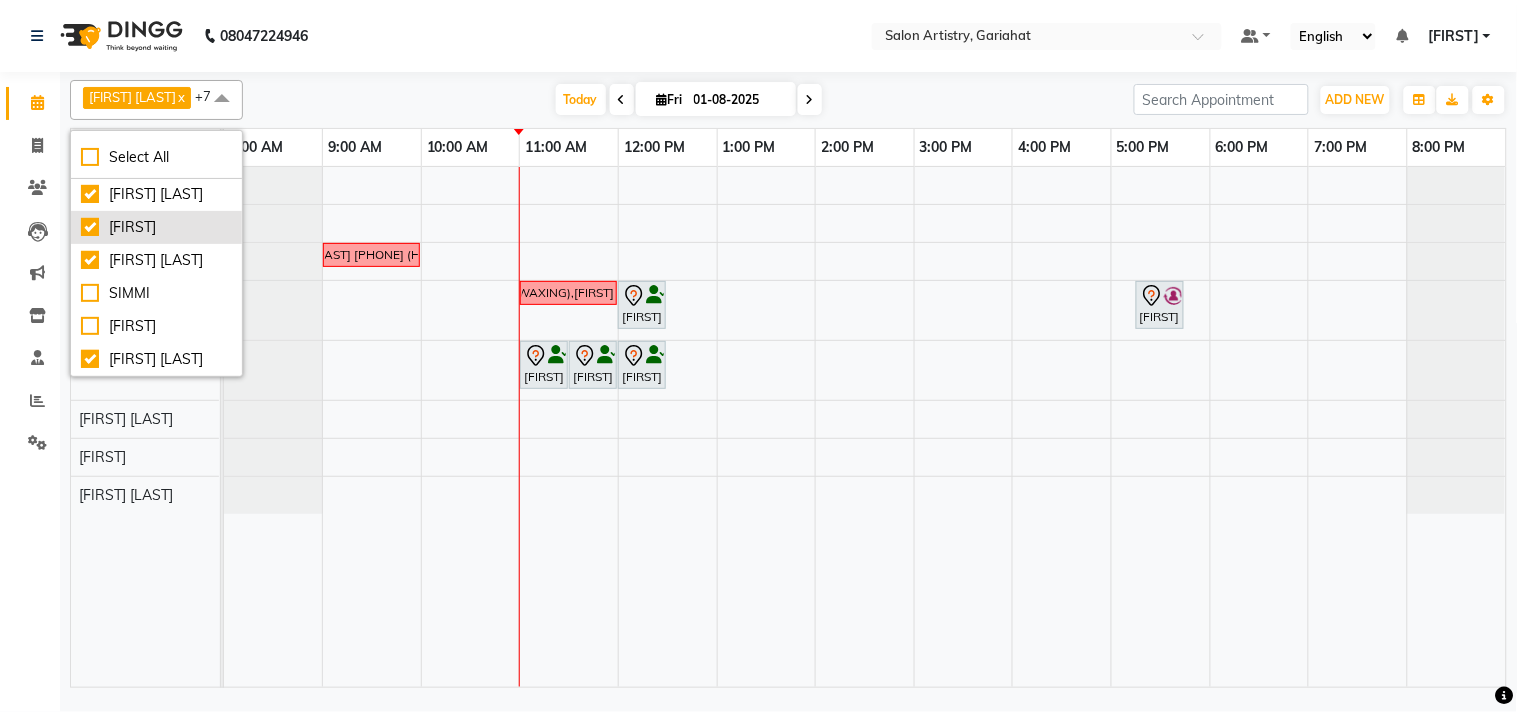 click on "[FIRST]" at bounding box center [156, 227] 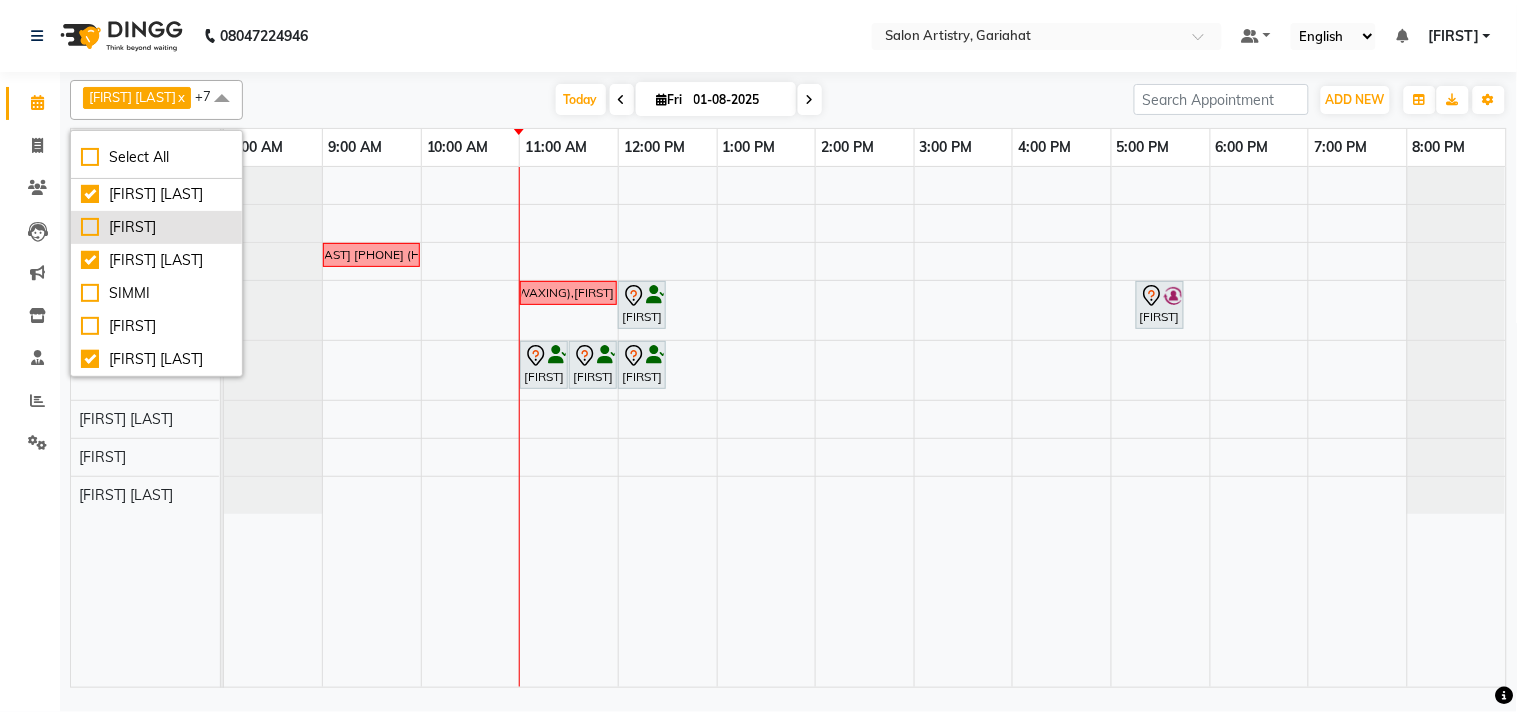 checkbox on "false" 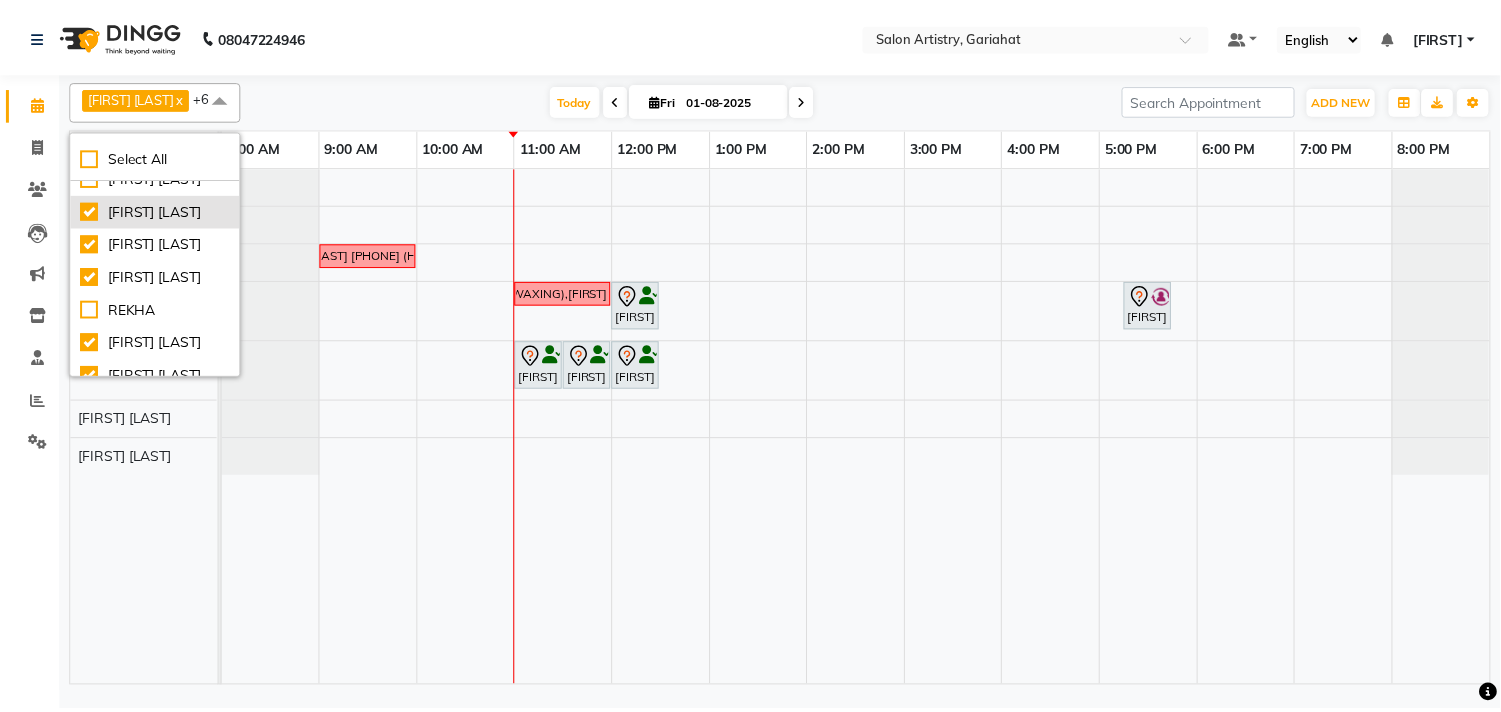 scroll, scrollTop: 0, scrollLeft: 0, axis: both 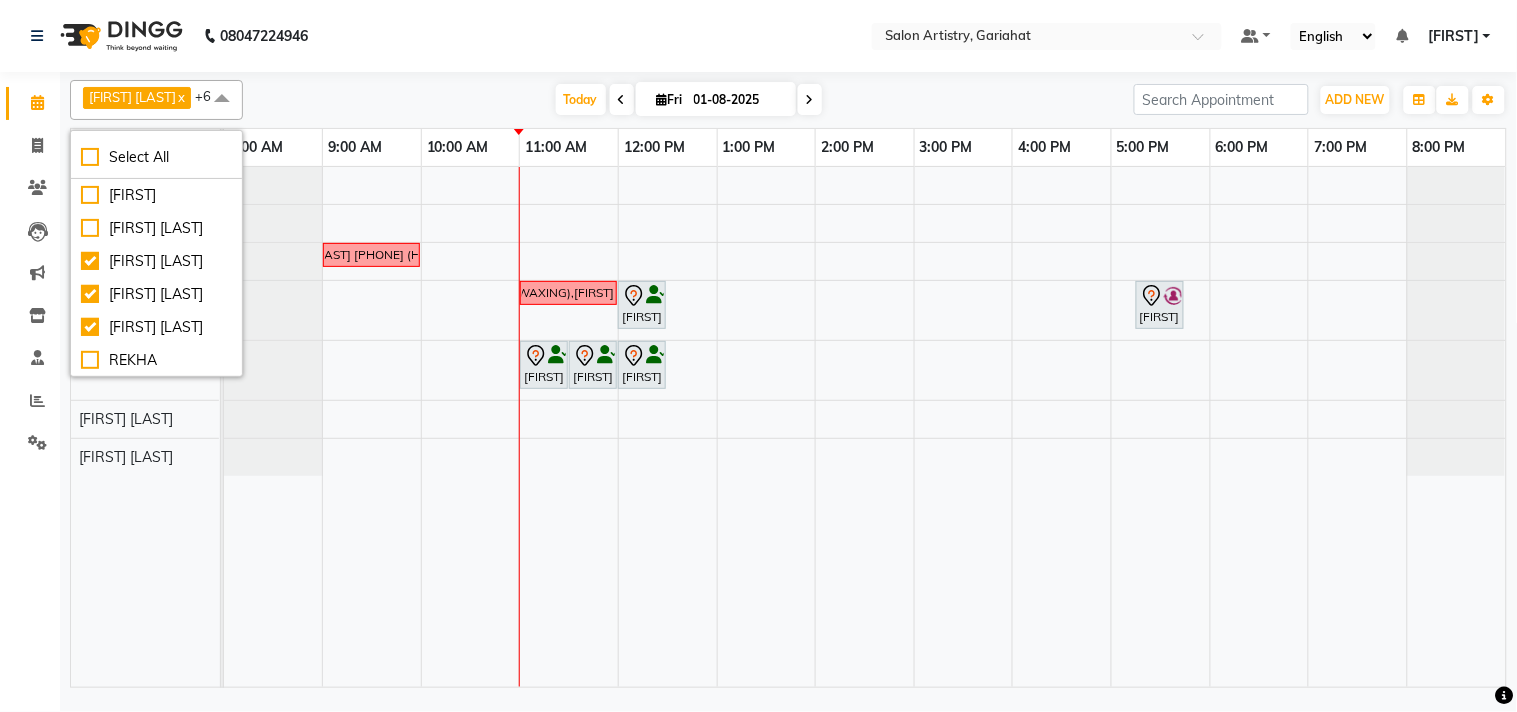 click on "[FIRST] [LAST] [FIRST] [LAST] [FIRST] [LAST] [FIRST] [LAST] [FIRST] [LAST] [FIRST] [LAST] [FIRST] [LAST]" at bounding box center (154, 427) 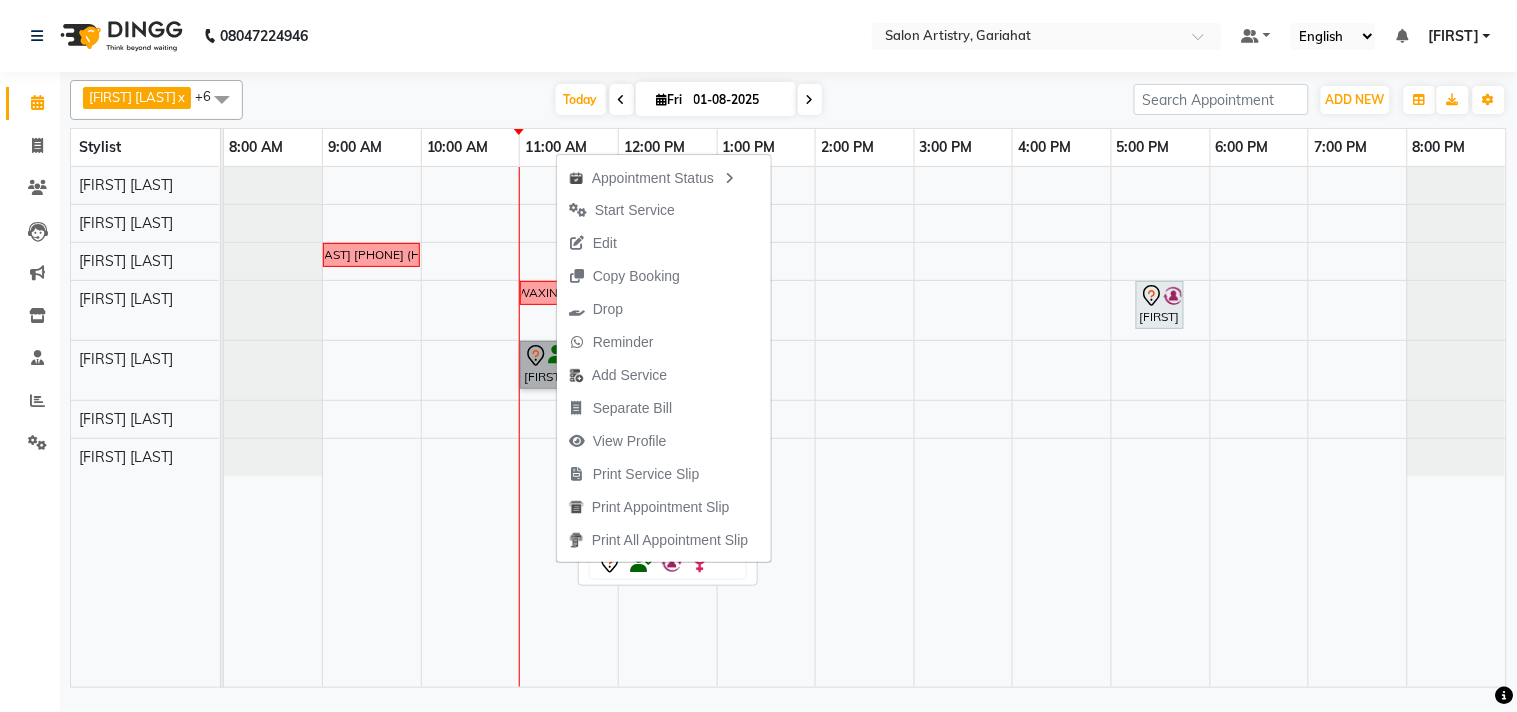 click on "[FIRST] [LAST], TK03, 11:00 AM-11:30 AM, Threading - Eyebrows" at bounding box center [544, 365] 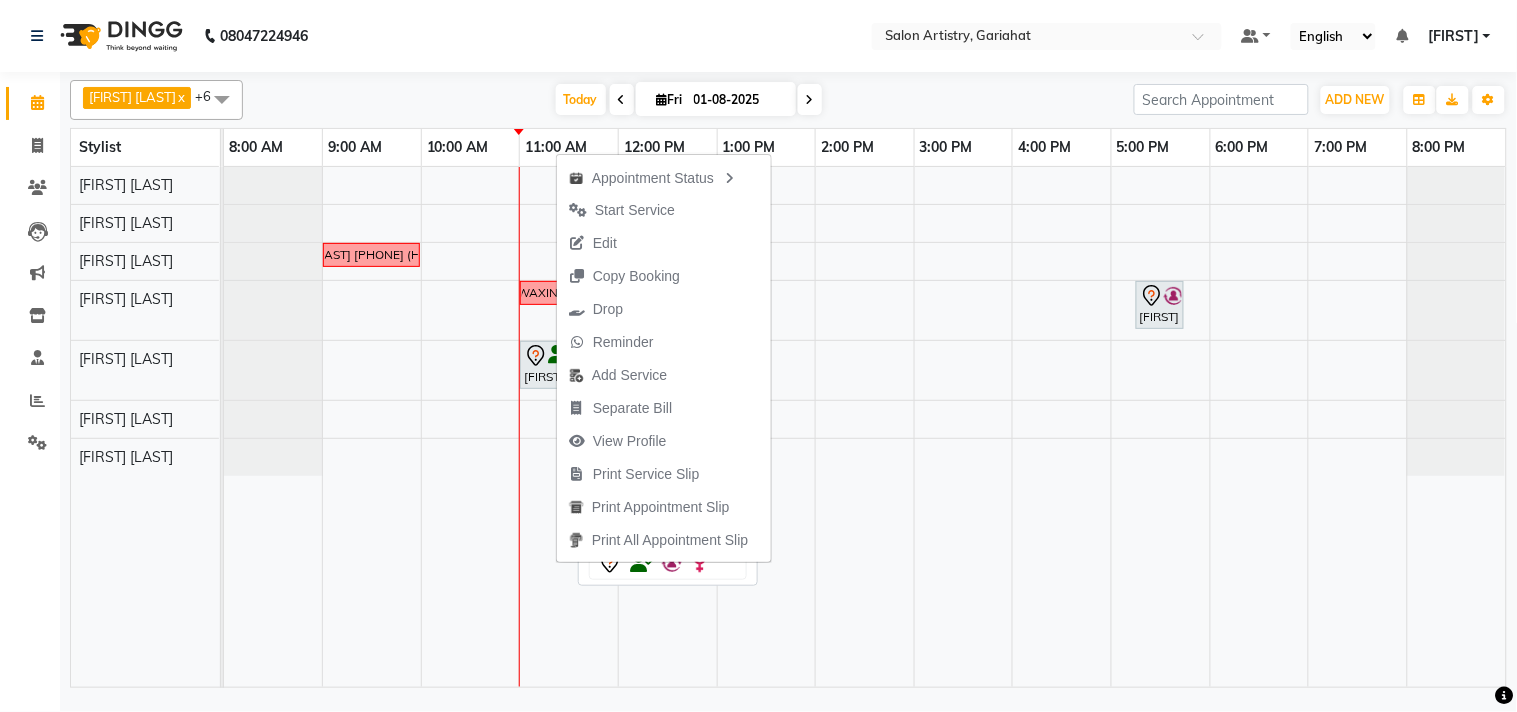 select on "7" 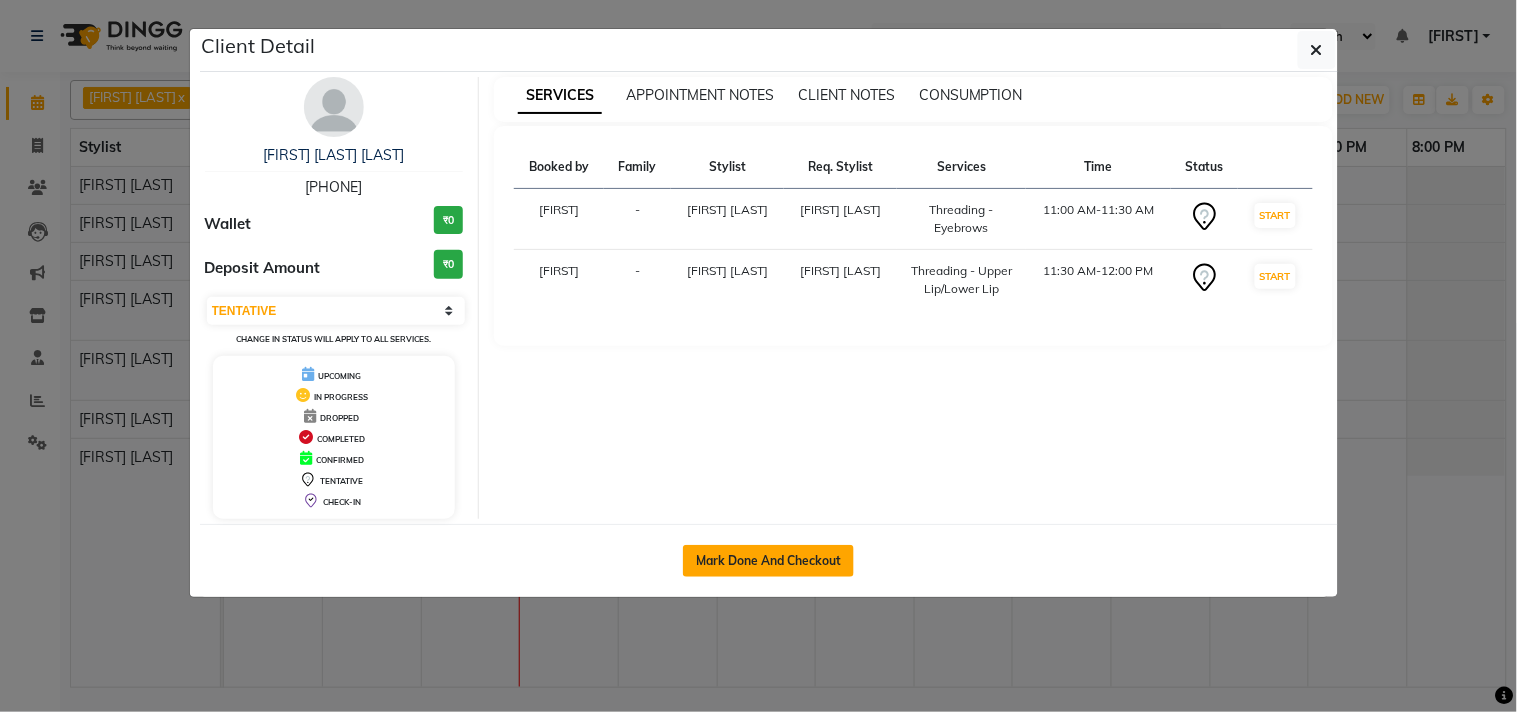 click on "Mark Done And Checkout" 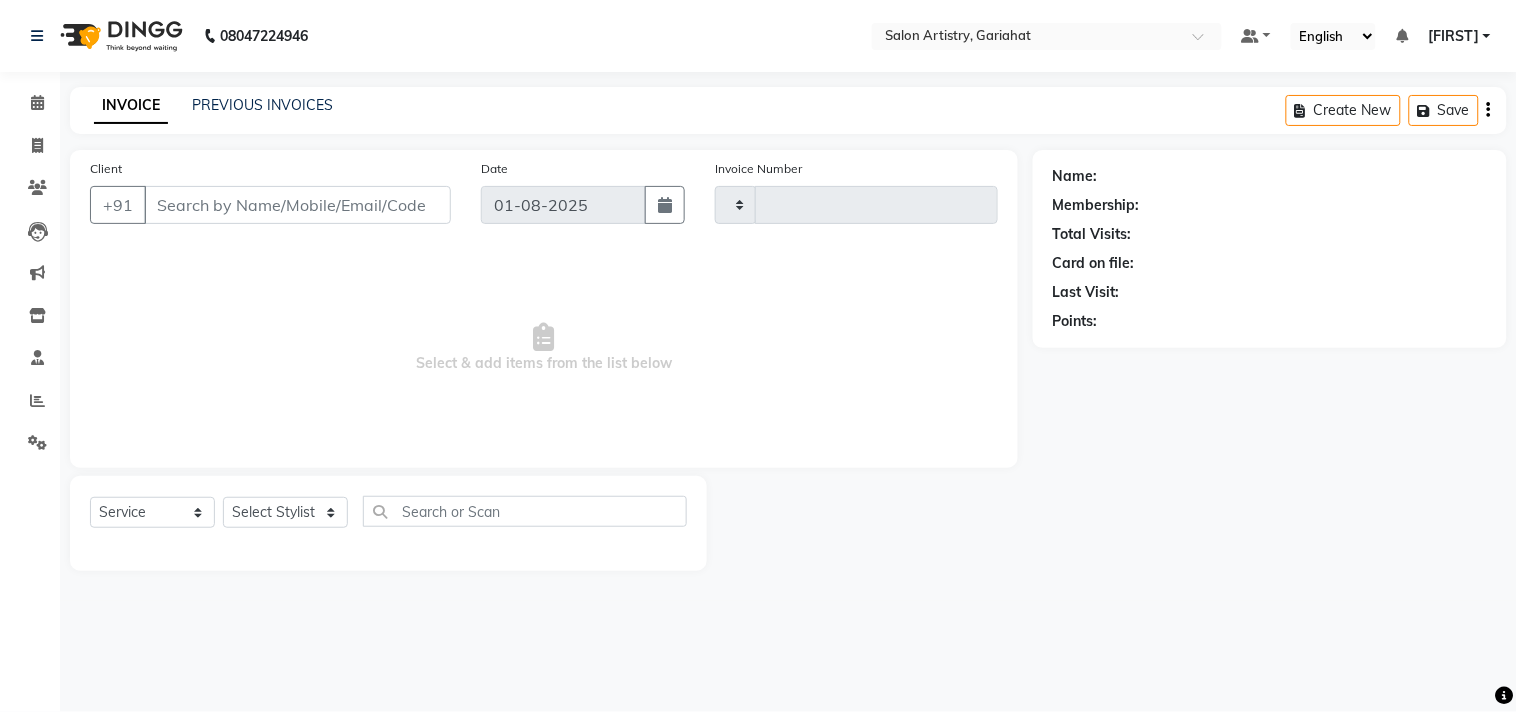 type on "0501" 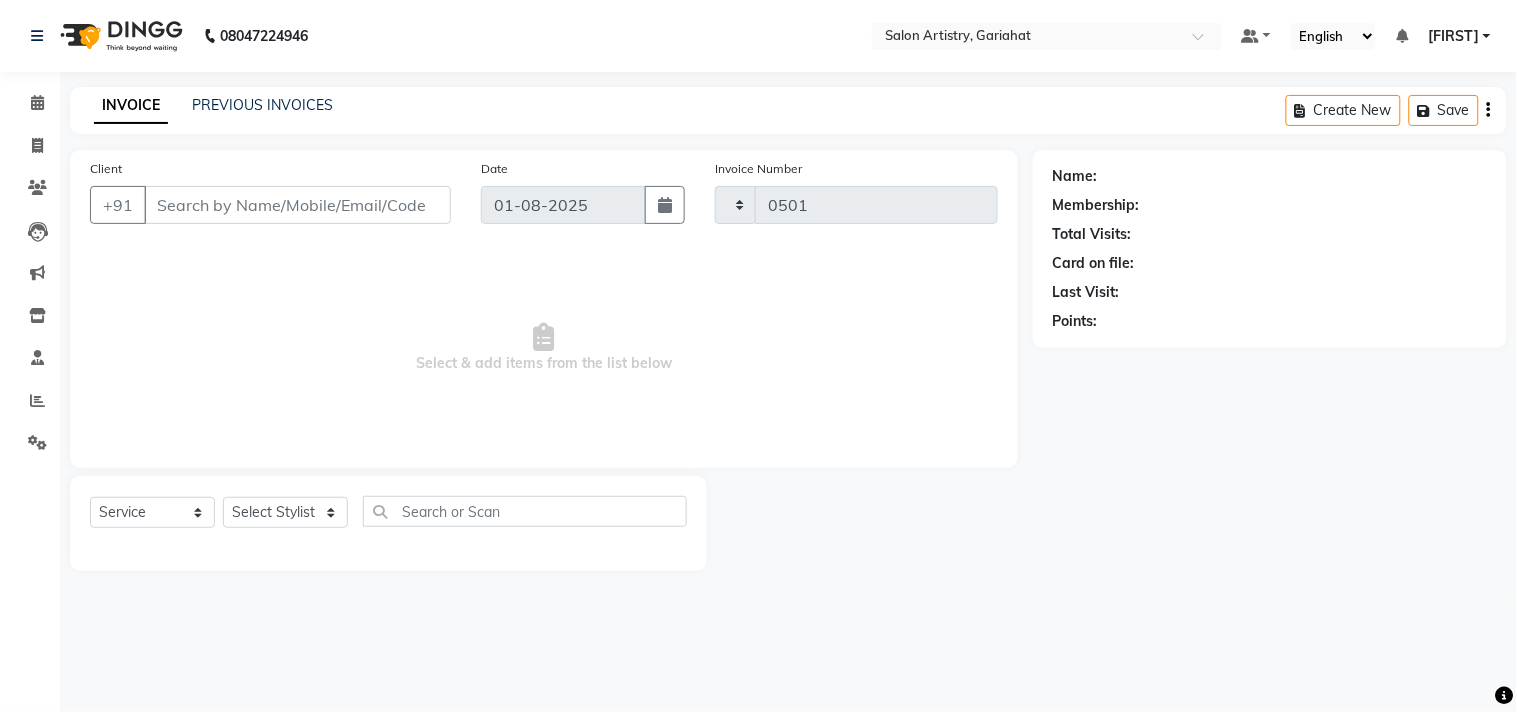 select on "8368" 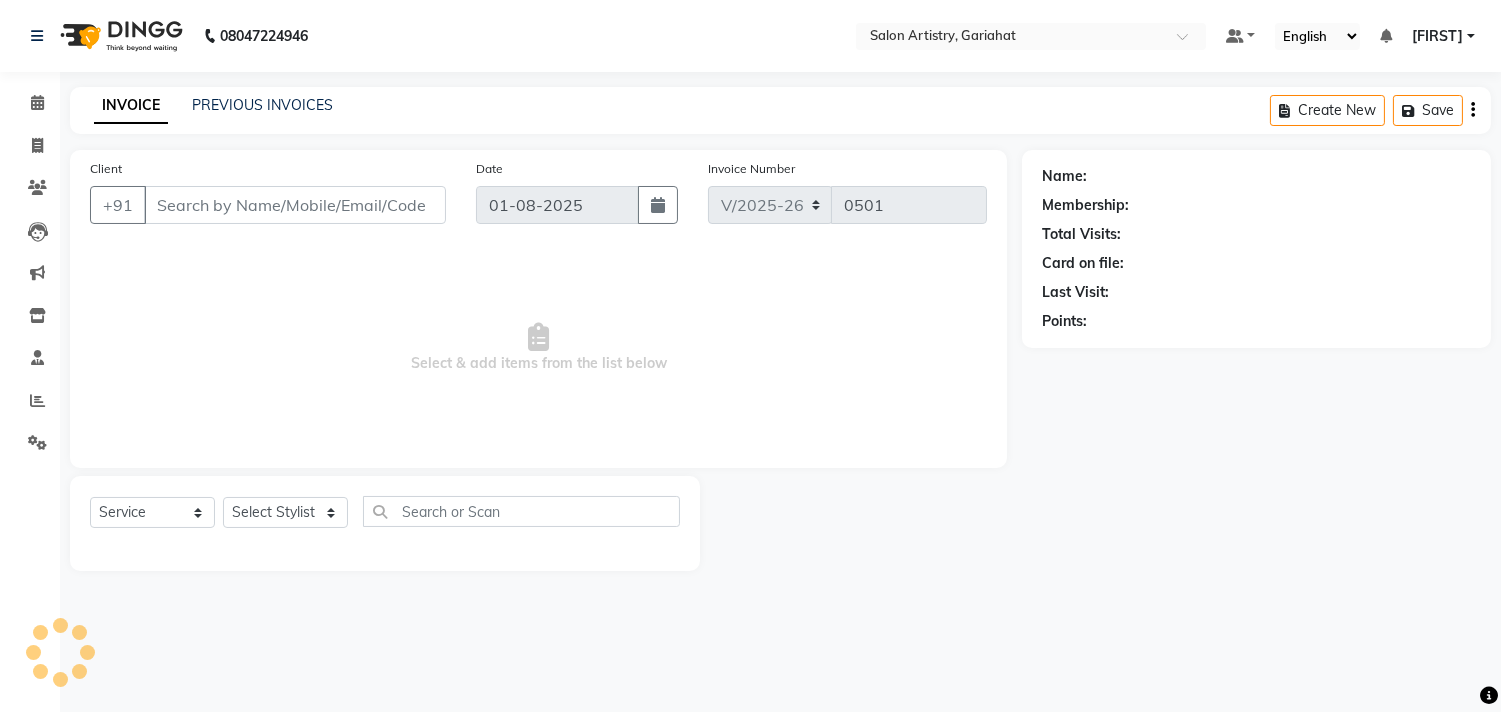 type on "[PHONE]" 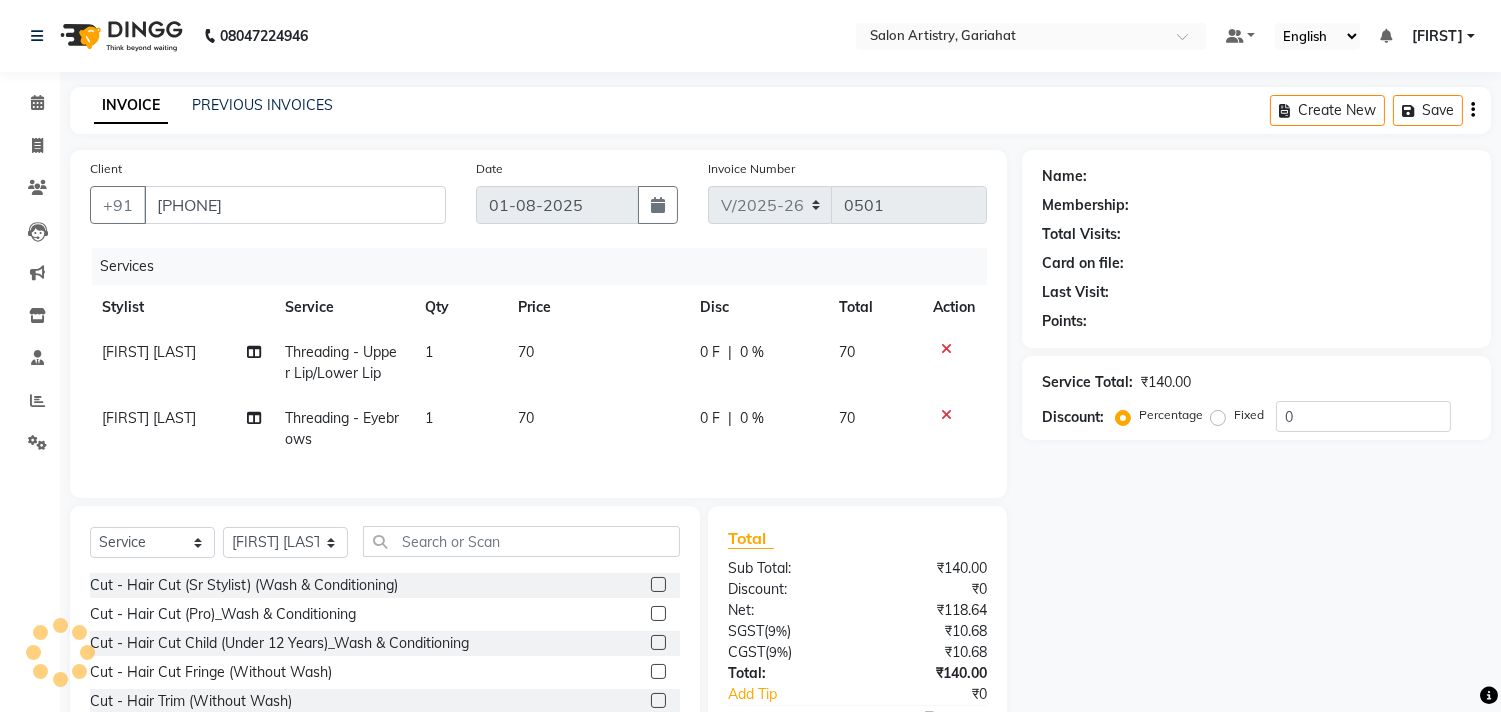 select on "1: Object" 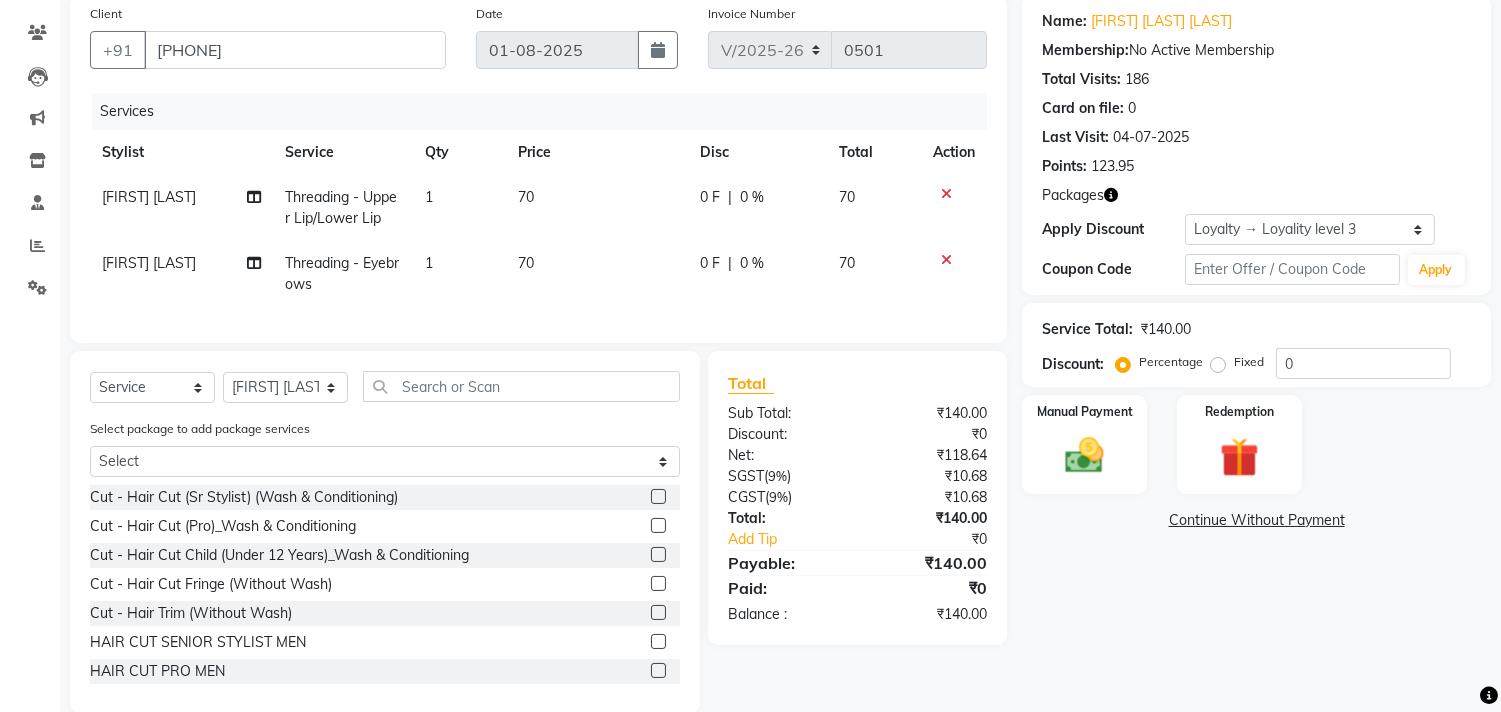 scroll, scrollTop: 202, scrollLeft: 0, axis: vertical 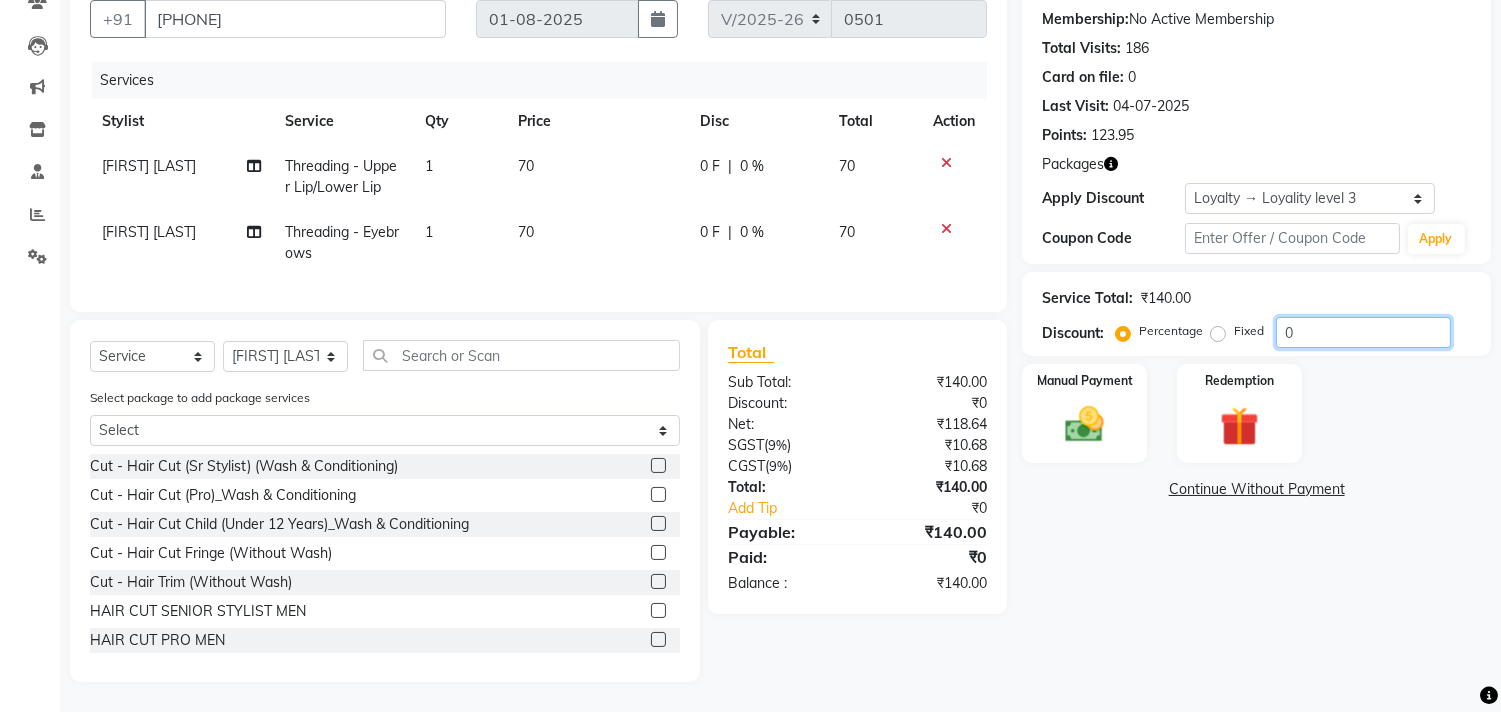 click on "0" 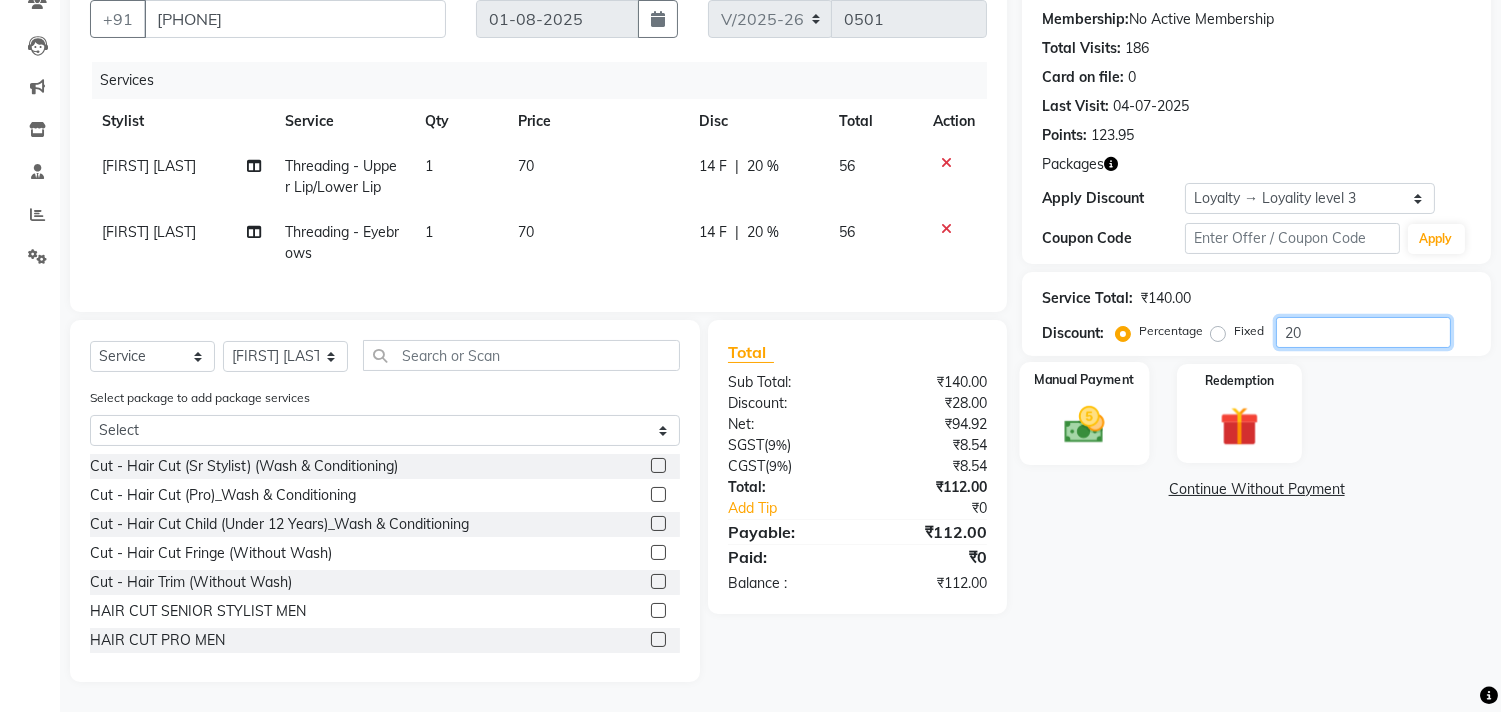 type on "20" 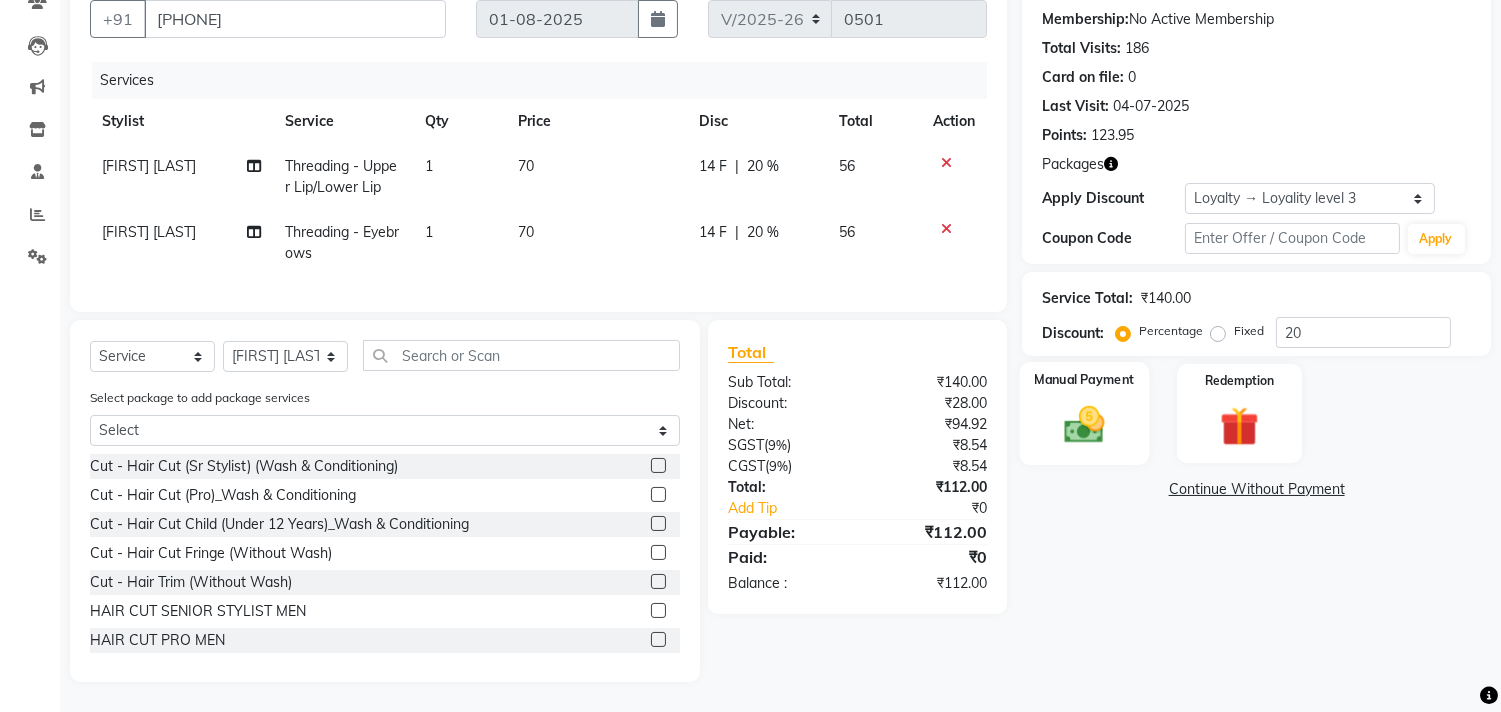 click 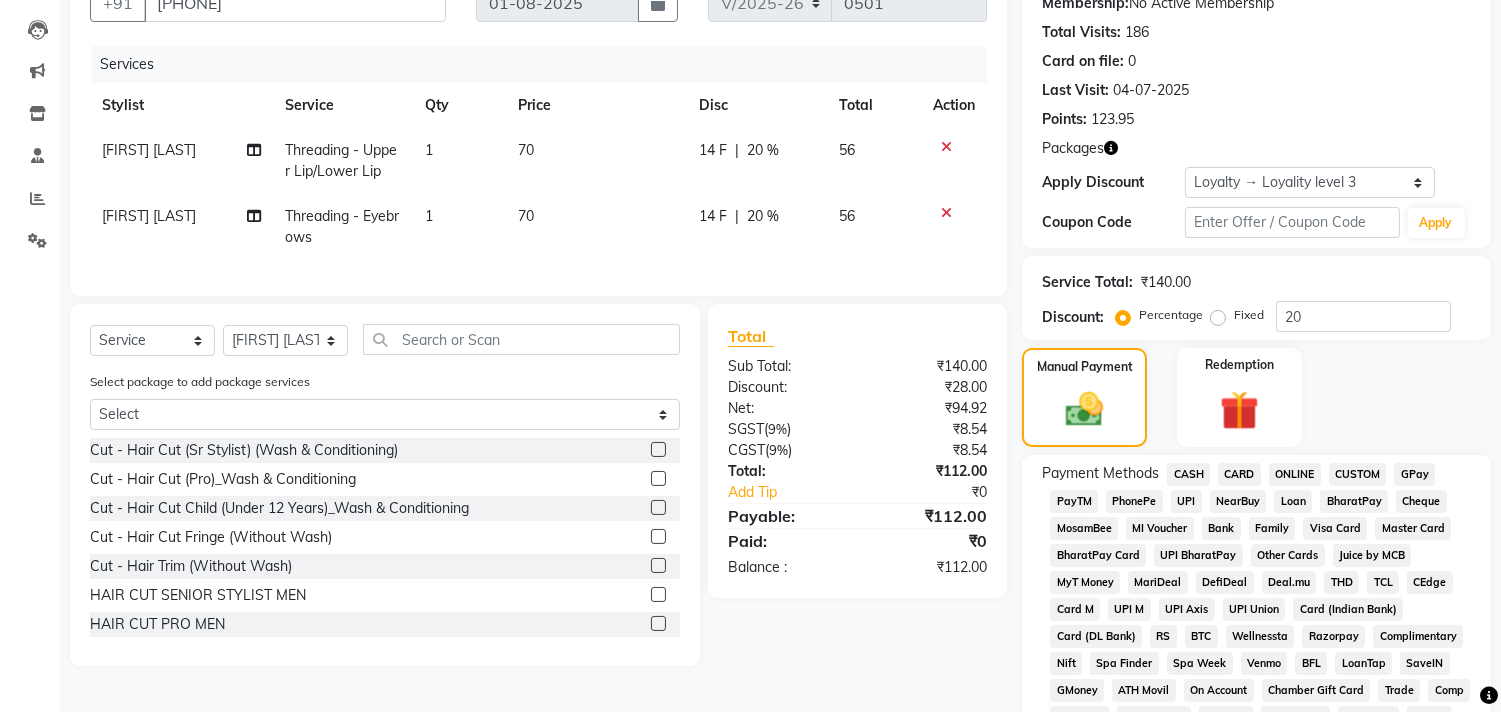 click on "CASH" 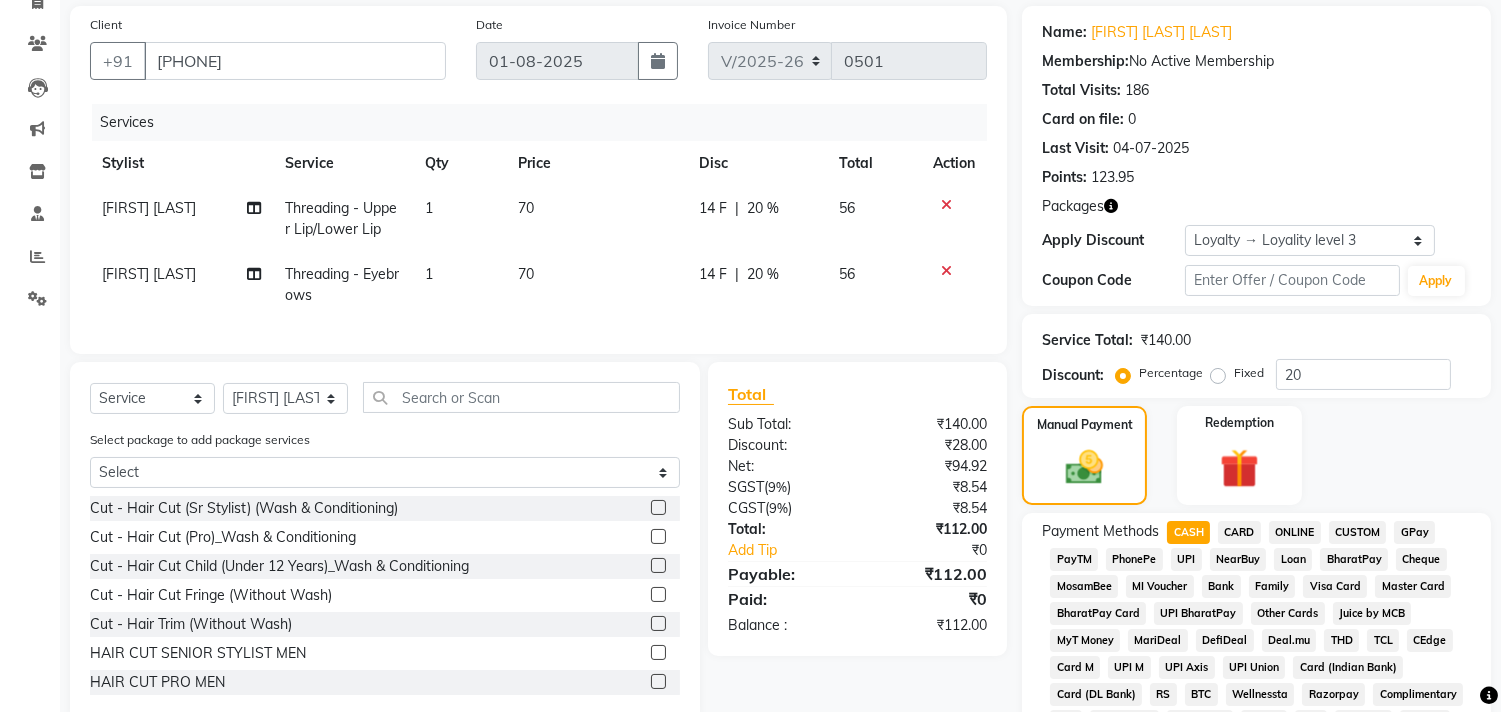 scroll, scrollTop: 0, scrollLeft: 0, axis: both 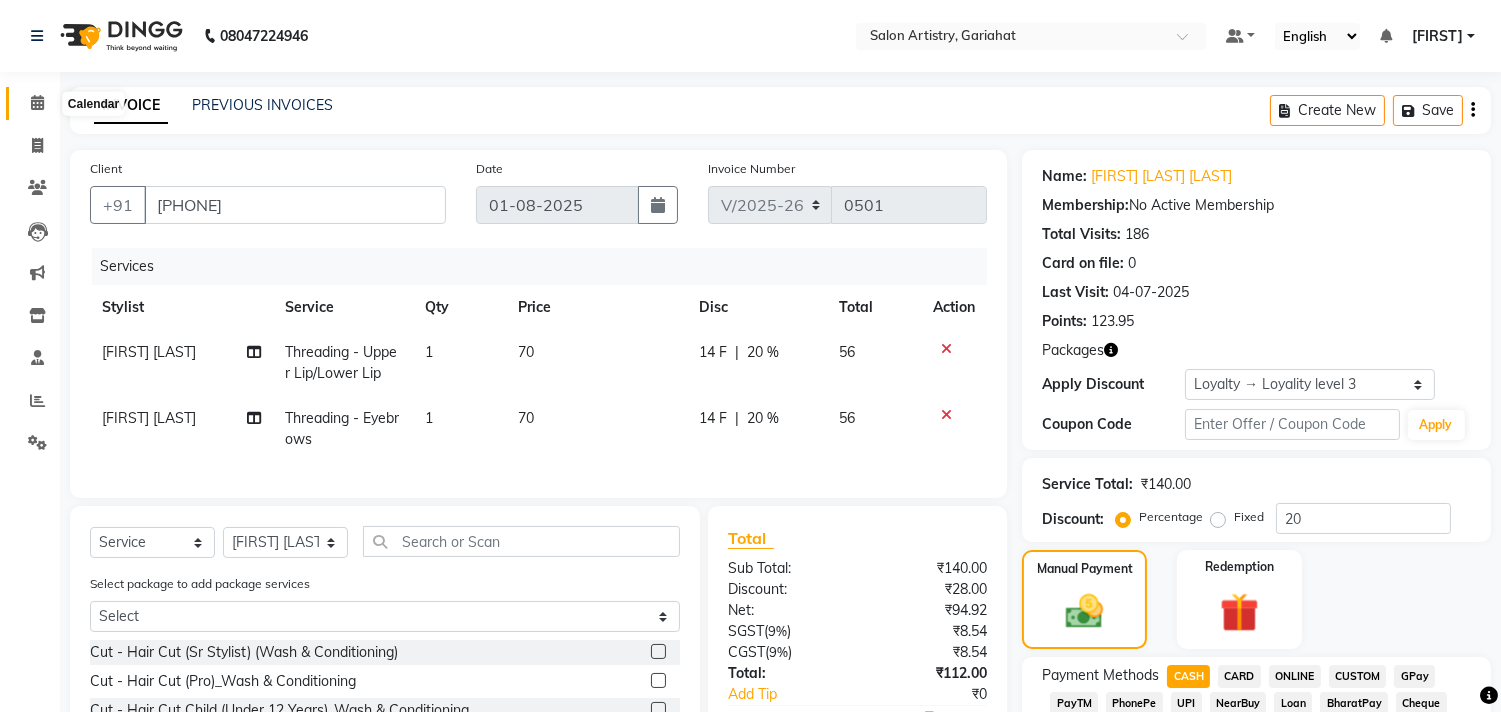 click 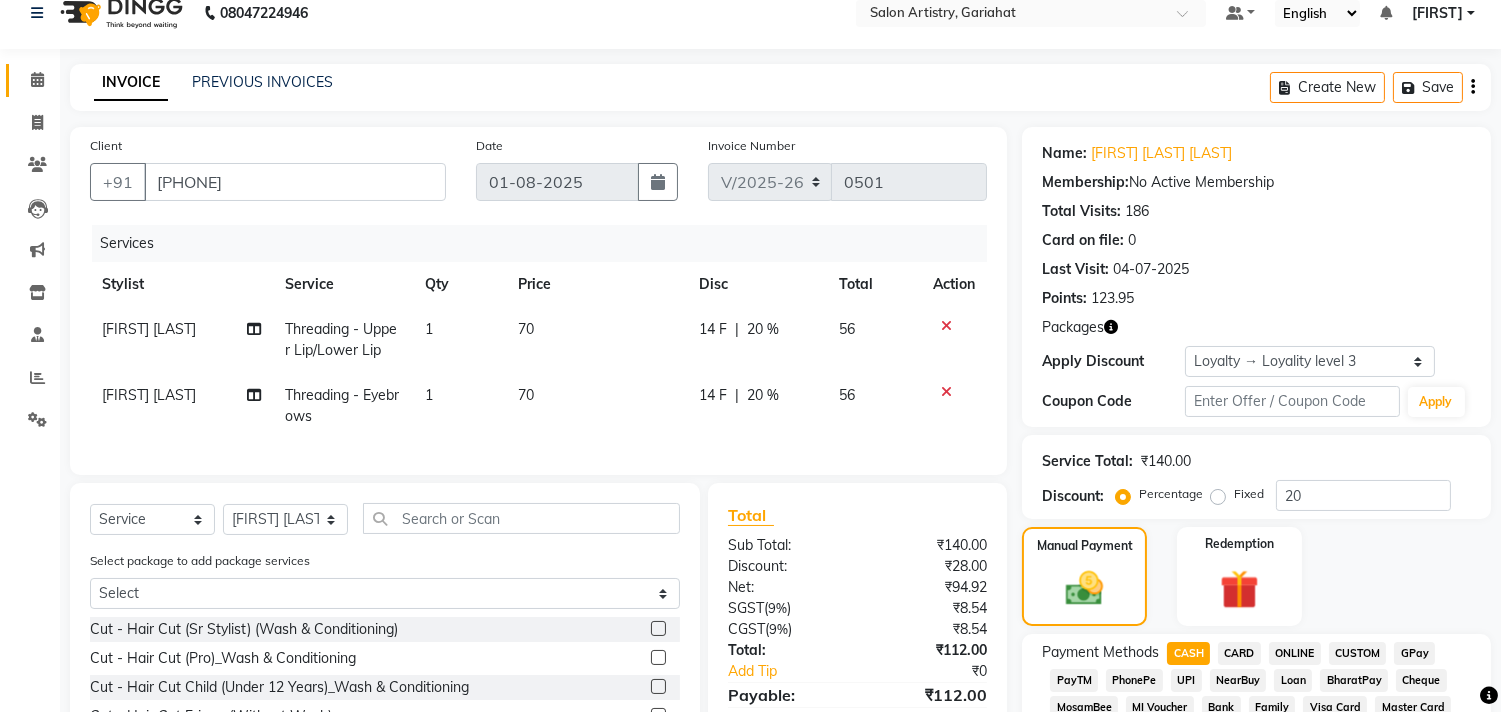 scroll, scrollTop: 0, scrollLeft: 0, axis: both 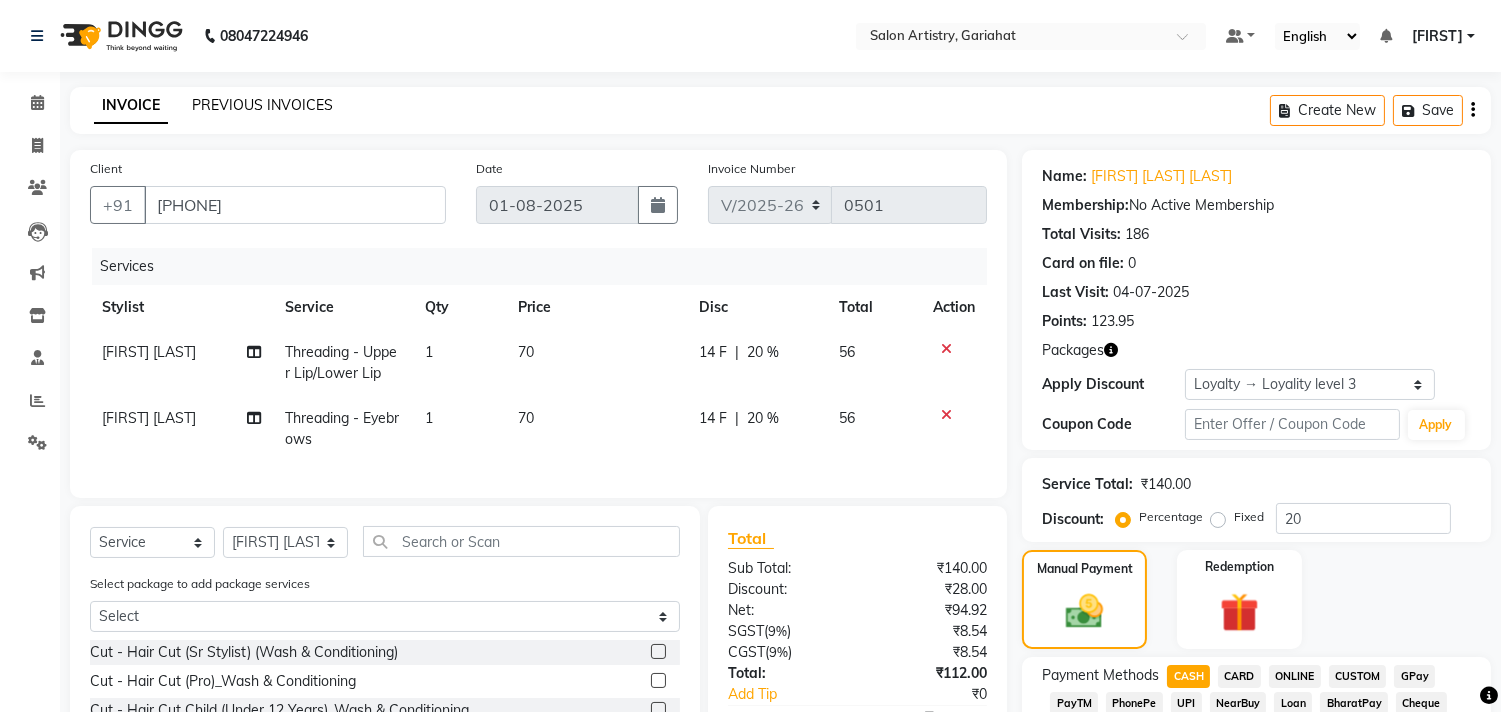 click on "PREVIOUS INVOICES" 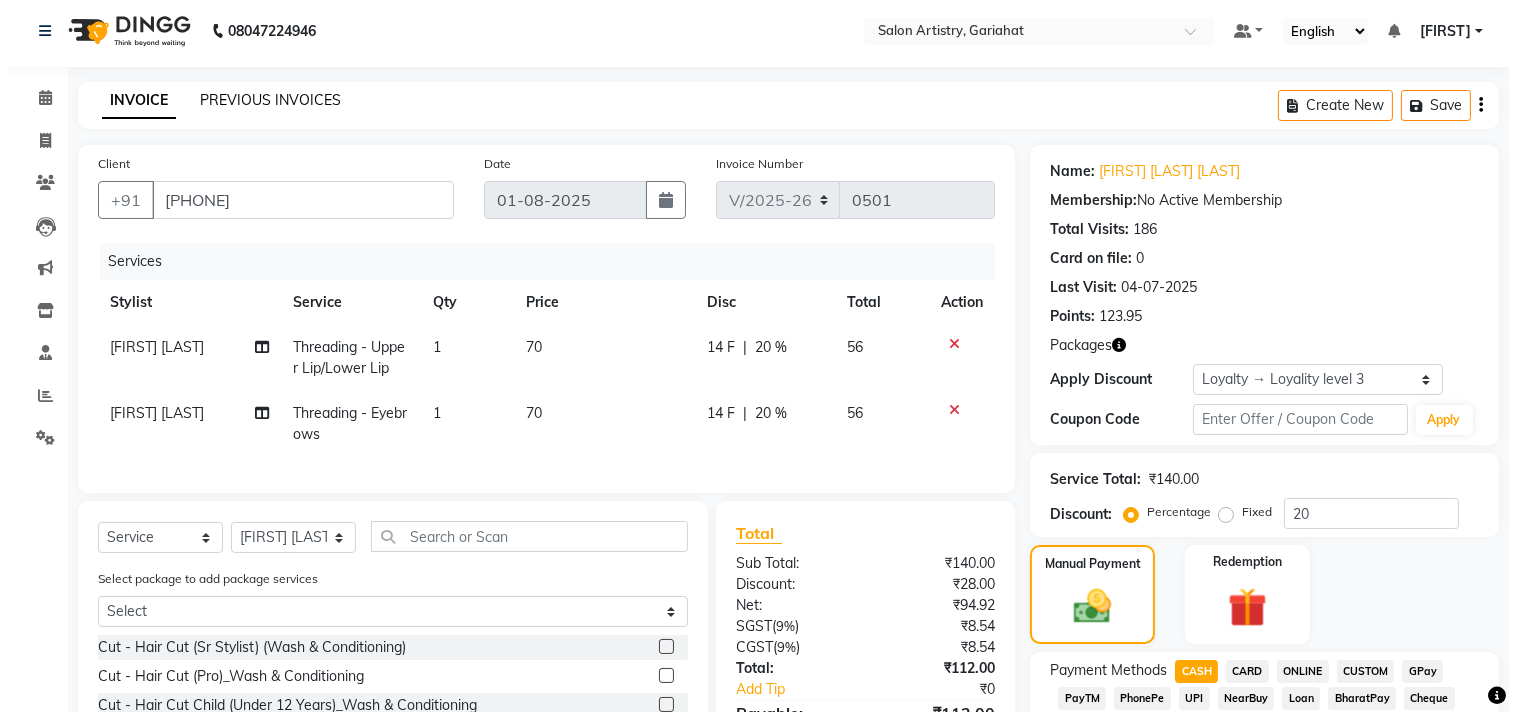 scroll, scrollTop: 0, scrollLeft: 0, axis: both 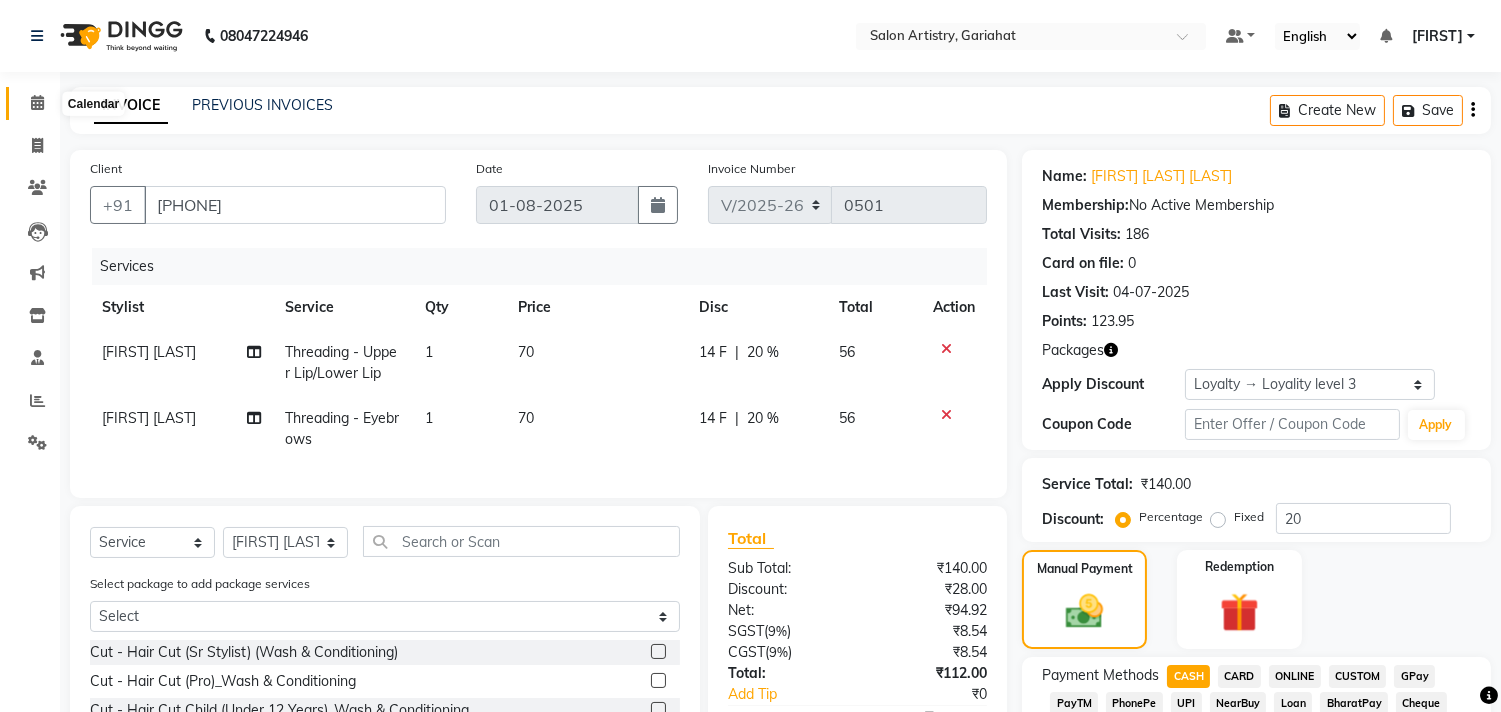click 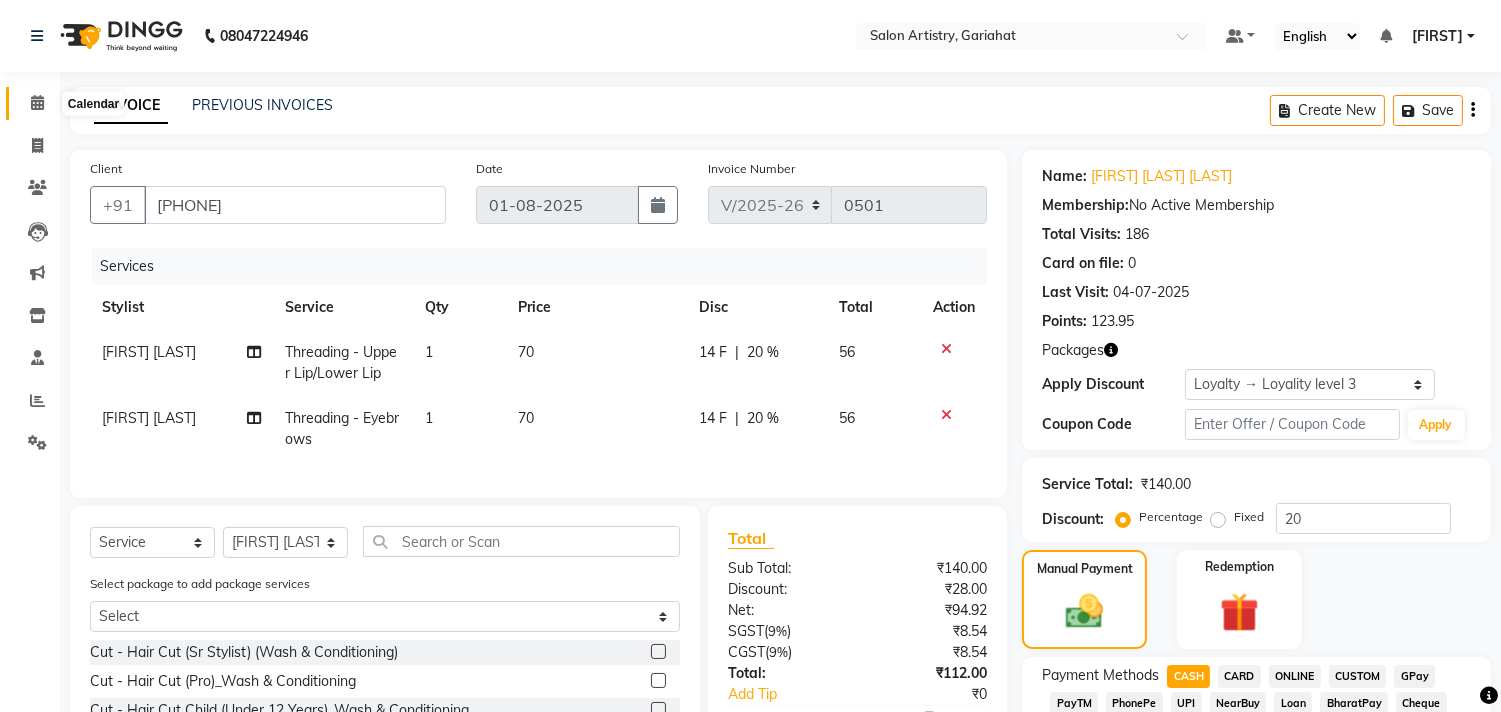 click 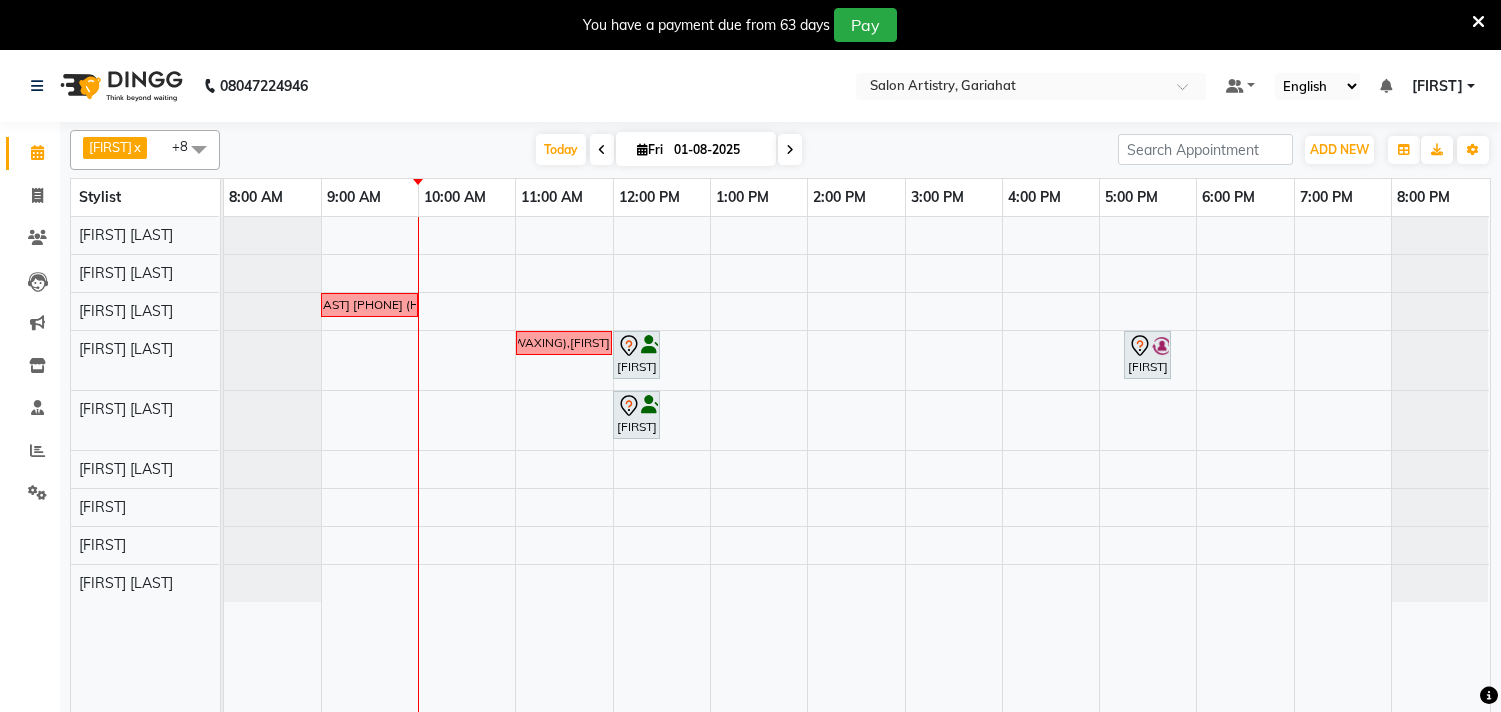 scroll, scrollTop: 0, scrollLeft: 0, axis: both 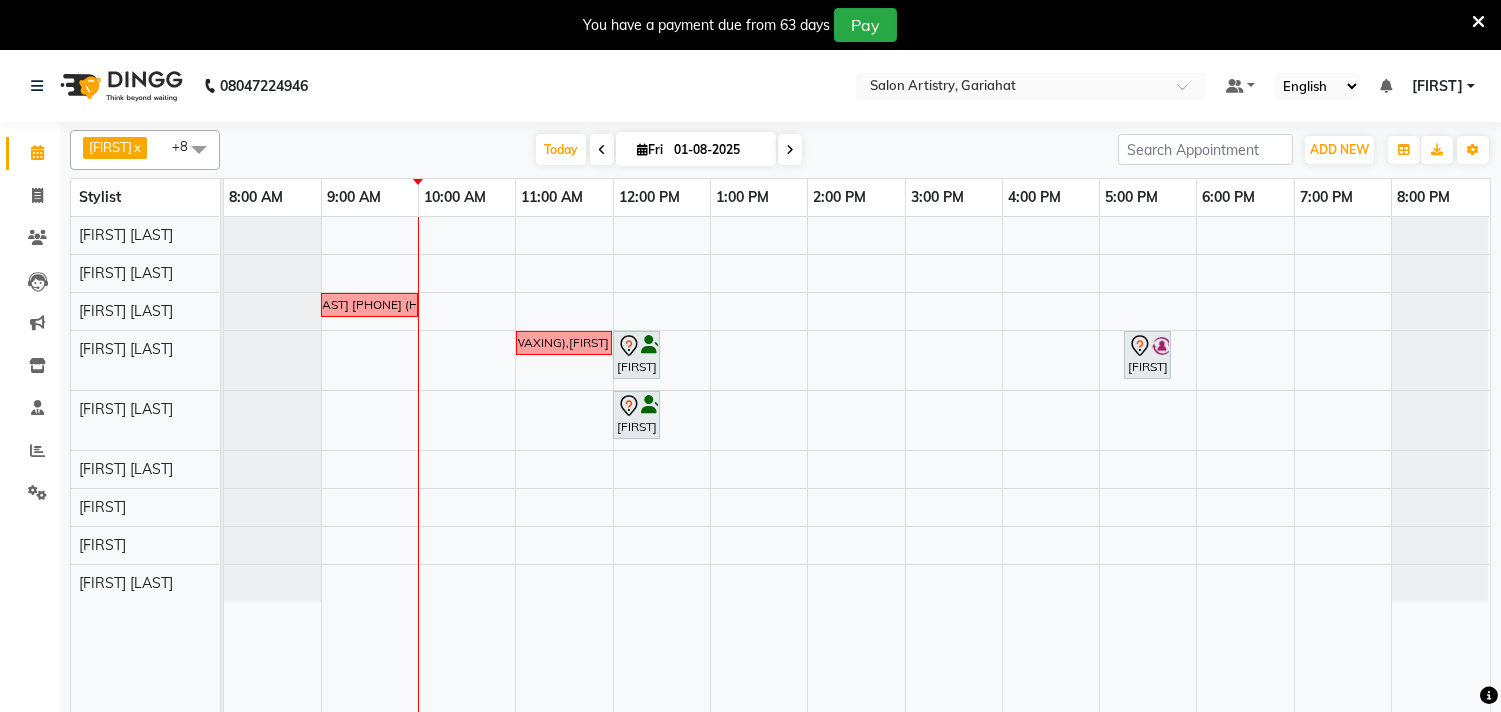 click at bounding box center (1478, 22) 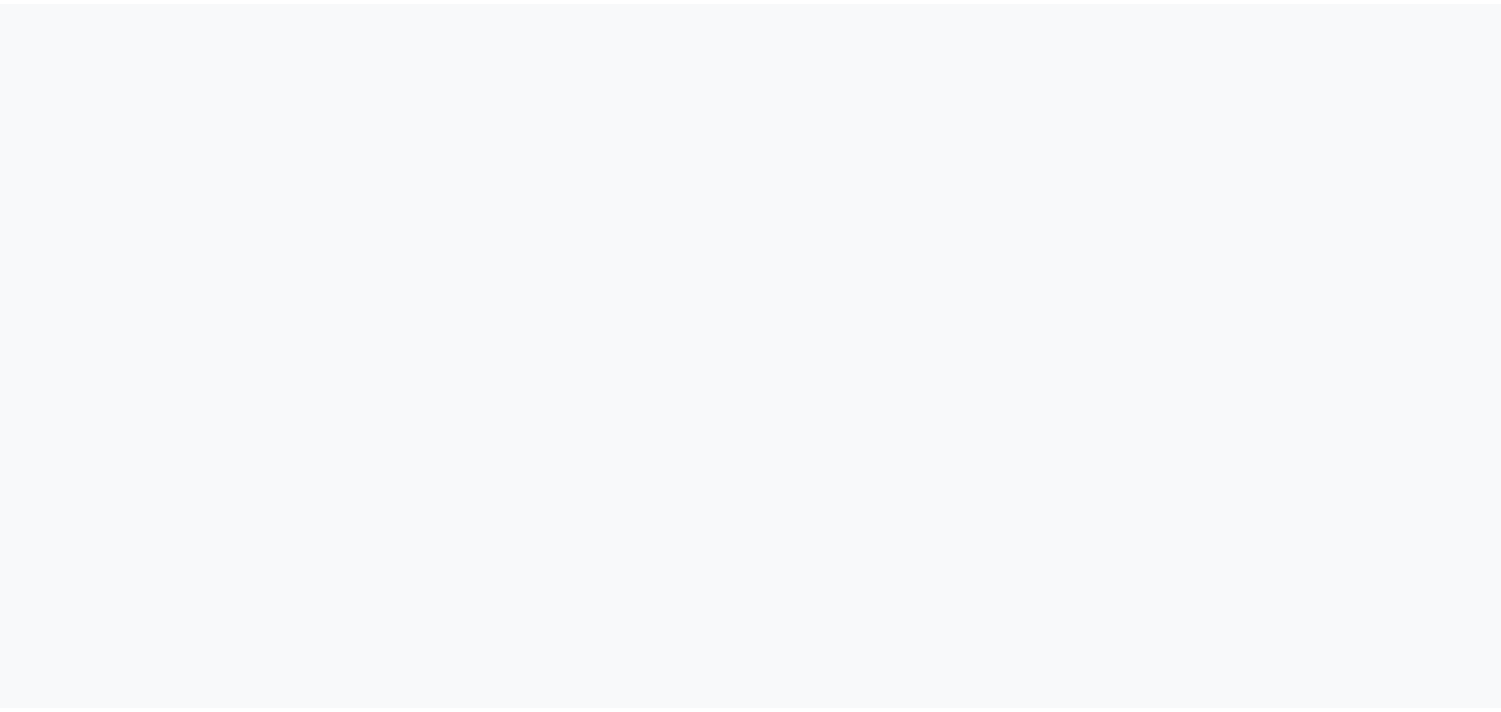 scroll, scrollTop: 0, scrollLeft: 0, axis: both 